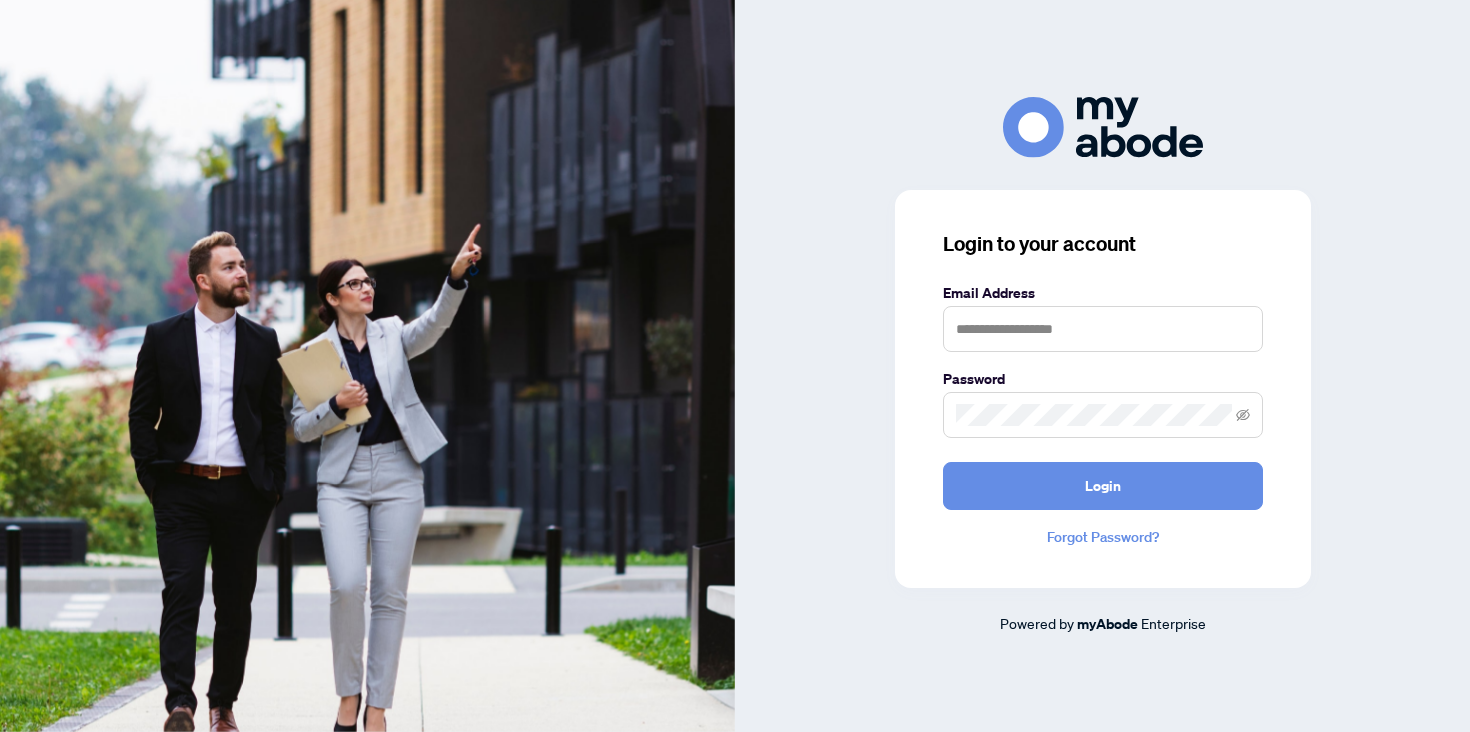 scroll, scrollTop: 0, scrollLeft: 0, axis: both 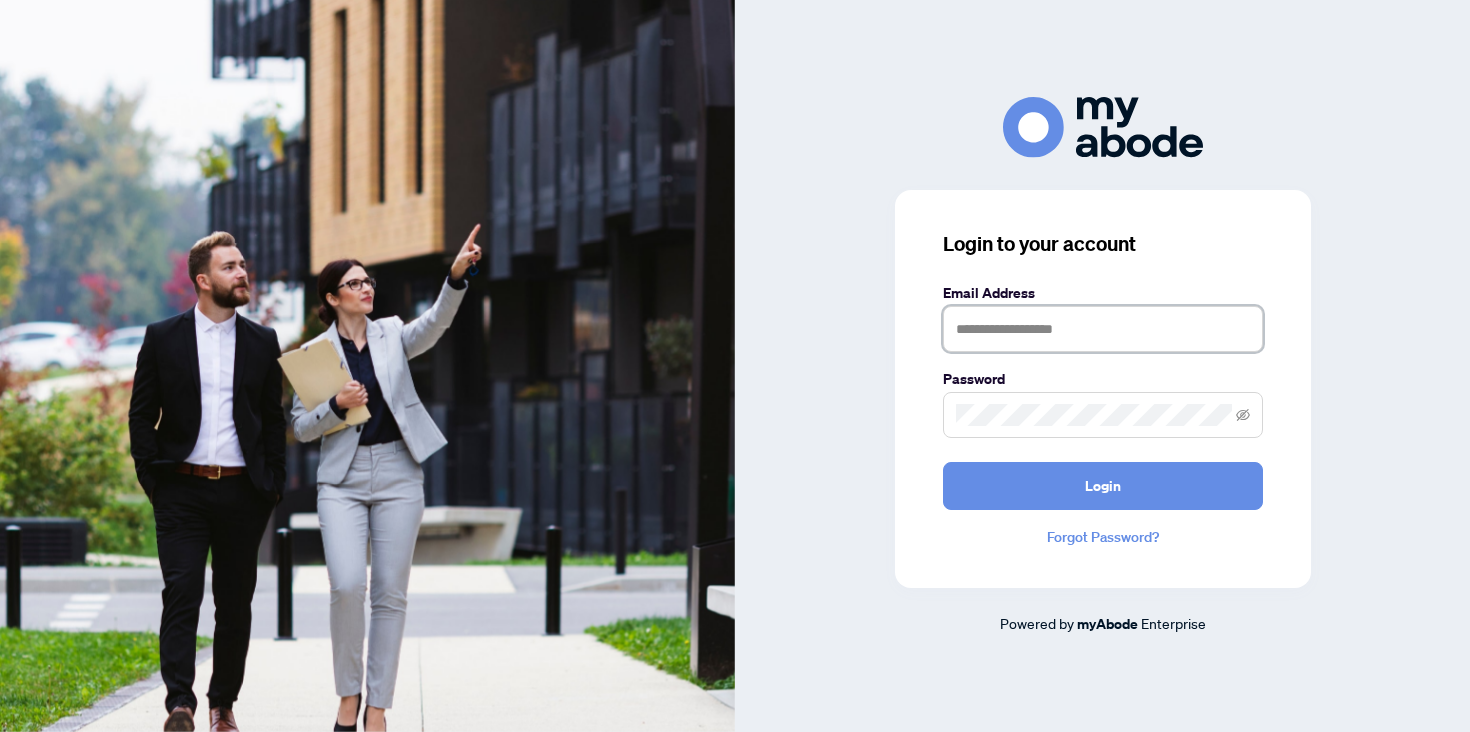 click at bounding box center [1103, 329] 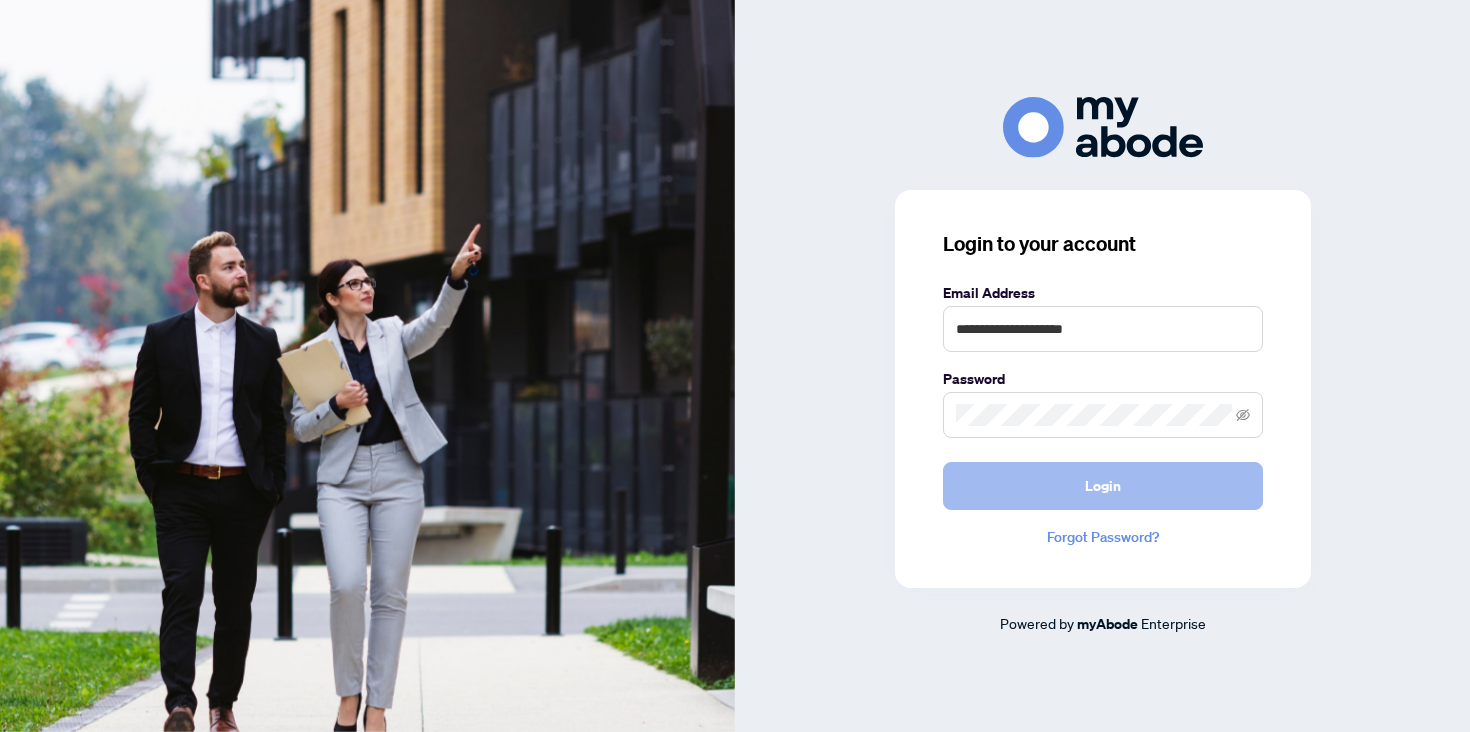 click on "Login" at bounding box center (1103, 486) 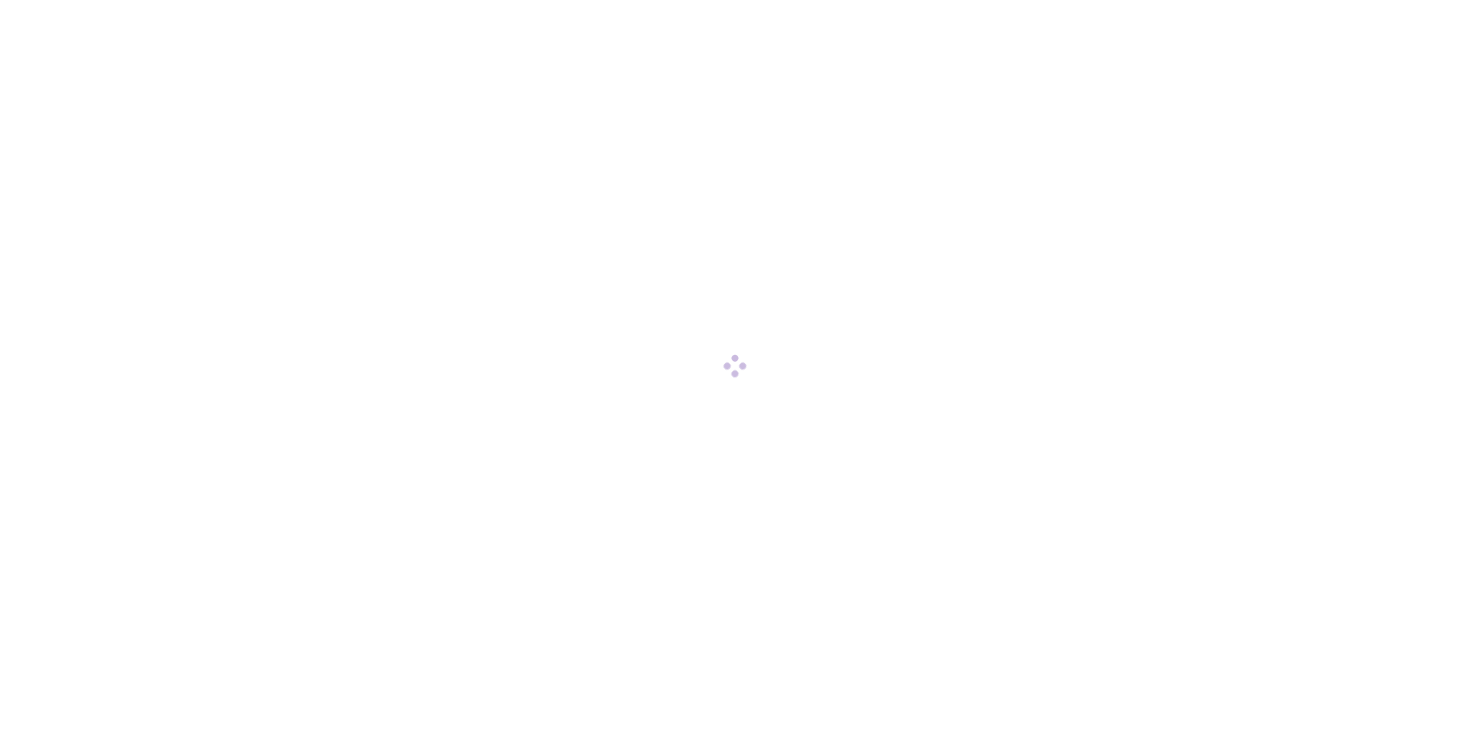 scroll, scrollTop: 0, scrollLeft: 0, axis: both 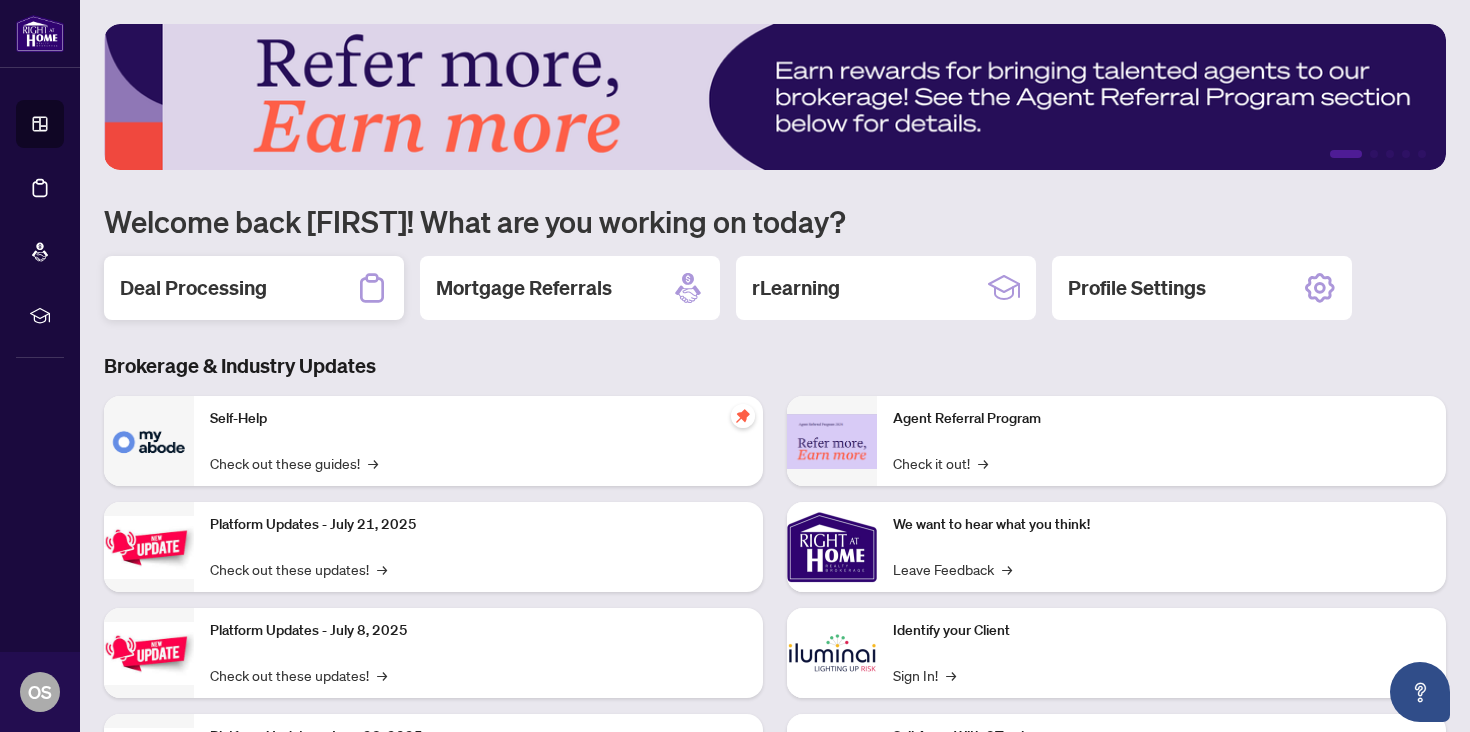 click on "Deal Processing" at bounding box center (193, 288) 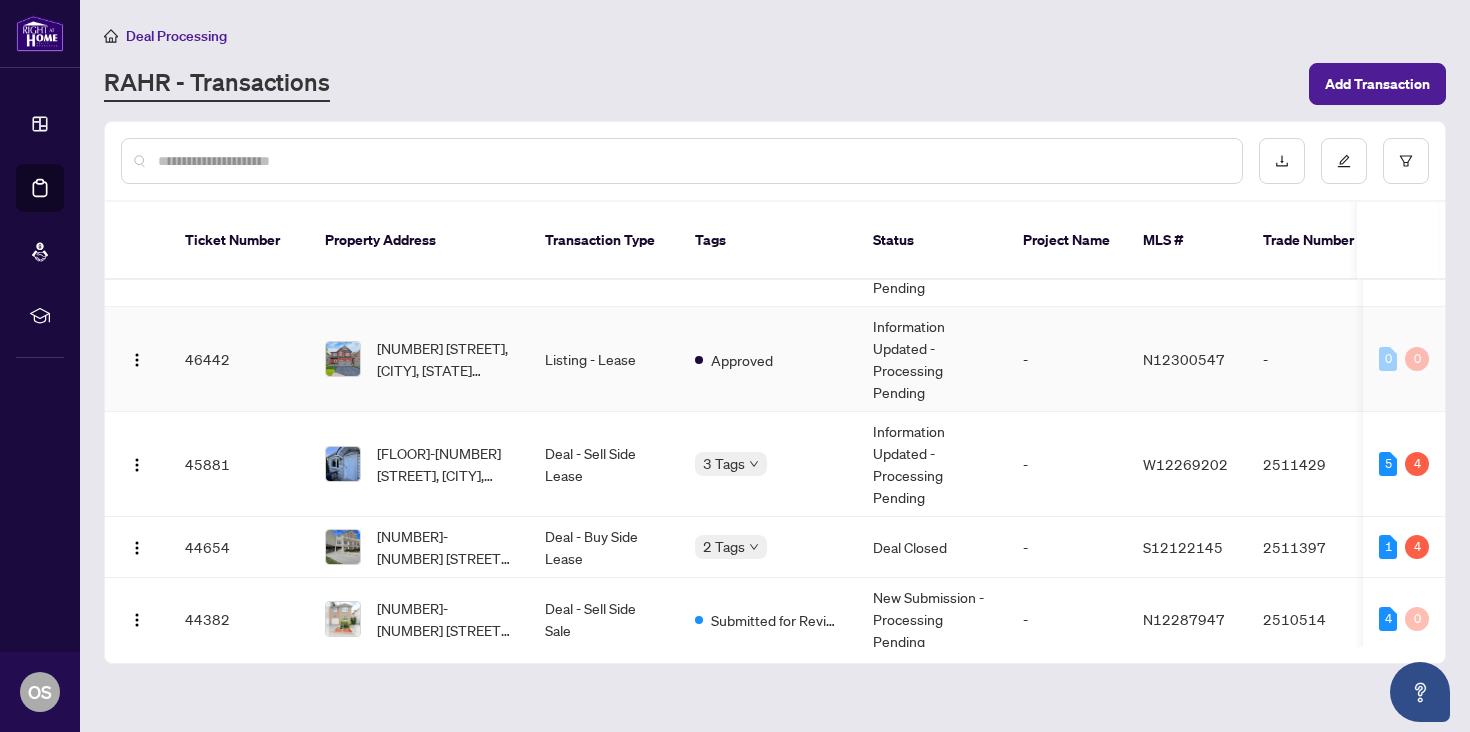 scroll, scrollTop: 356, scrollLeft: 0, axis: vertical 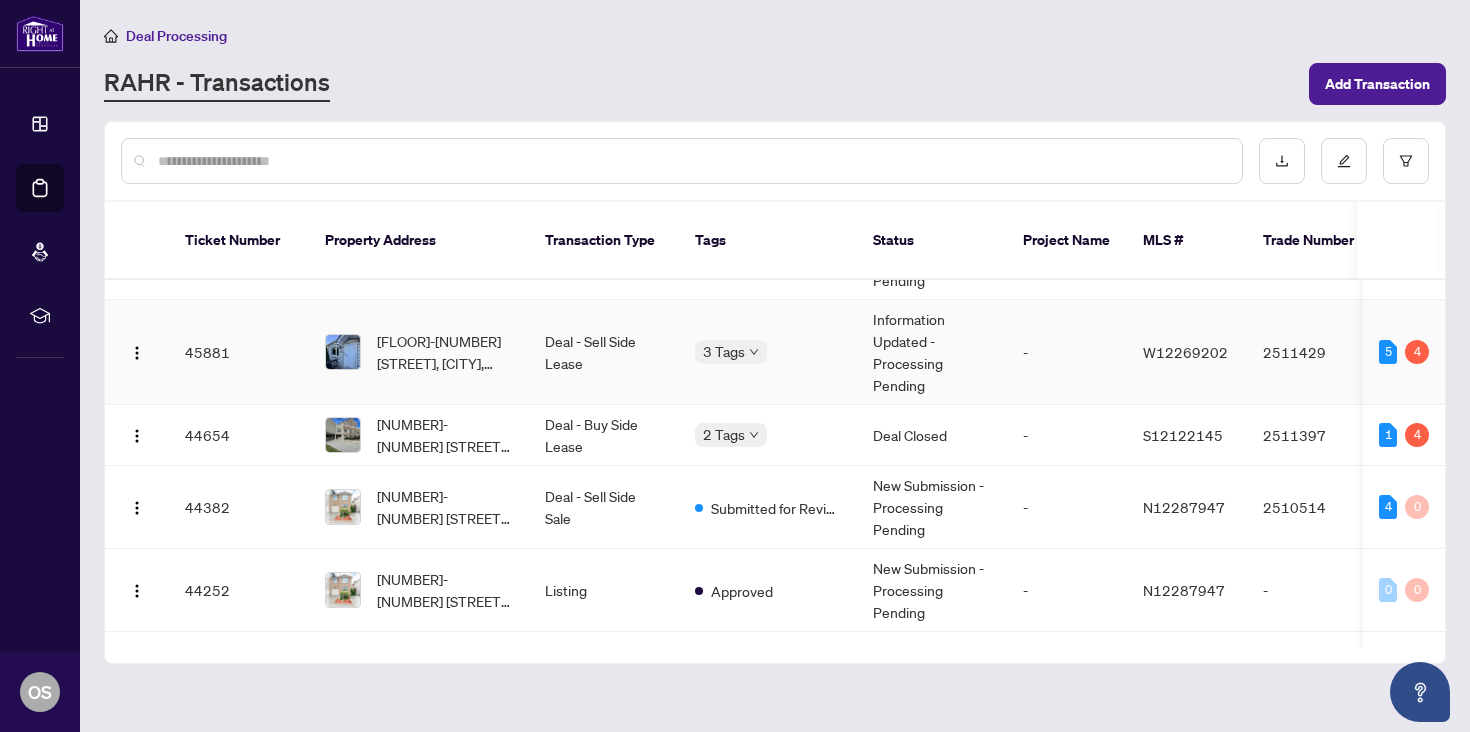 click on "[FLOOR]-[NUMBER] [STREET], [CITY], [STATE] [POSTAL_CODE], [COUNTRY]" at bounding box center (445, 352) 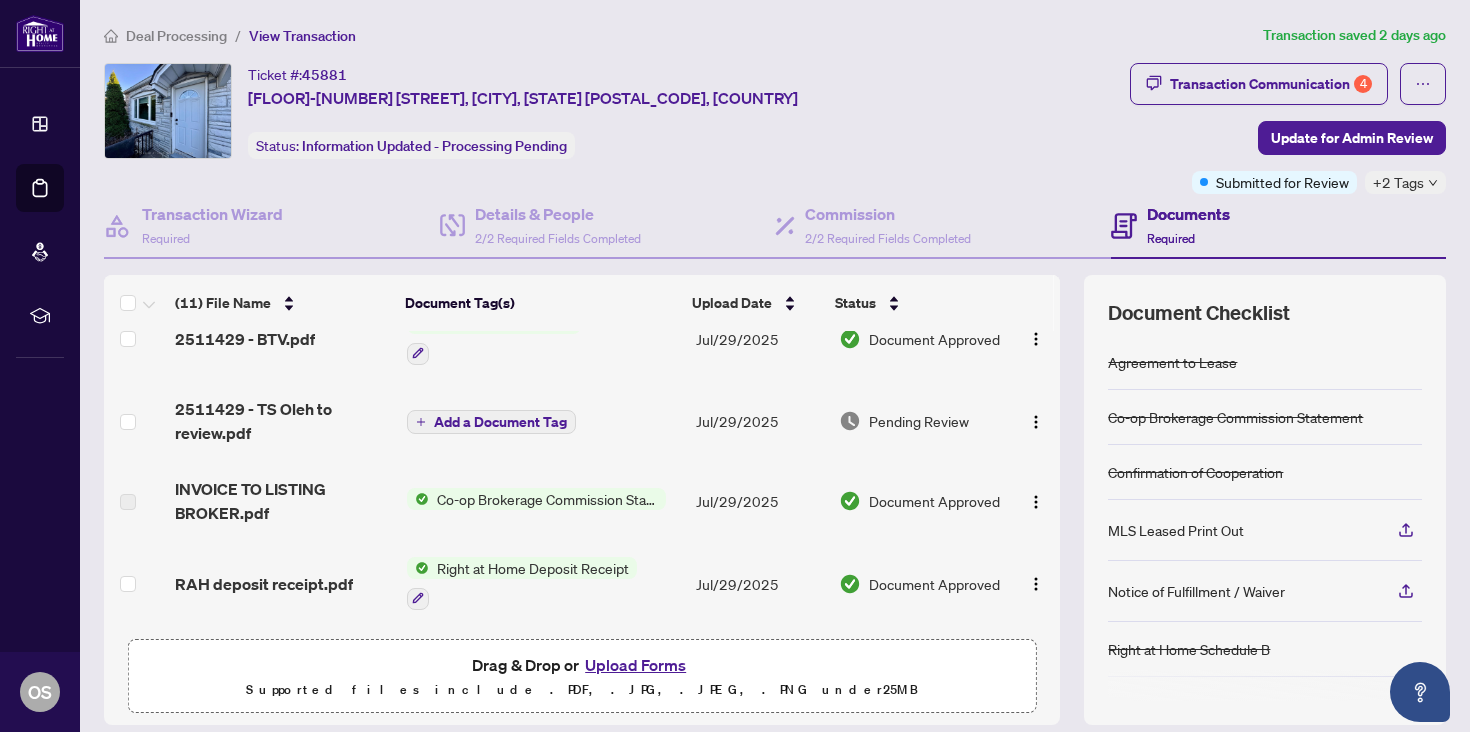 scroll, scrollTop: 381, scrollLeft: 0, axis: vertical 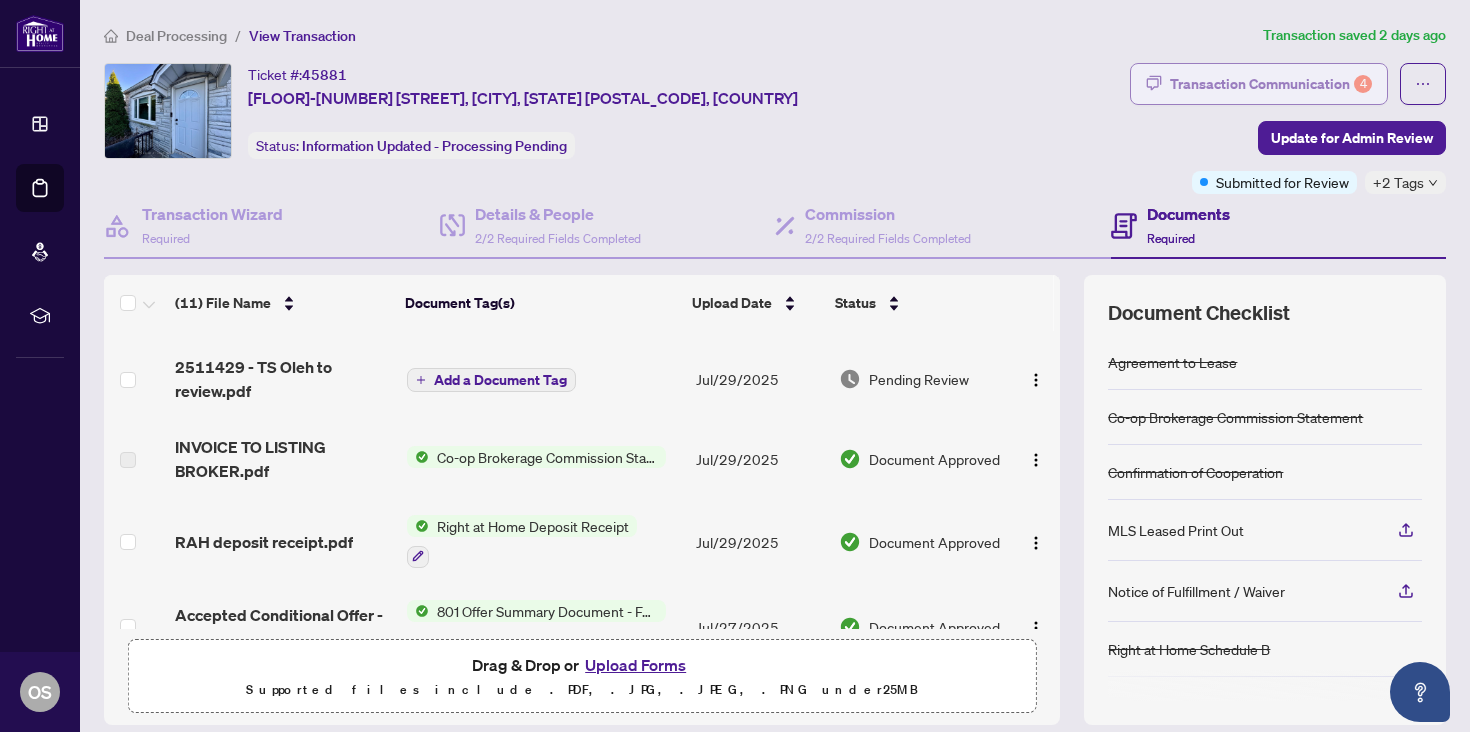 click on "Transaction Communication 4" at bounding box center (1271, 84) 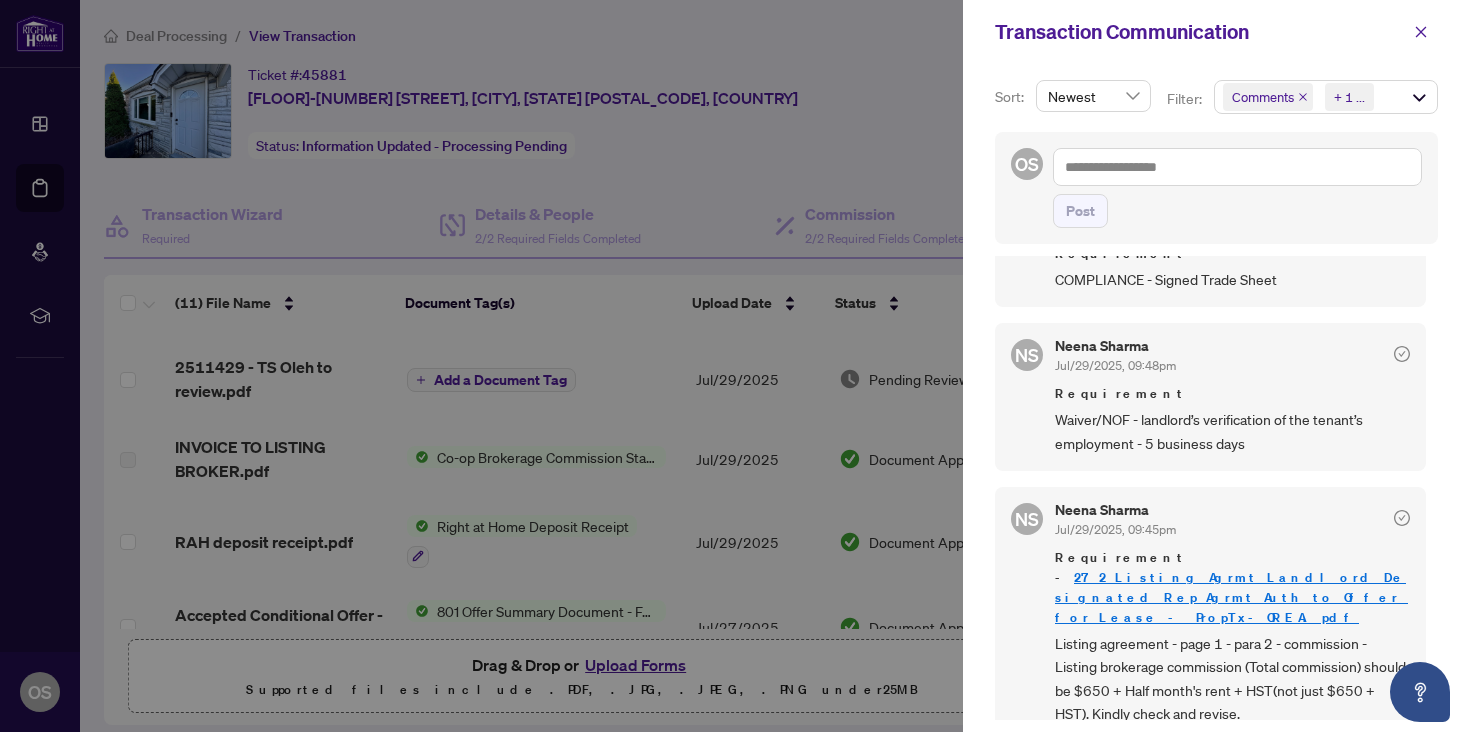scroll, scrollTop: 1411, scrollLeft: 0, axis: vertical 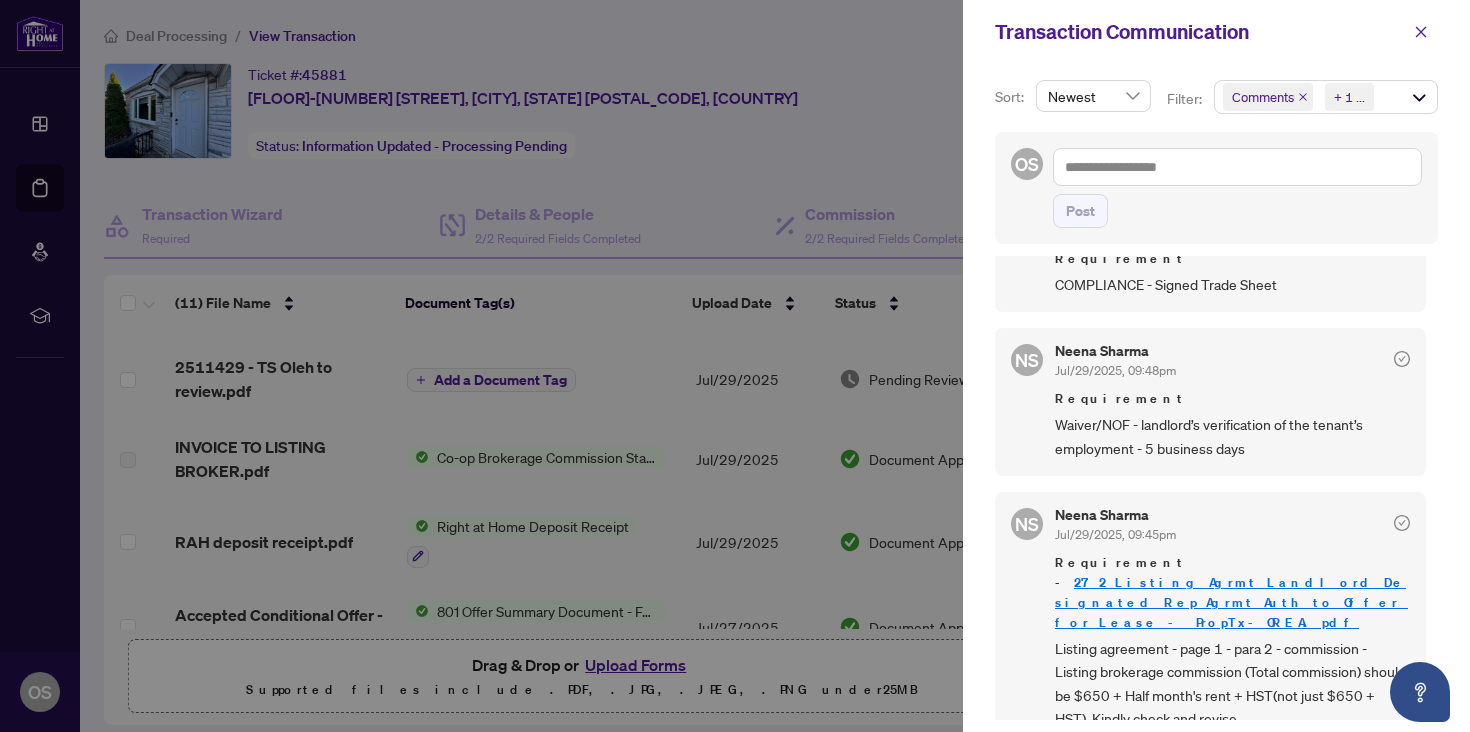 click at bounding box center (735, 366) 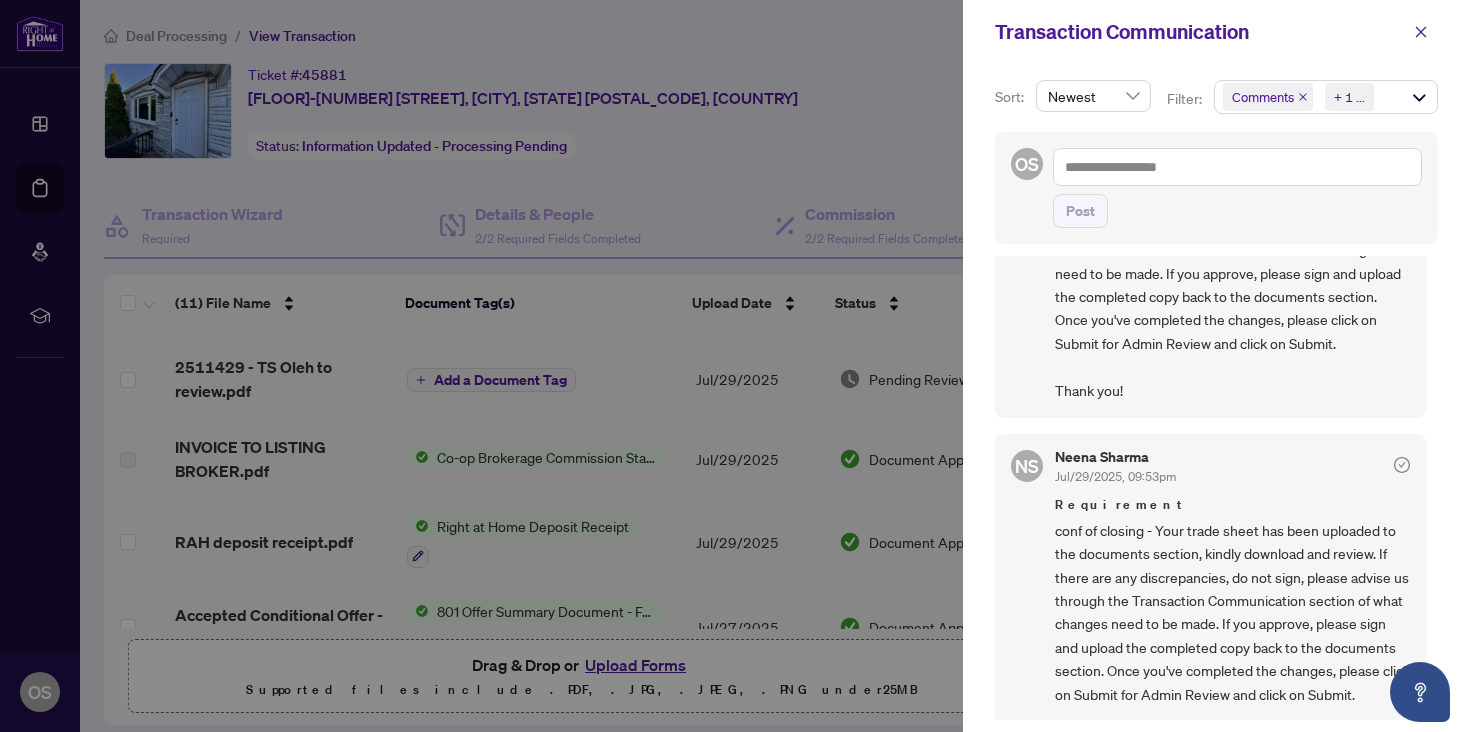 scroll, scrollTop: 787, scrollLeft: 0, axis: vertical 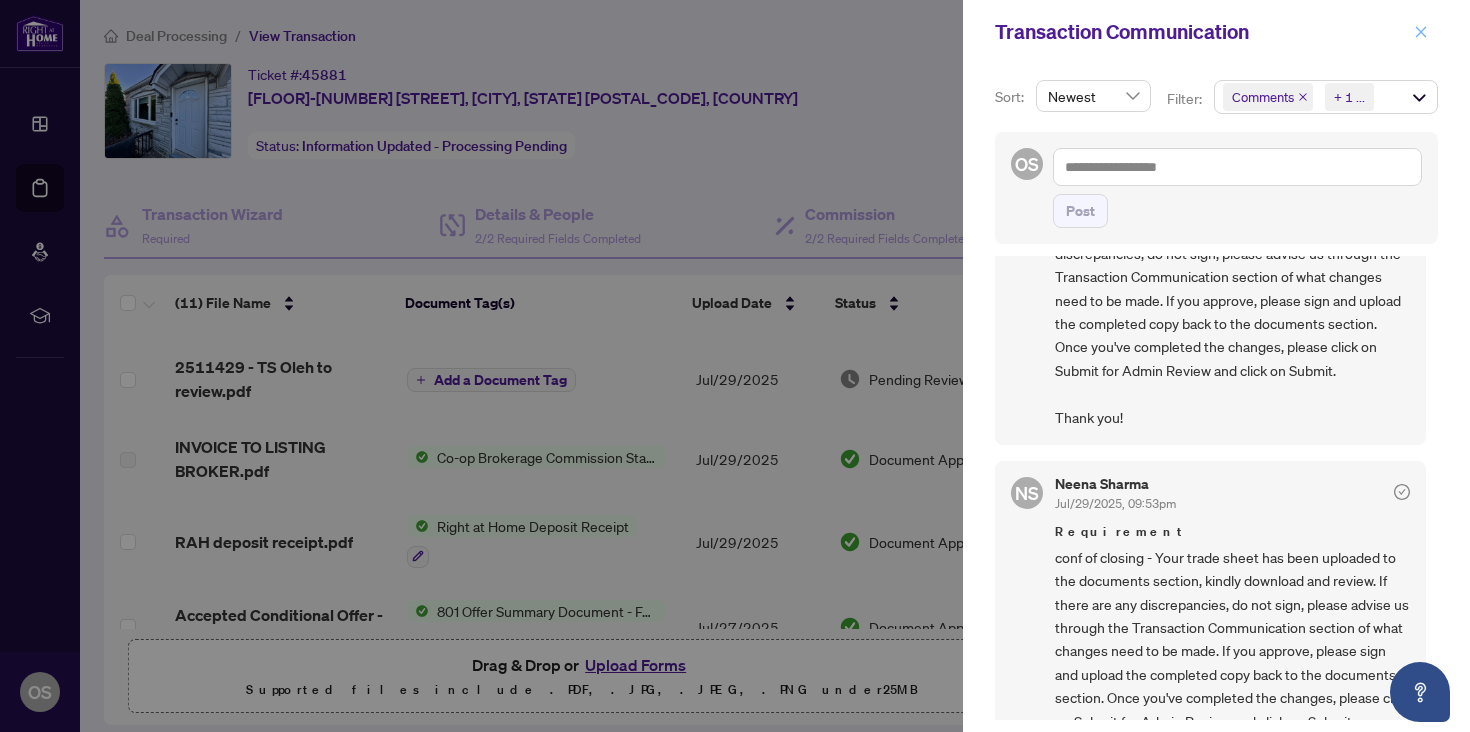 click 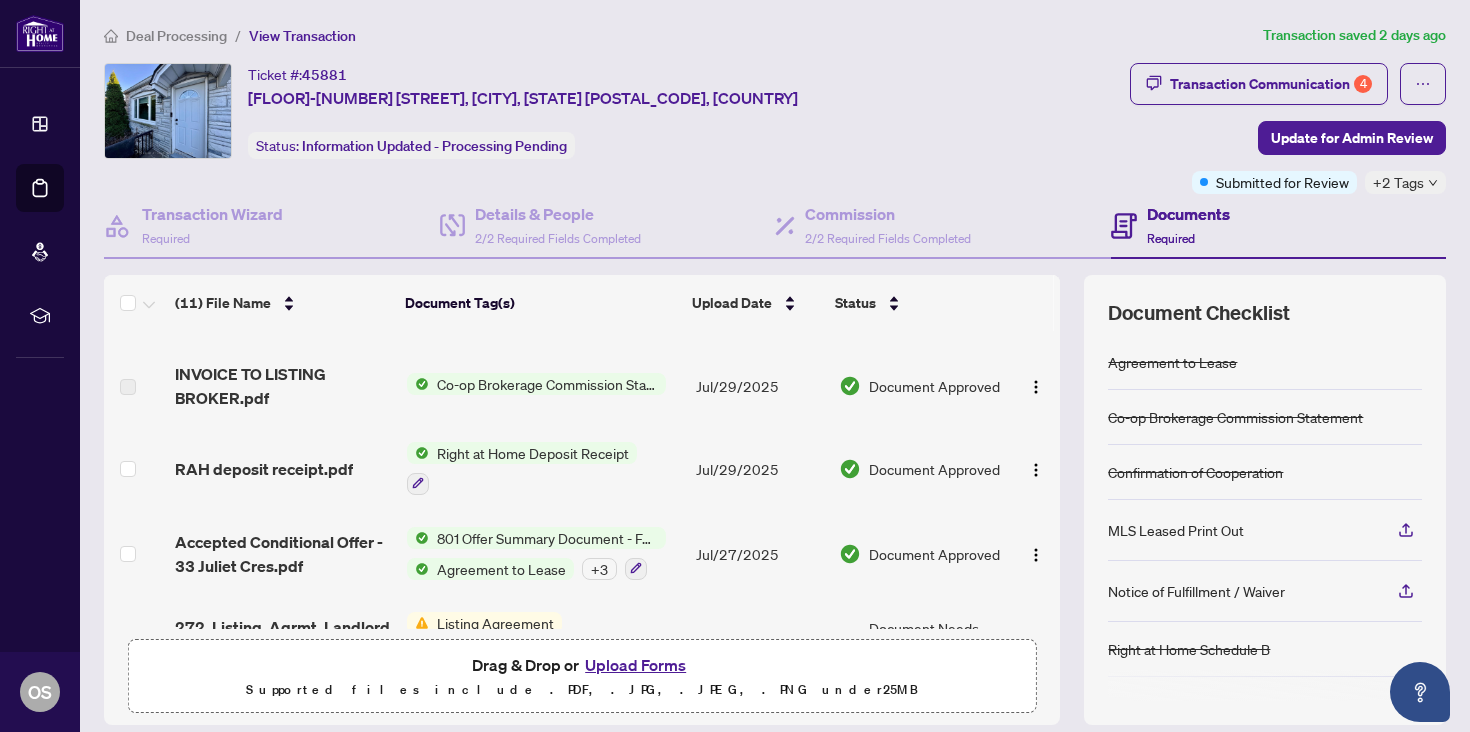 scroll, scrollTop: 589, scrollLeft: 0, axis: vertical 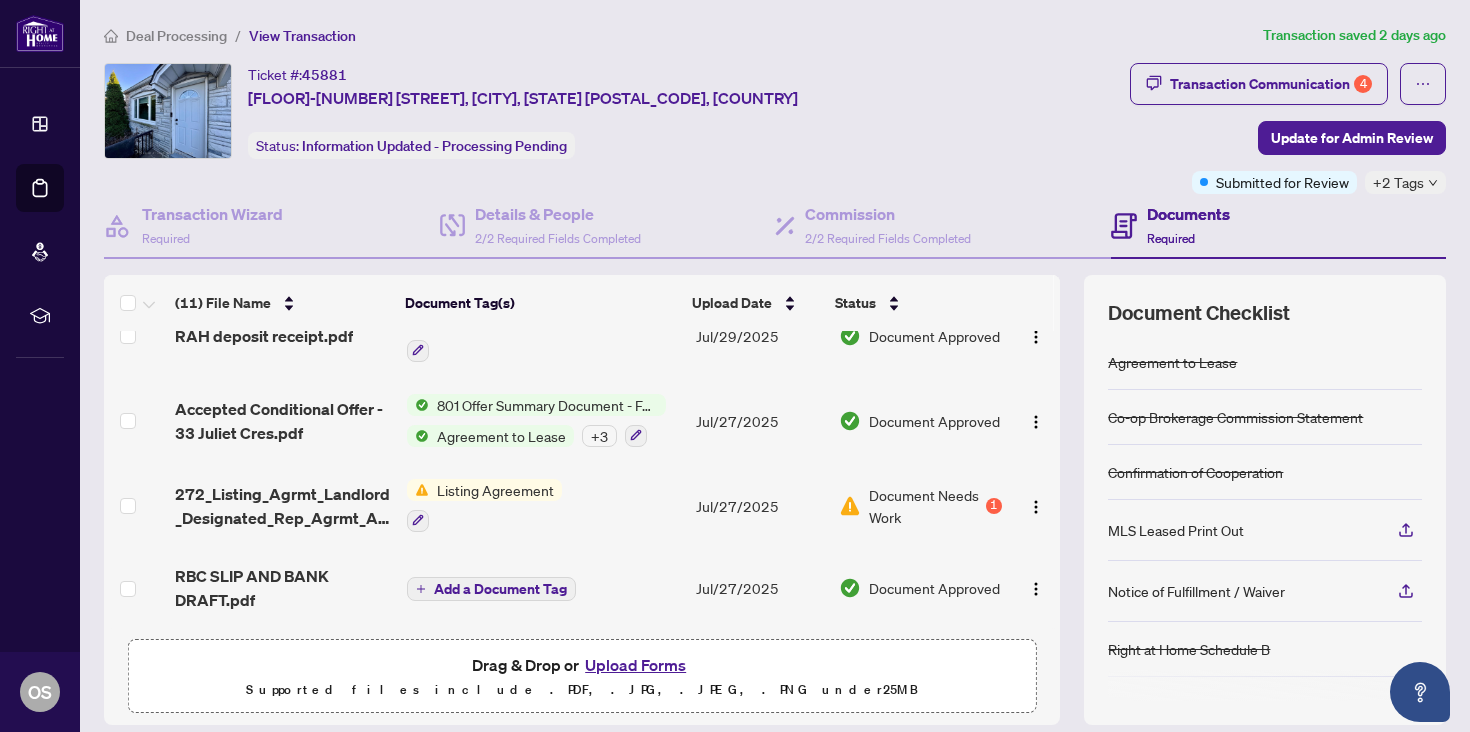 click on "Listing Agreement" at bounding box center (495, 490) 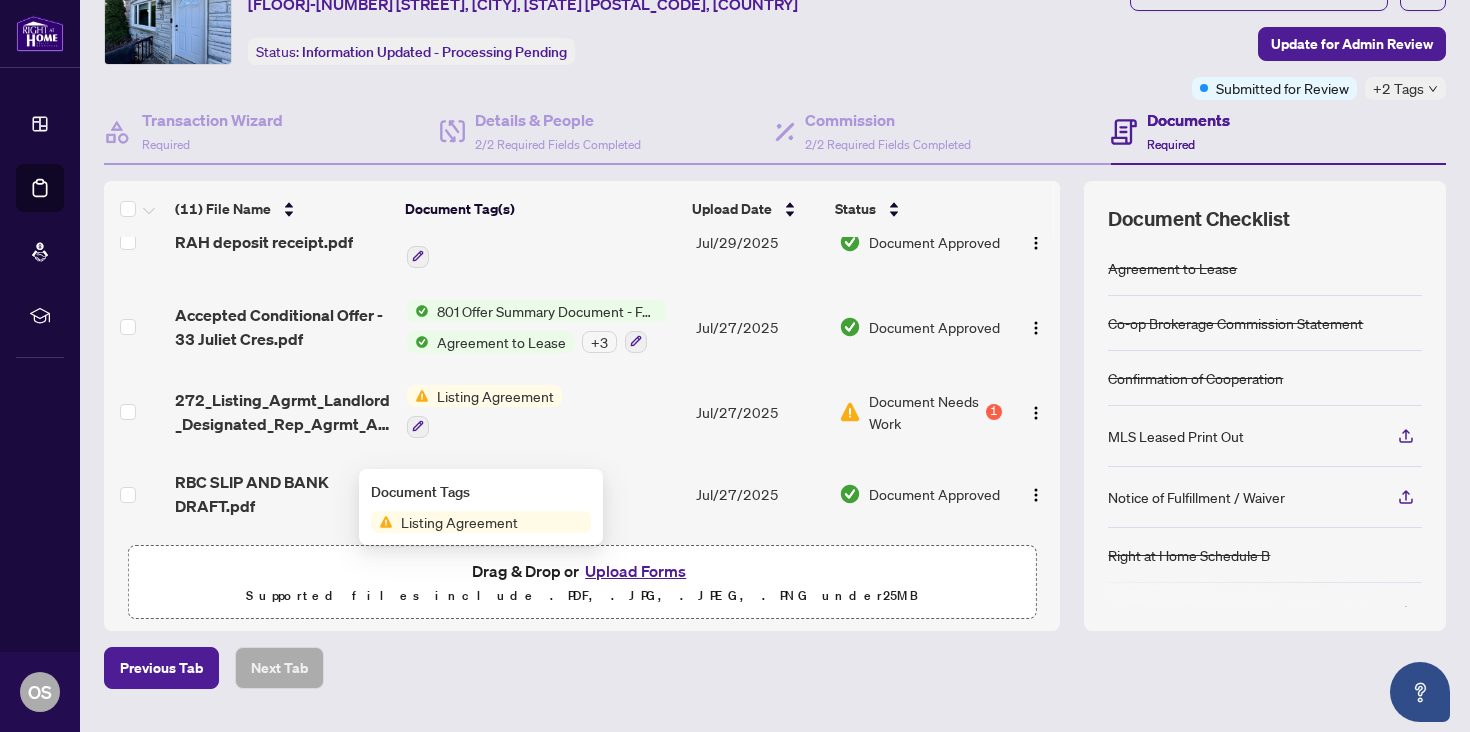 scroll, scrollTop: 115, scrollLeft: 0, axis: vertical 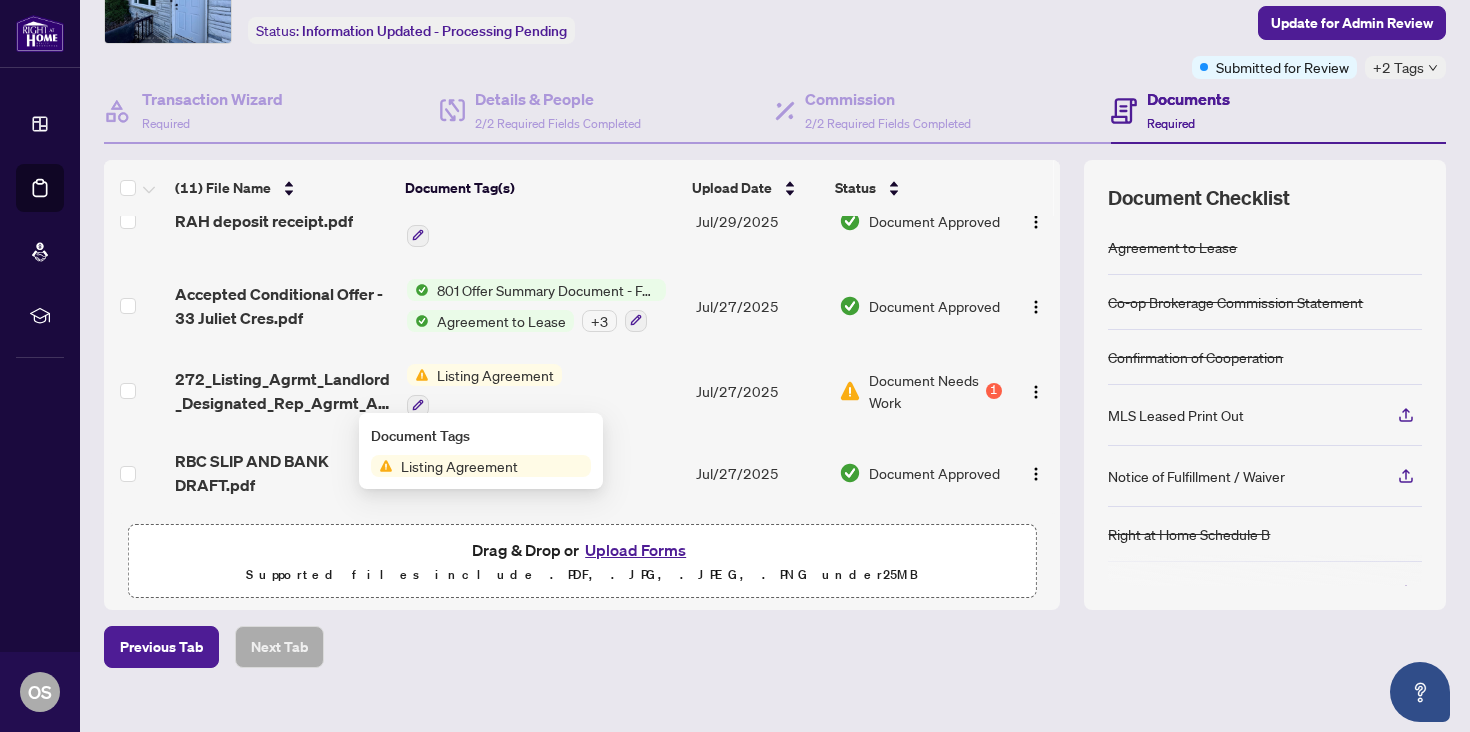 click on "Jul/27/2025" at bounding box center [759, 473] 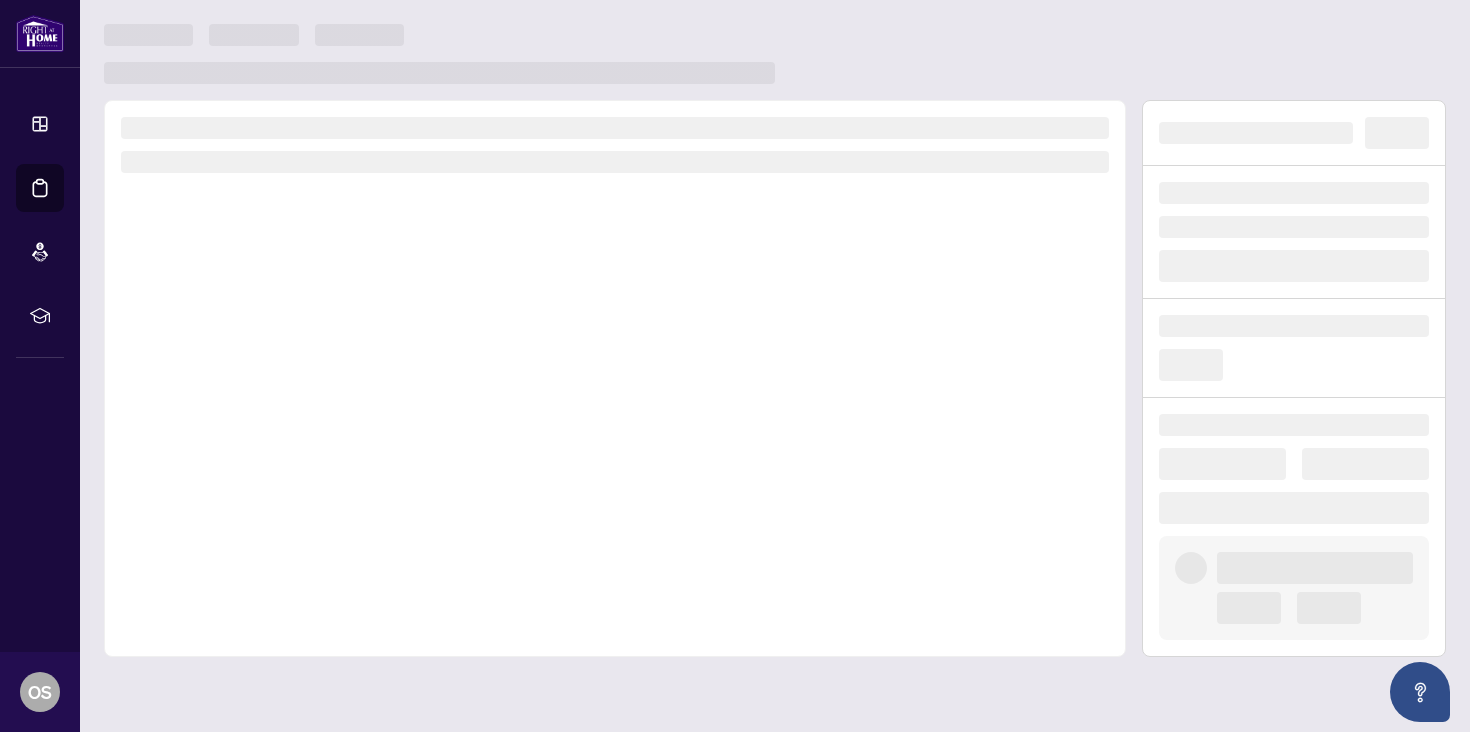 scroll, scrollTop: 0, scrollLeft: 0, axis: both 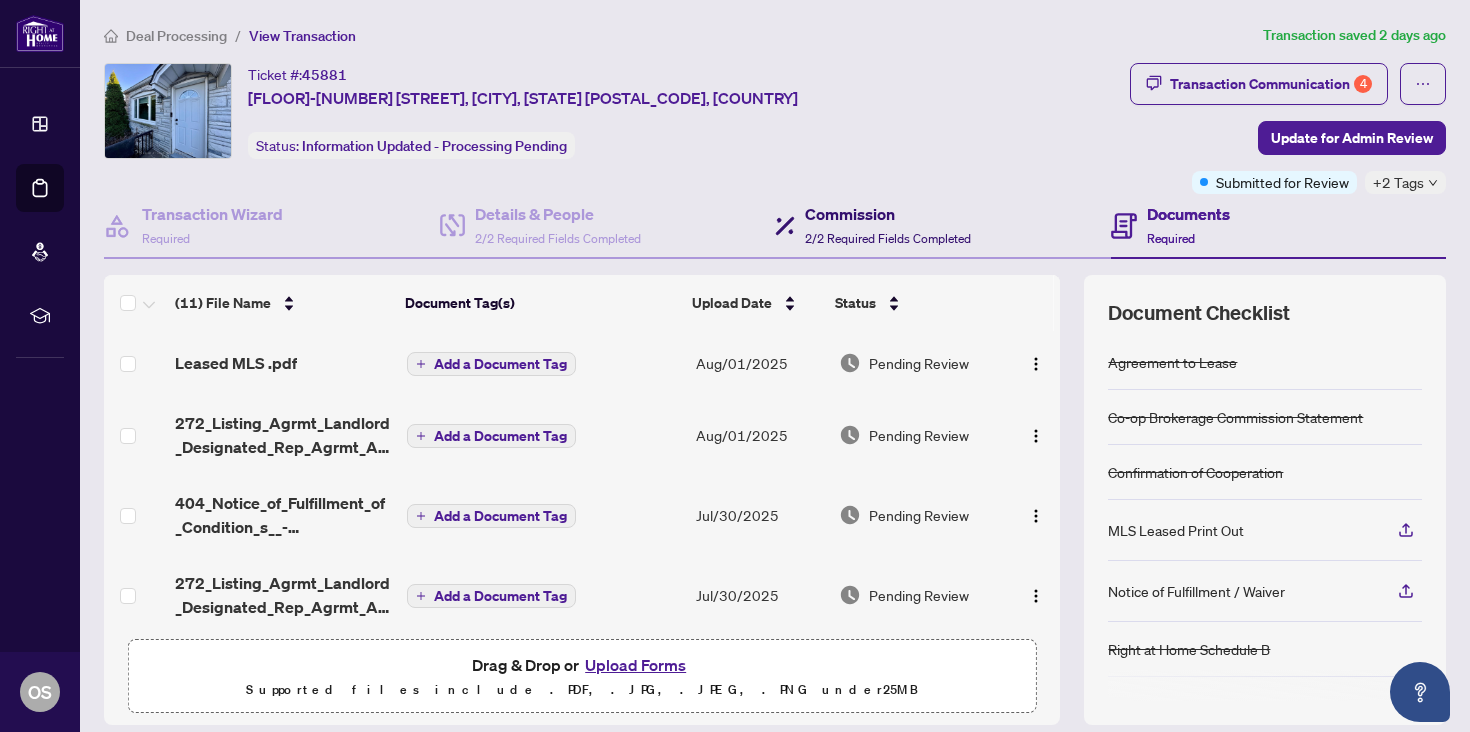 click on "Commission 2/2 Required Fields Completed" at bounding box center (888, 225) 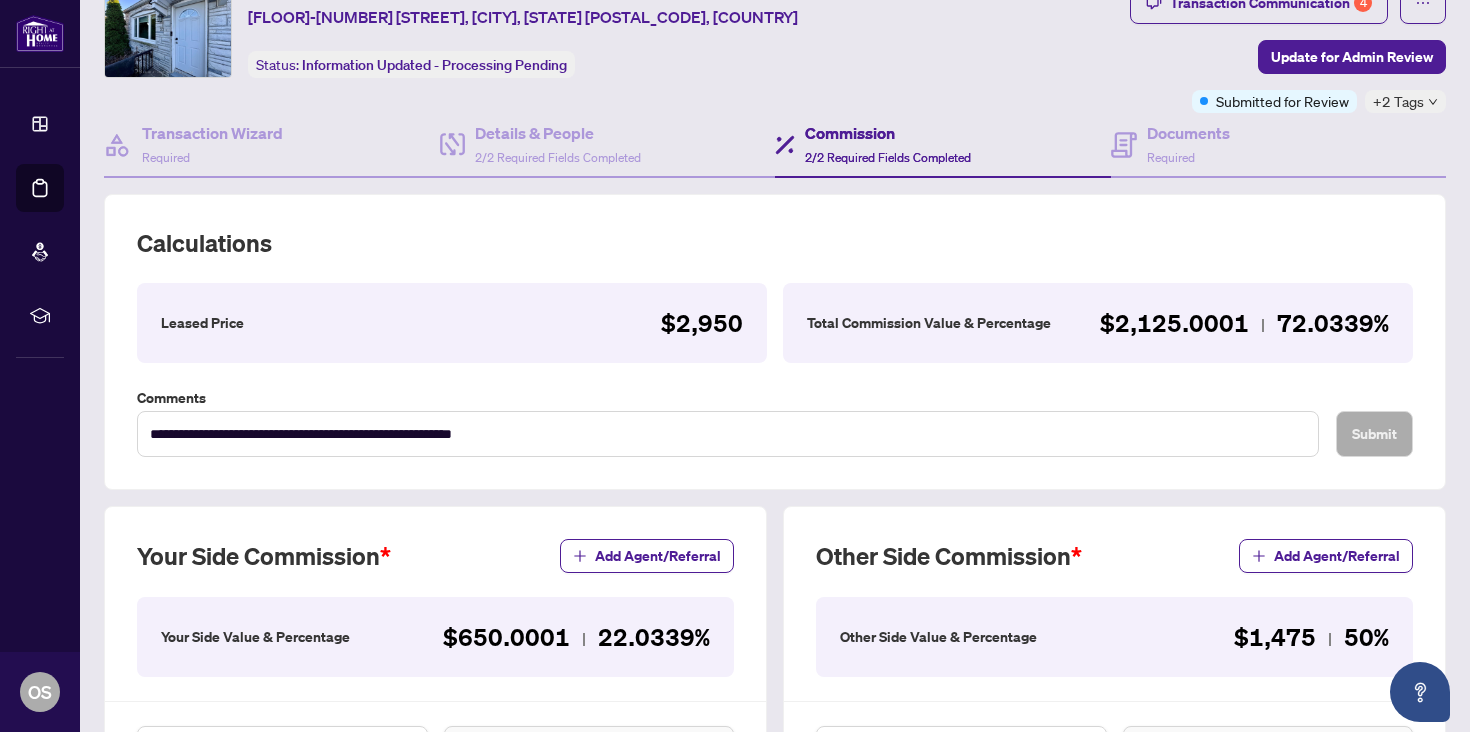 scroll, scrollTop: 80, scrollLeft: 0, axis: vertical 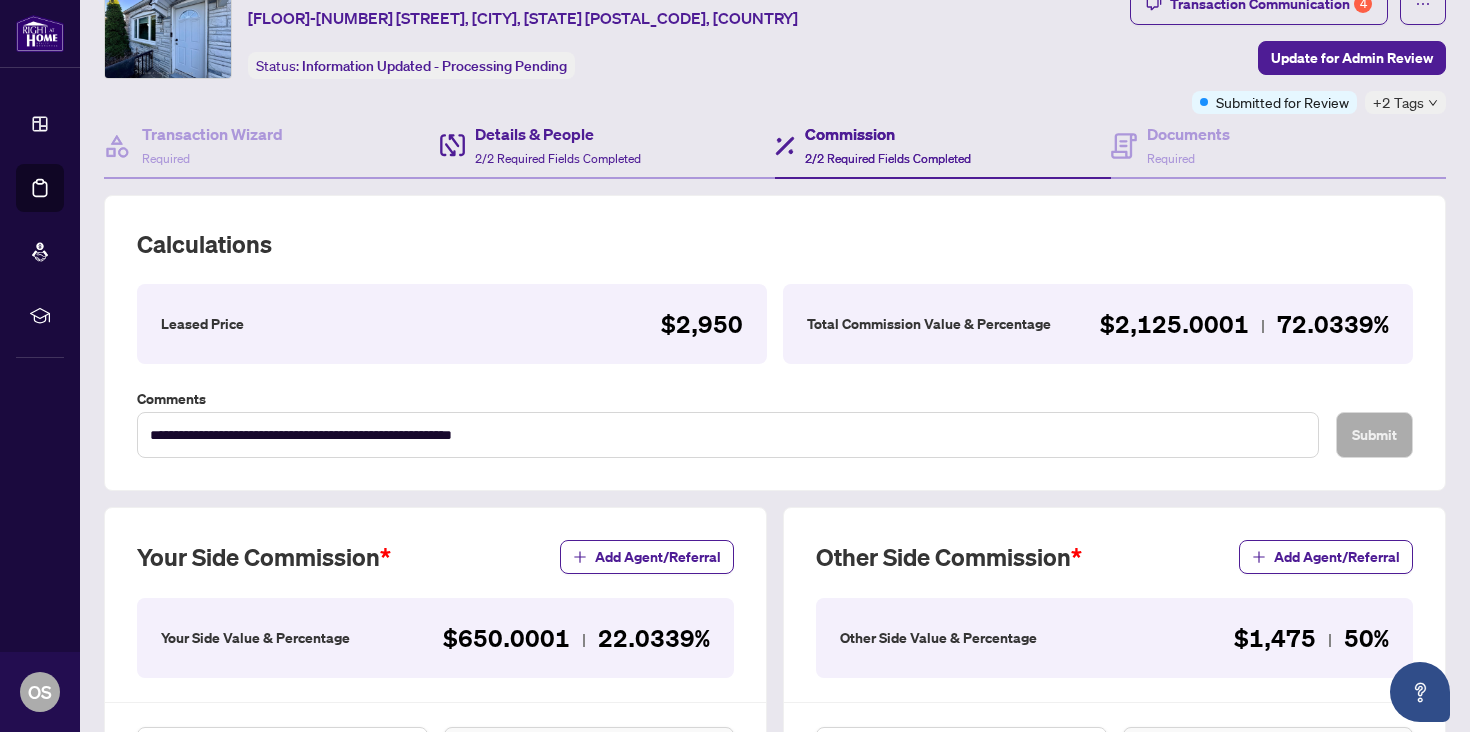 click on "Details & People 2/2 Required Fields Completed" at bounding box center (608, 146) 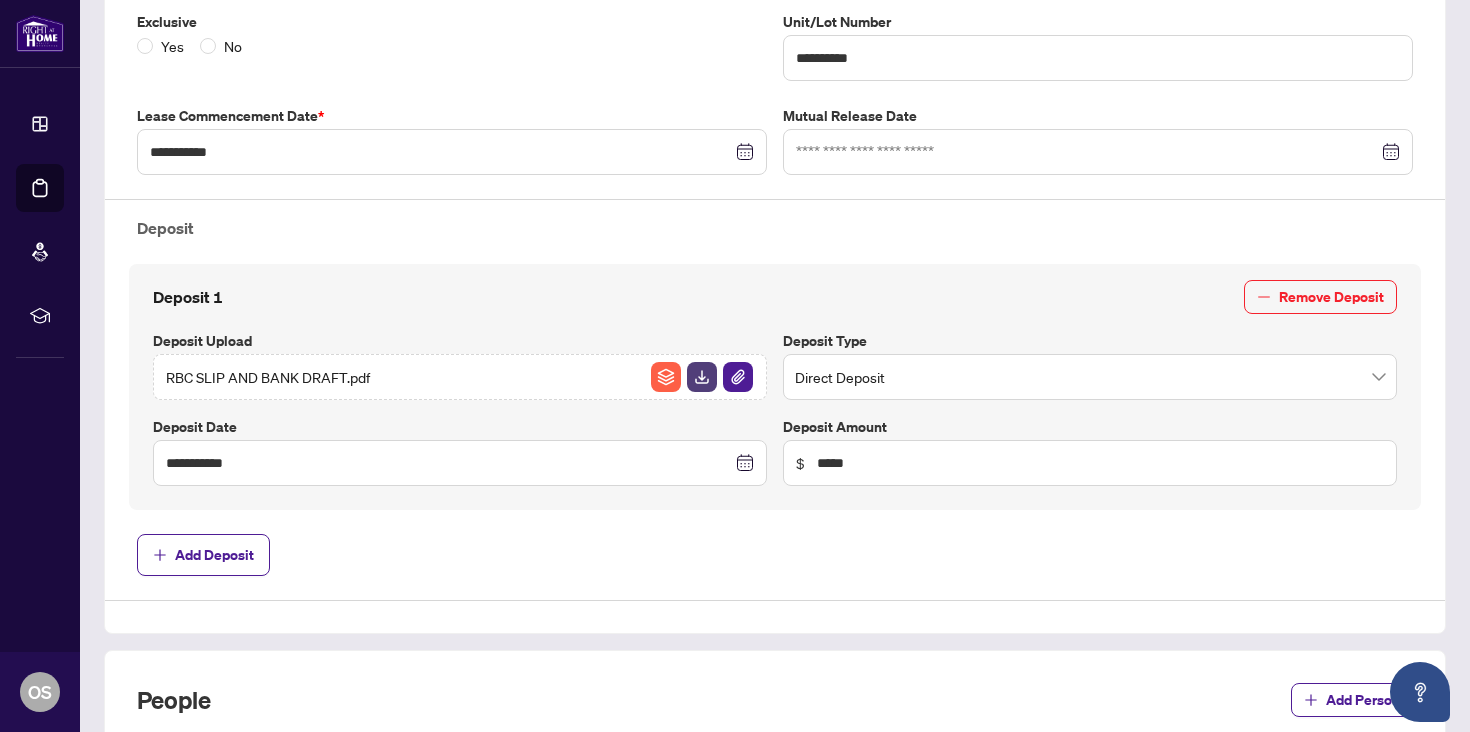 scroll, scrollTop: 557, scrollLeft: 0, axis: vertical 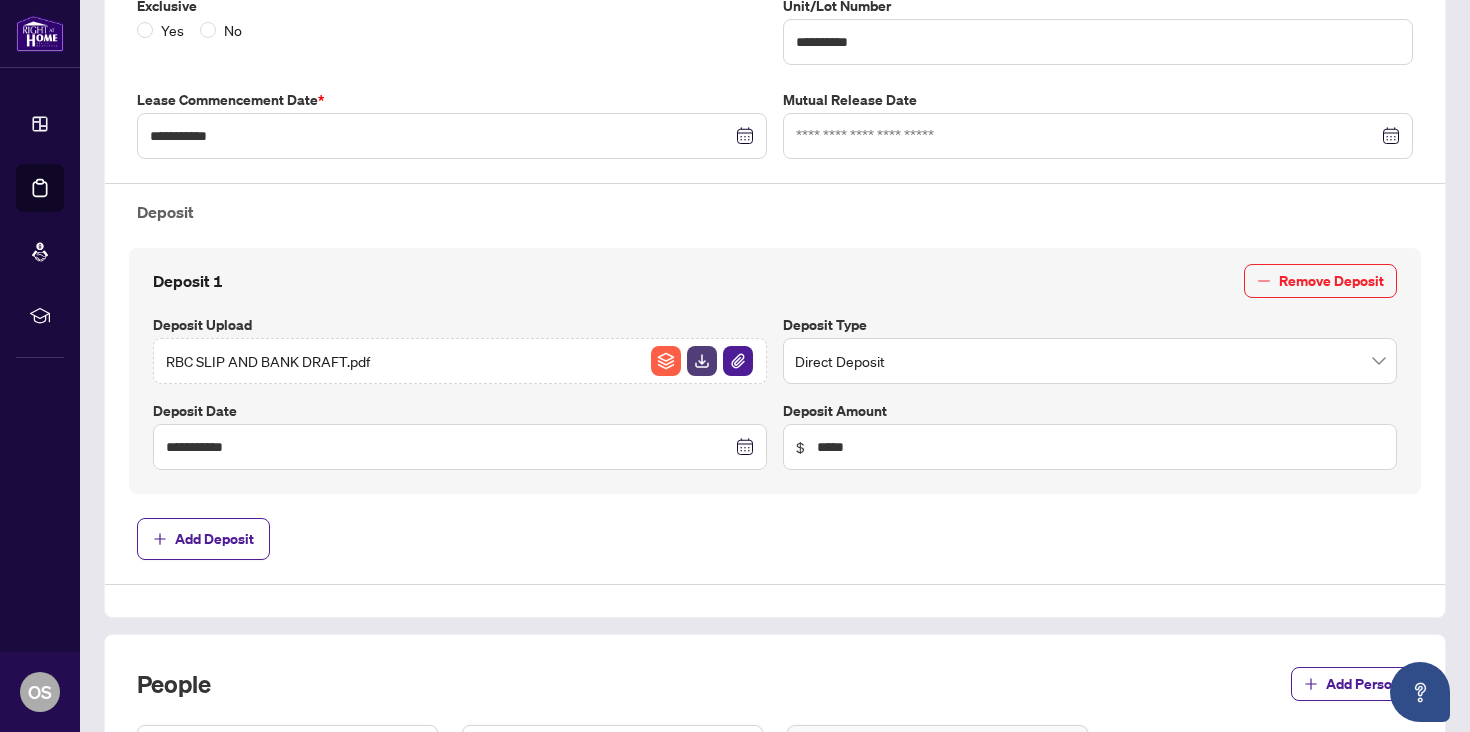 click on "RBC SLIP AND BANK DRAFT.pdf" at bounding box center (460, 361) 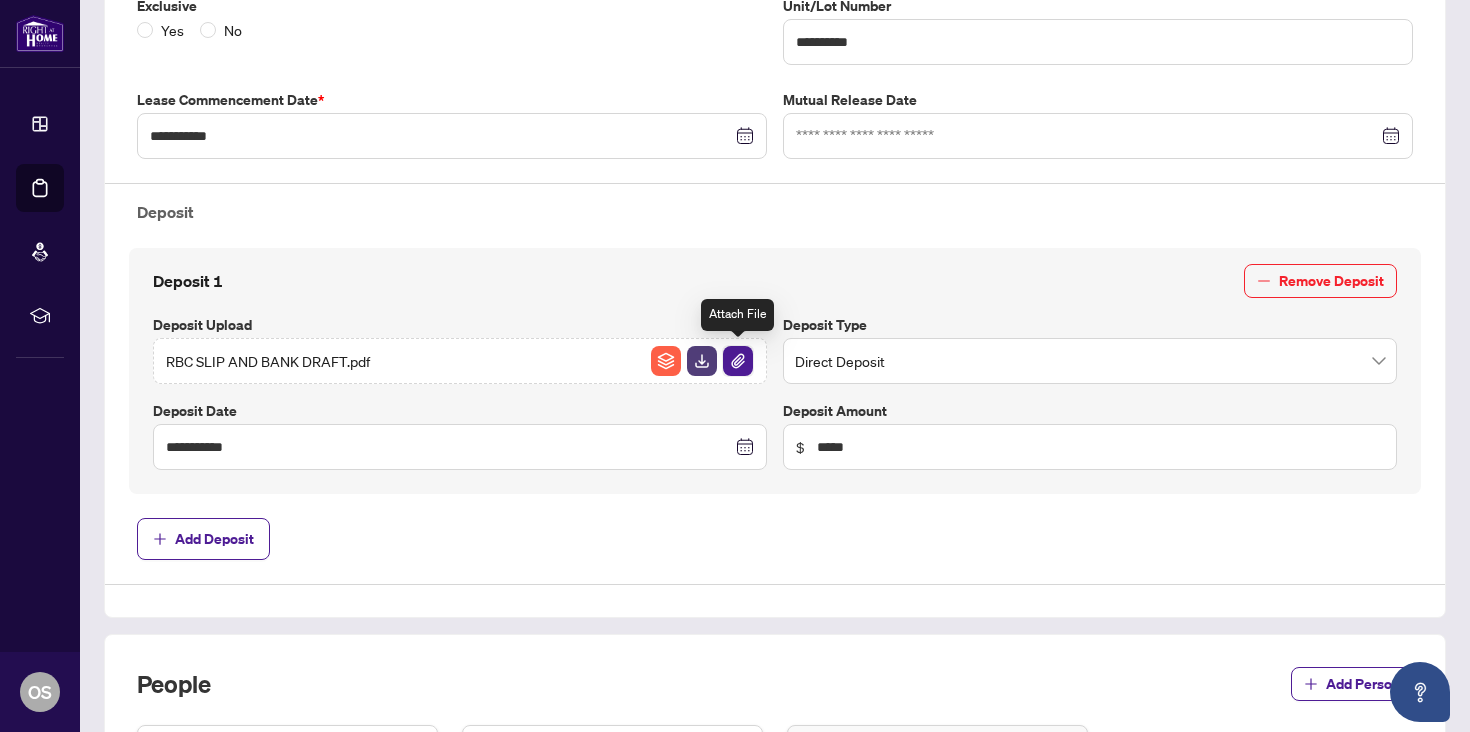 click at bounding box center (738, 361) 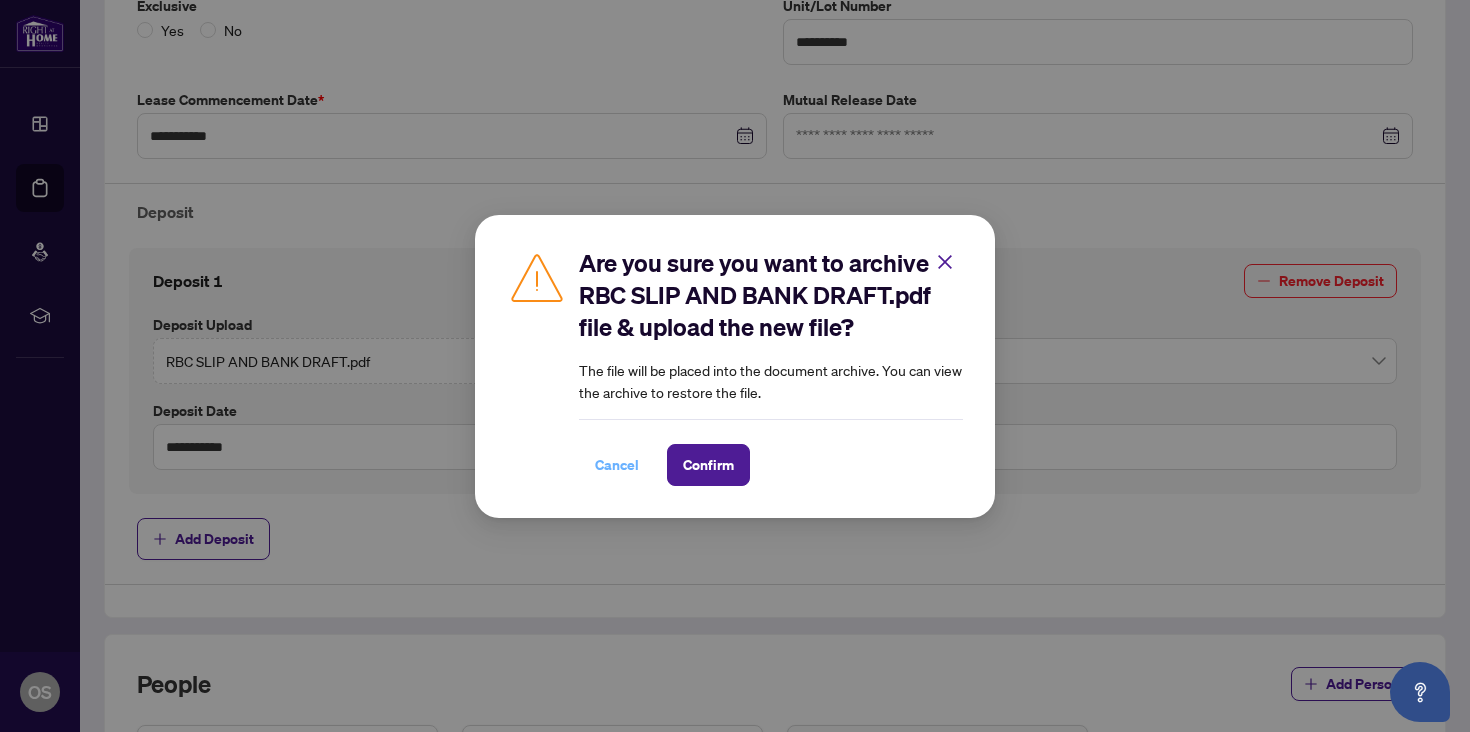 click on "Cancel" at bounding box center (617, 465) 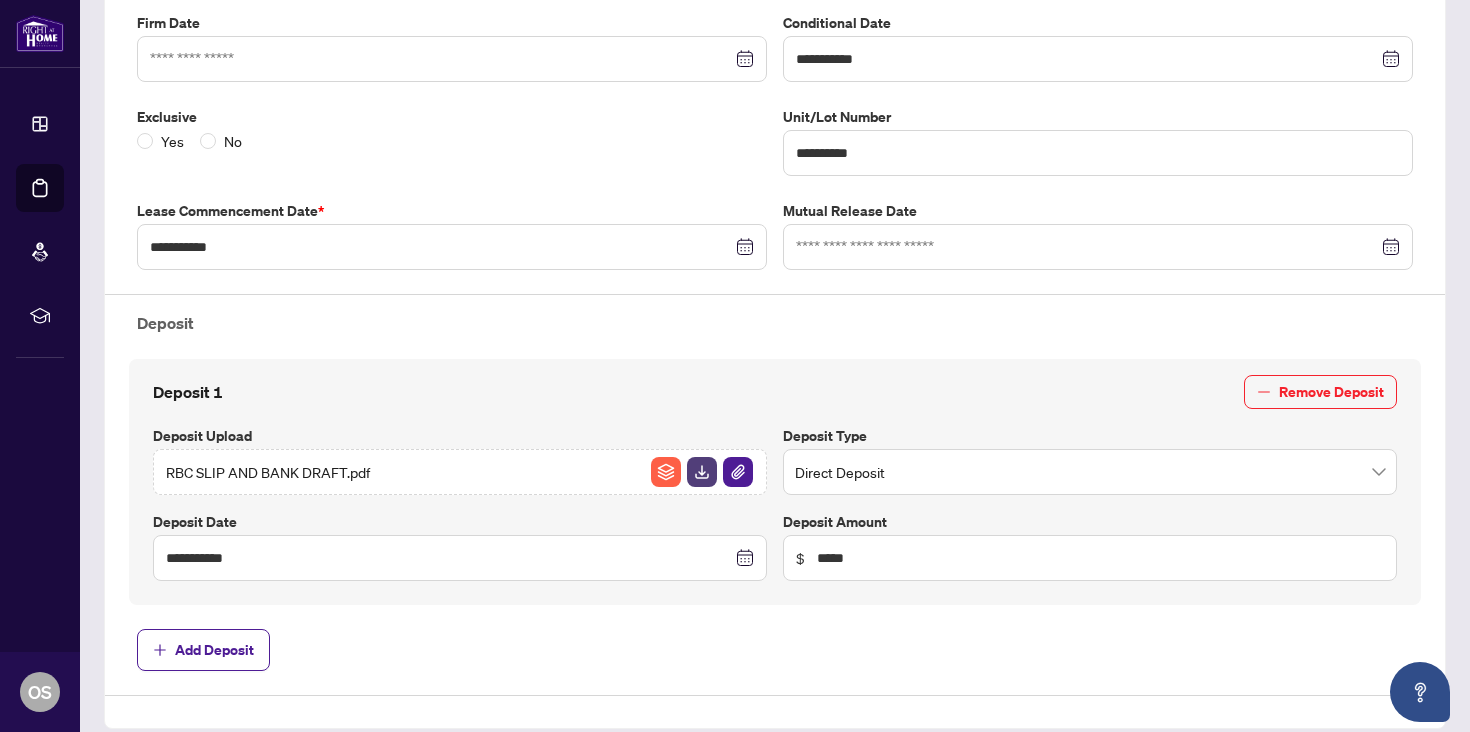 scroll, scrollTop: 443, scrollLeft: 0, axis: vertical 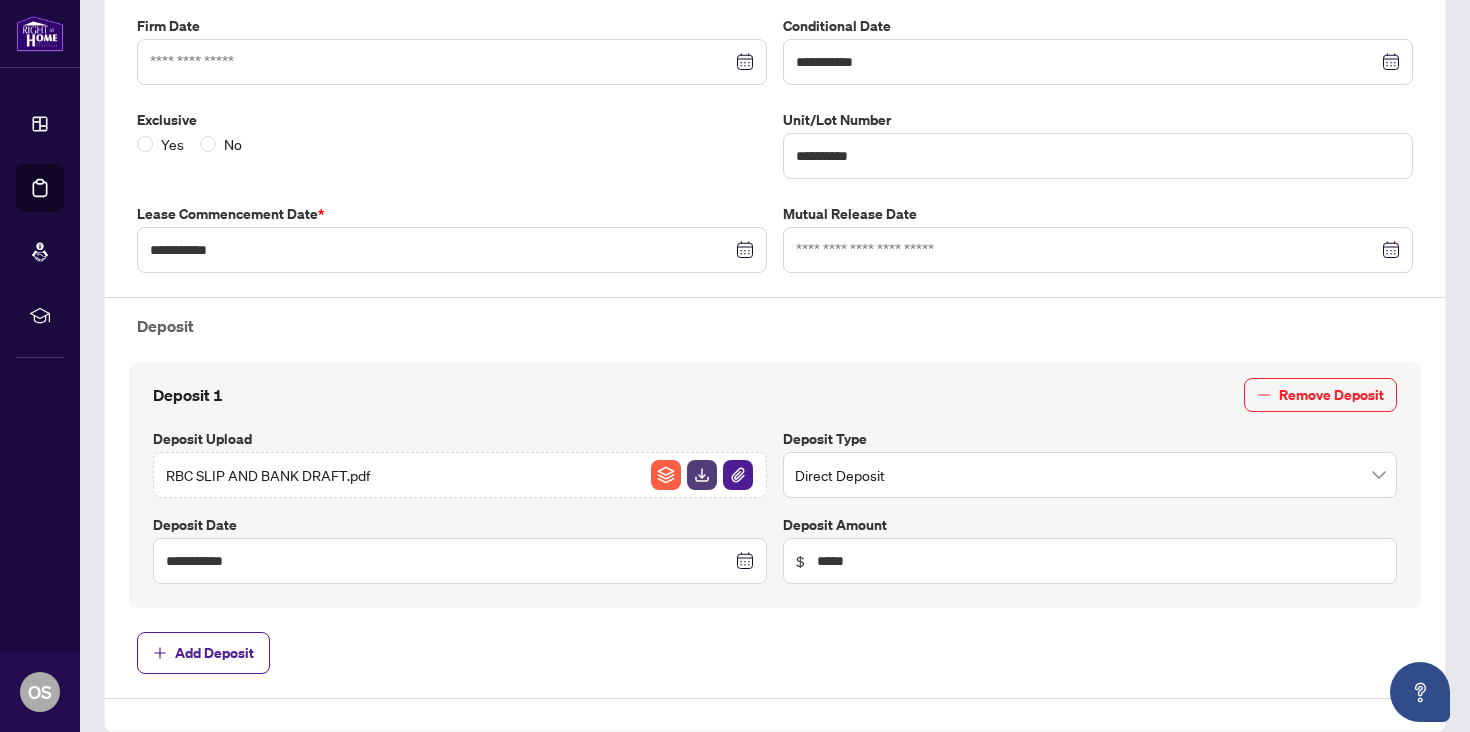 click on "RBC SLIP AND BANK DRAFT.pdf" at bounding box center [460, 475] 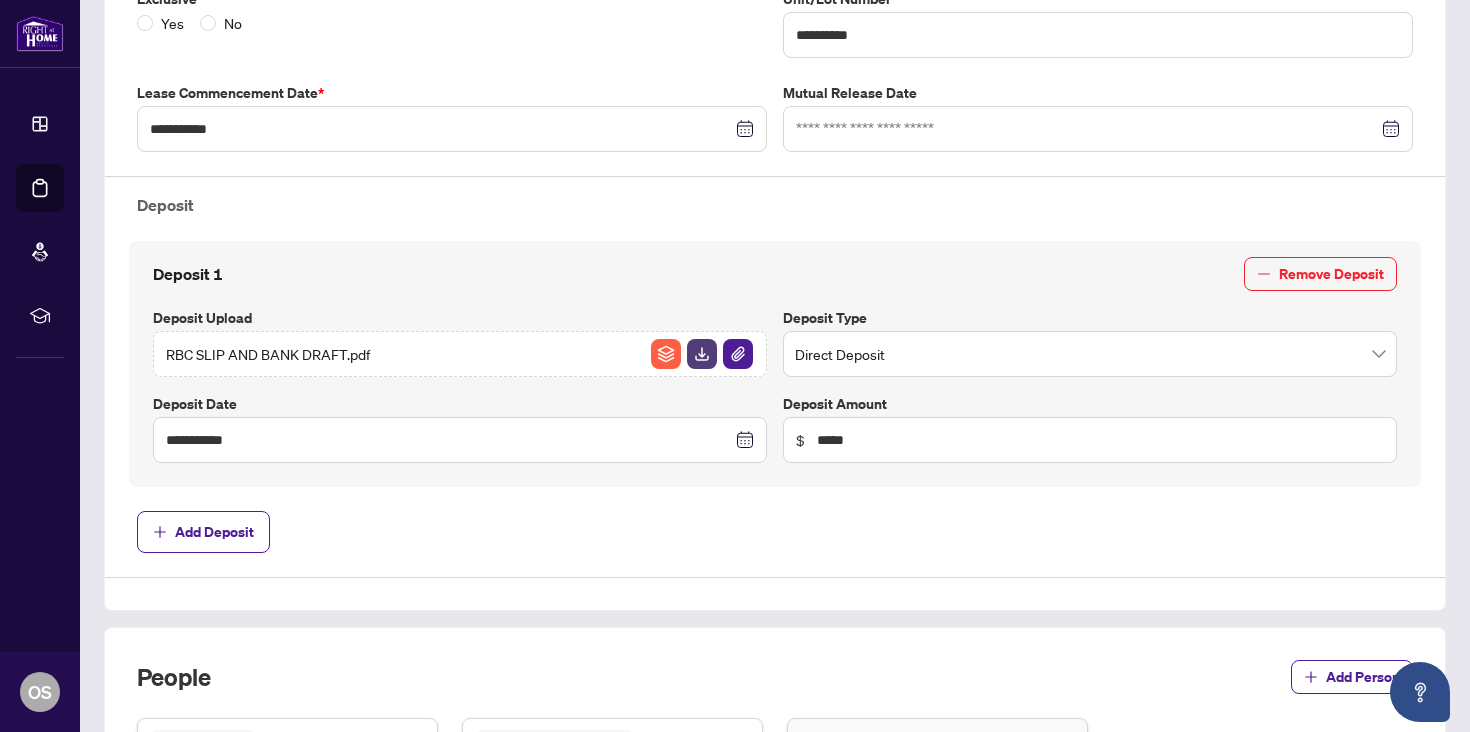 scroll, scrollTop: 574, scrollLeft: 0, axis: vertical 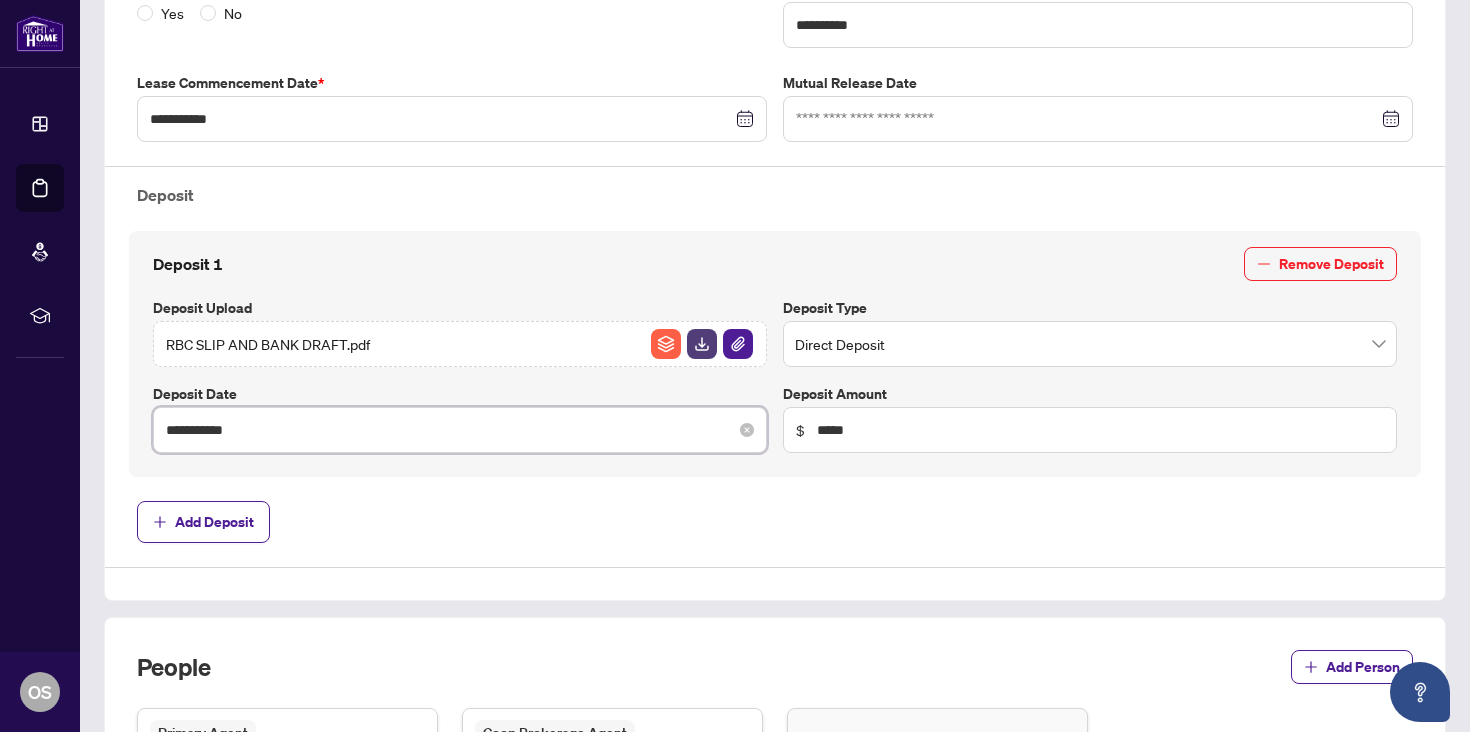 click on "**********" at bounding box center [449, 430] 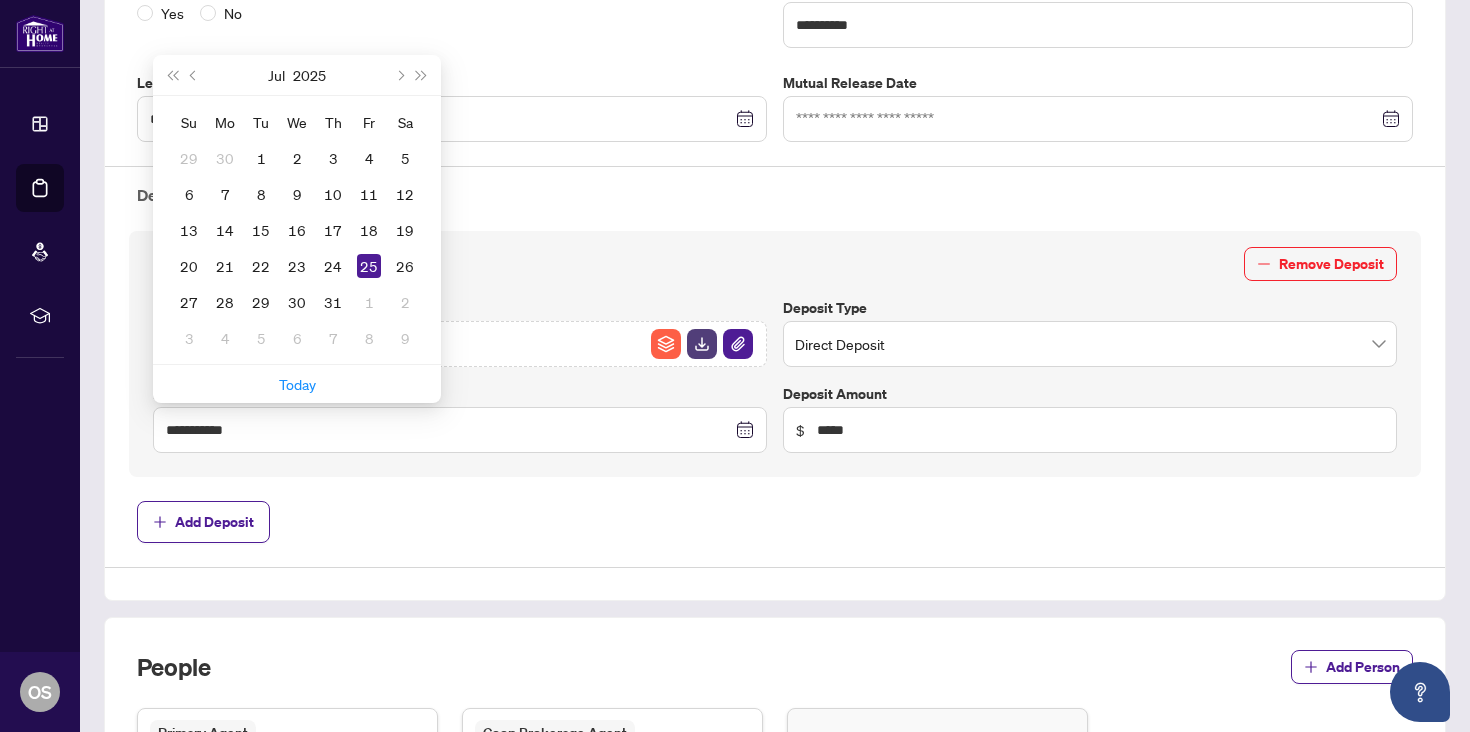 click on "**********" at bounding box center (775, 350) 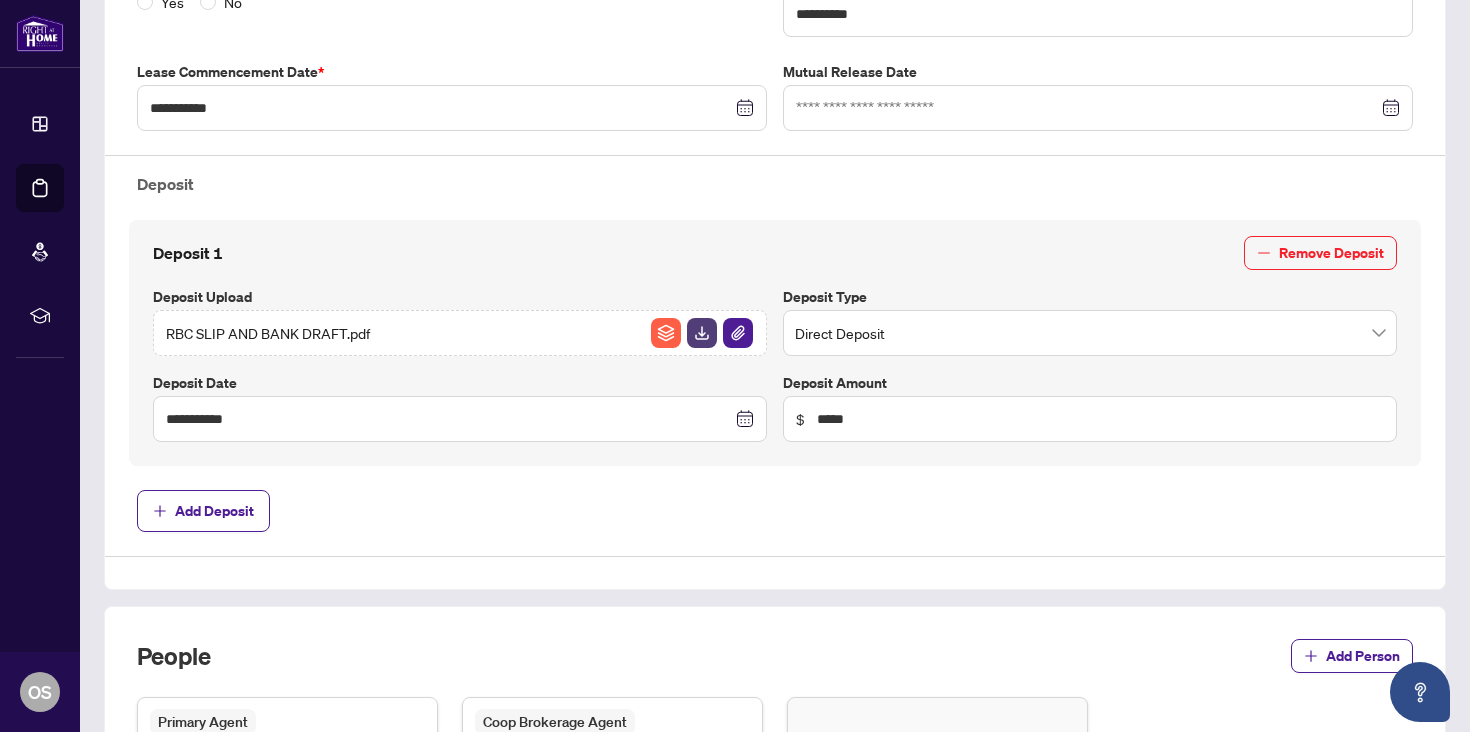 scroll, scrollTop: 617, scrollLeft: 0, axis: vertical 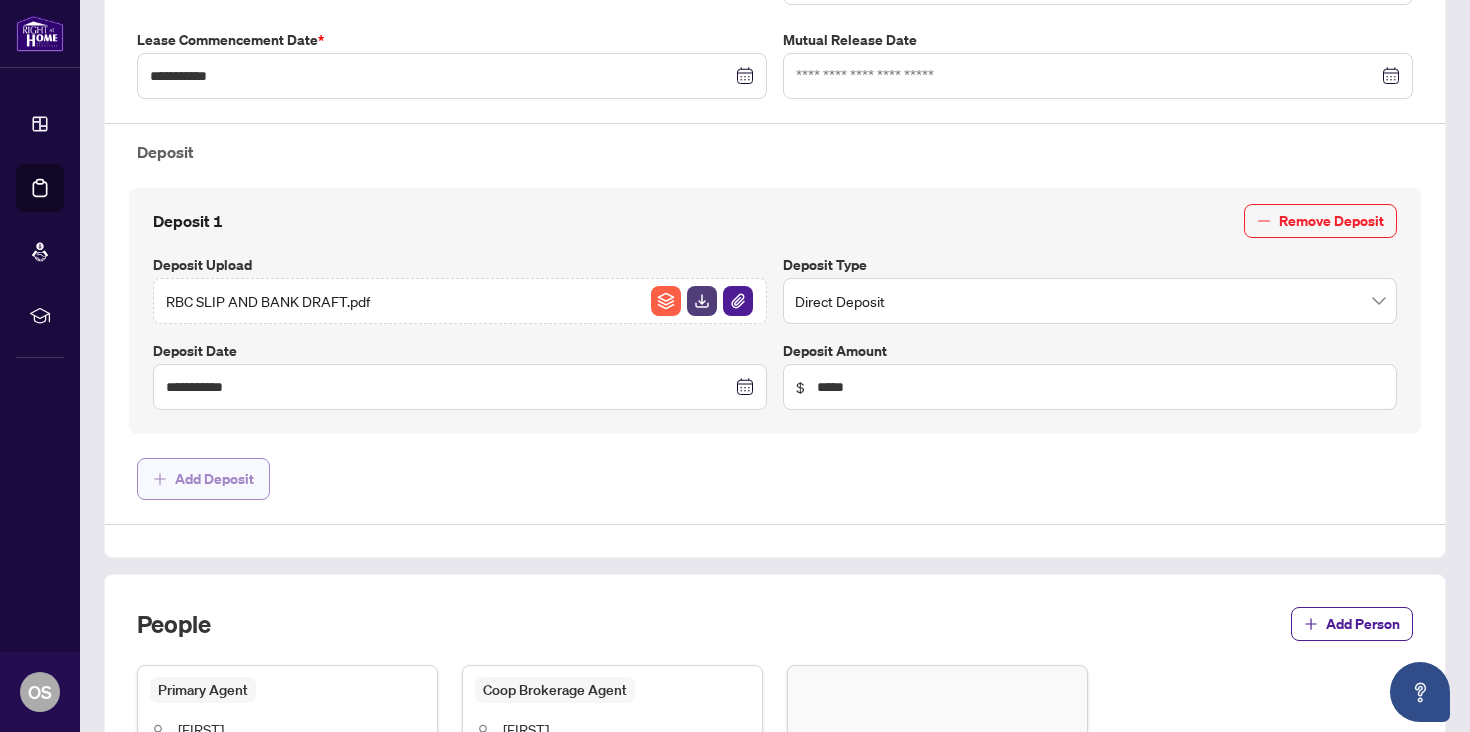 click on "Add Deposit" at bounding box center (214, 479) 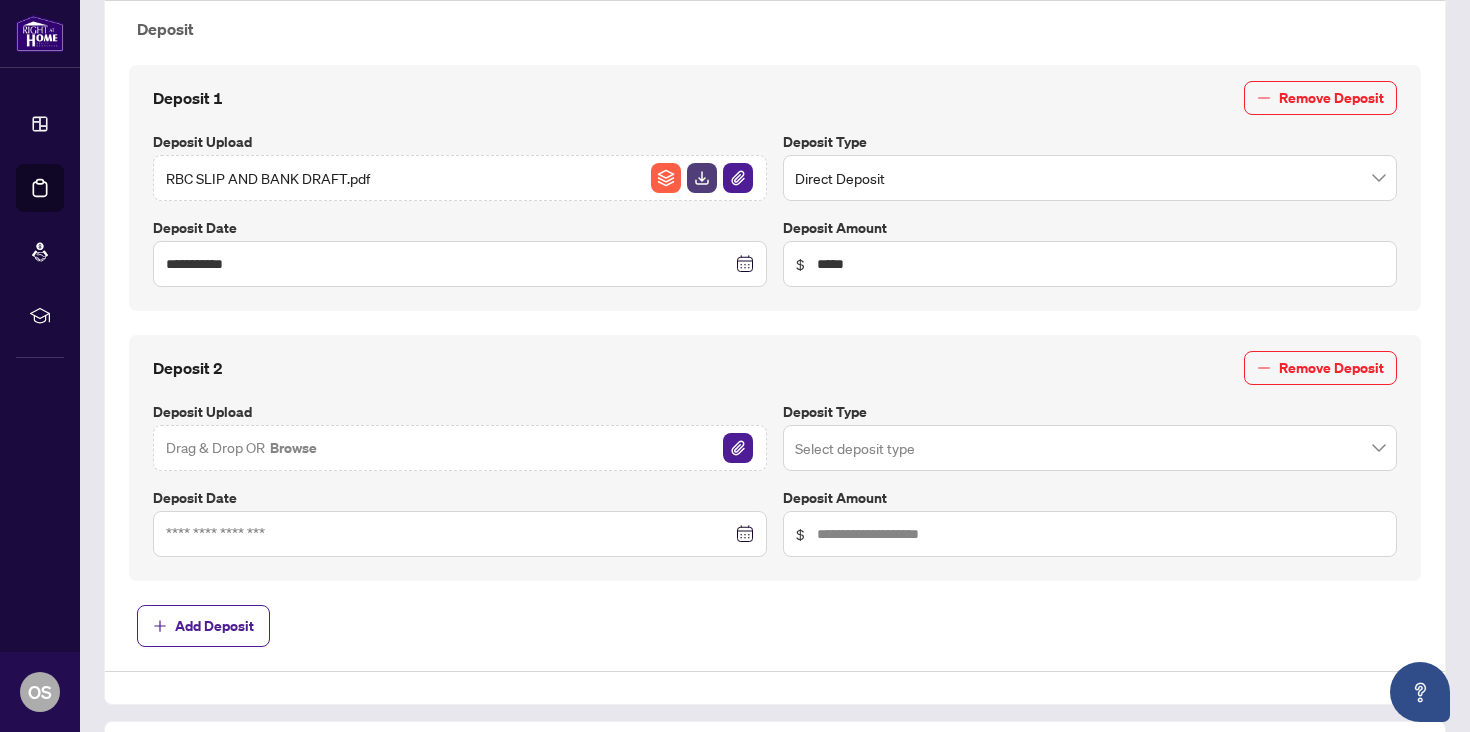 scroll, scrollTop: 737, scrollLeft: 0, axis: vertical 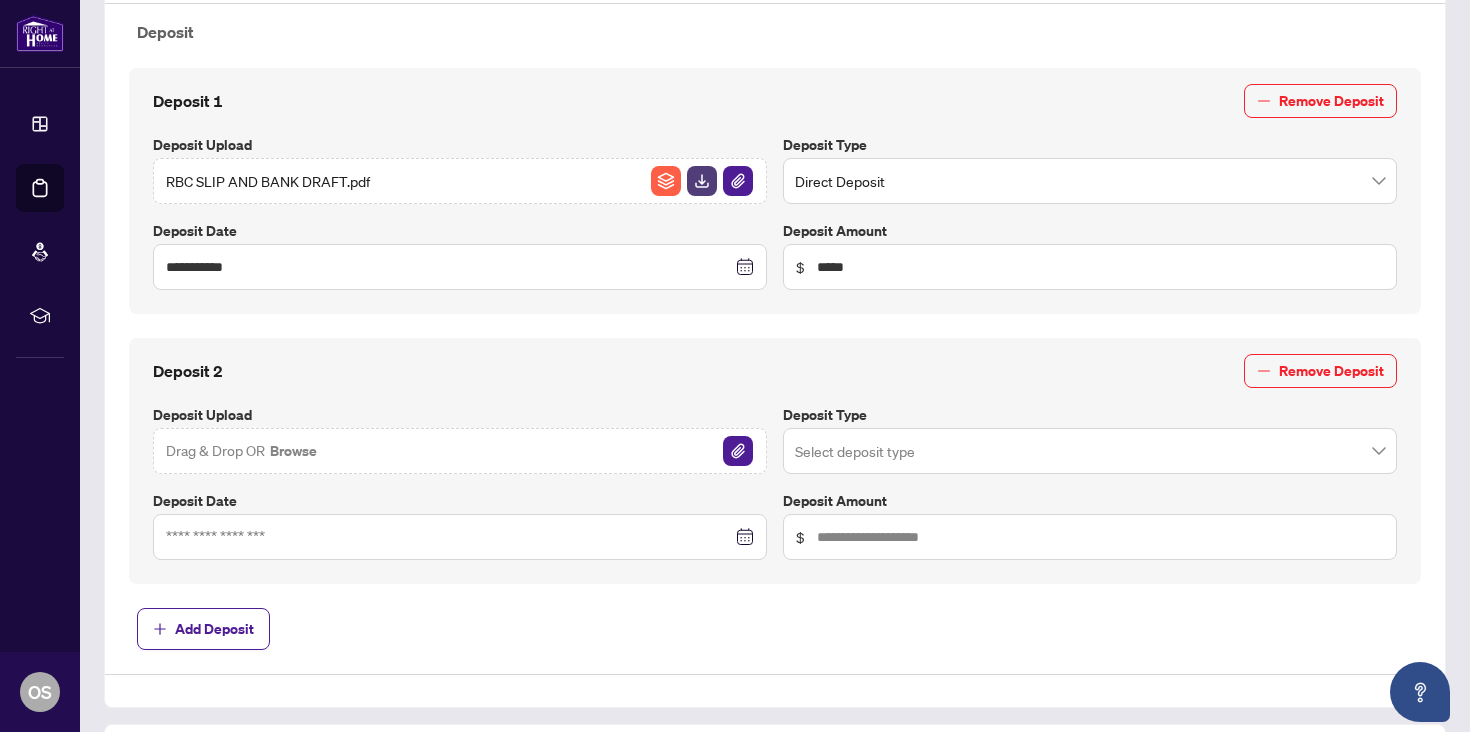 click on "RBC SLIP AND BANK DRAFT.pdf" at bounding box center (460, 181) 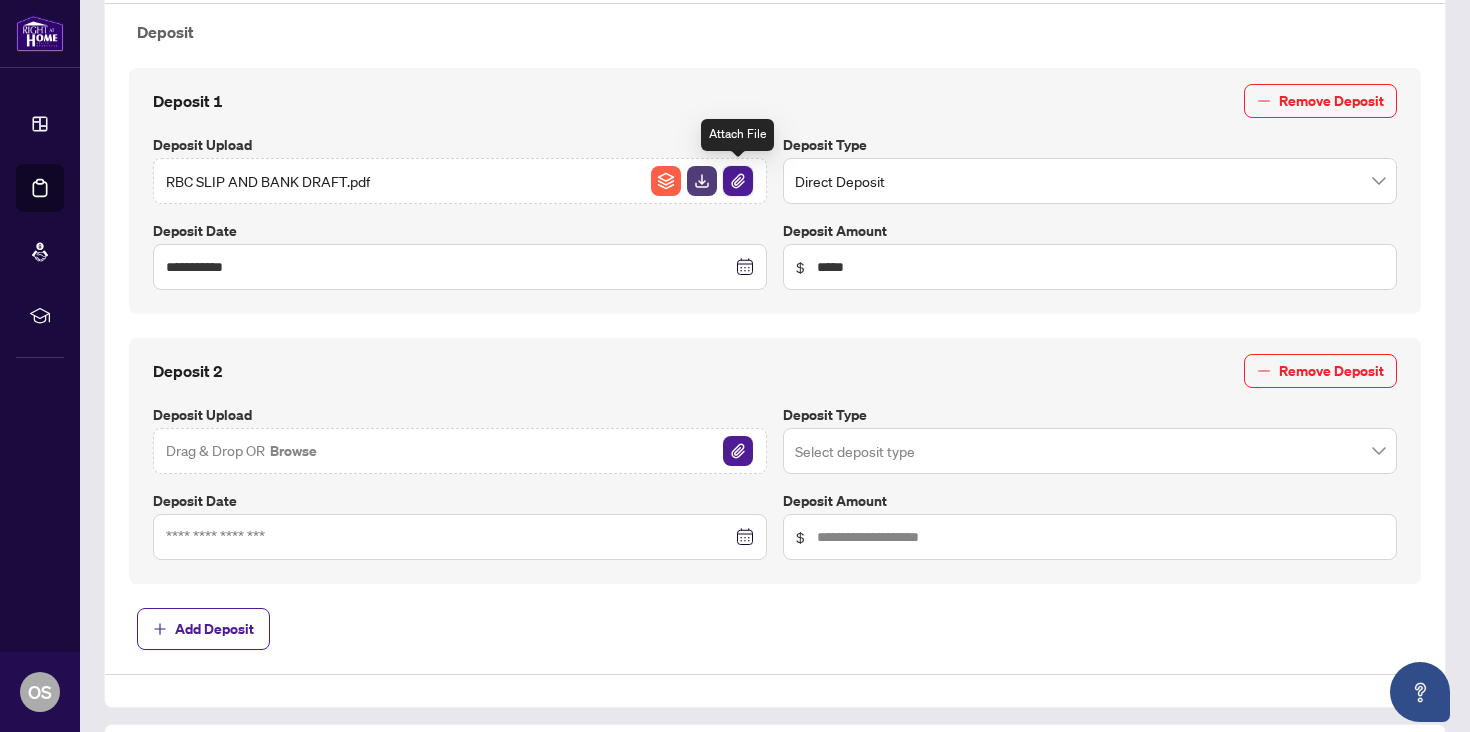 click at bounding box center (738, 181) 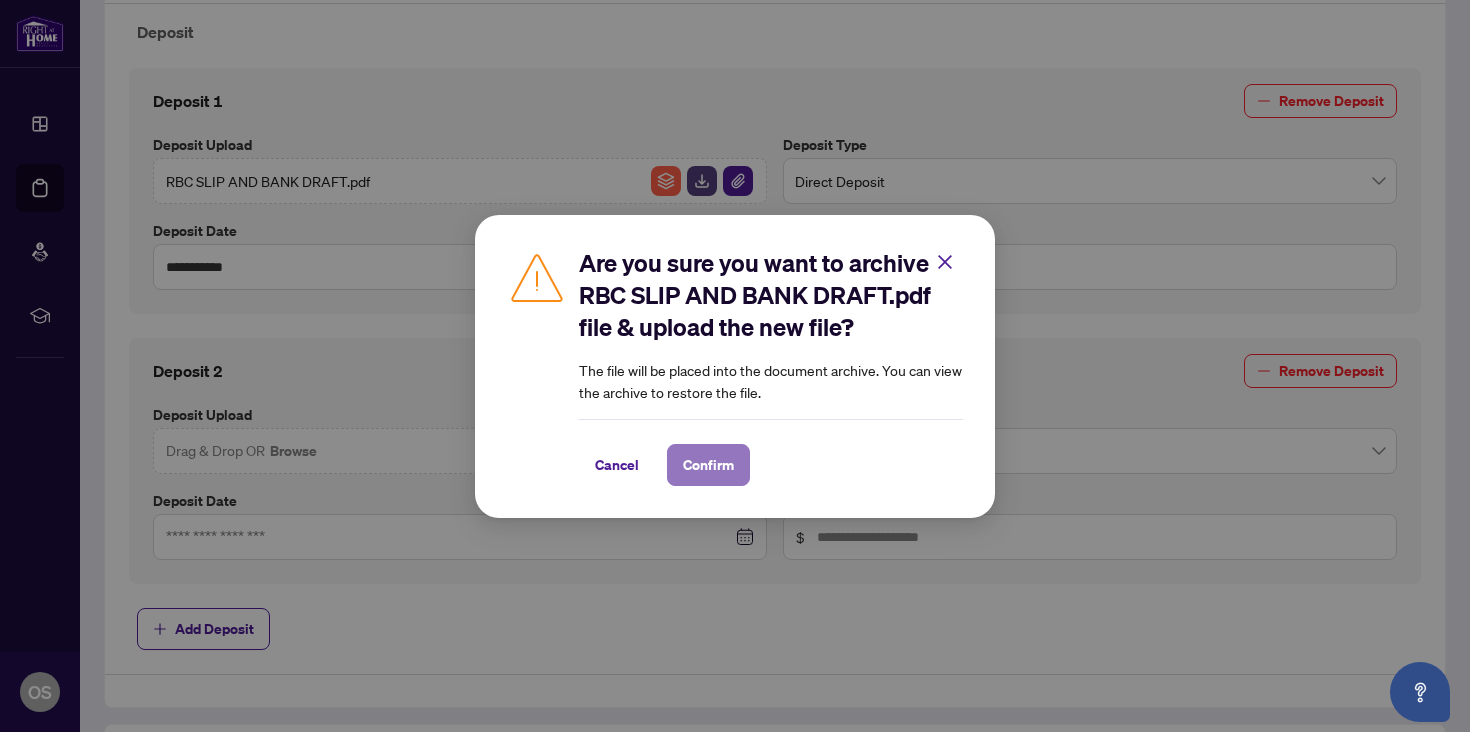 click on "Confirm" at bounding box center [708, 465] 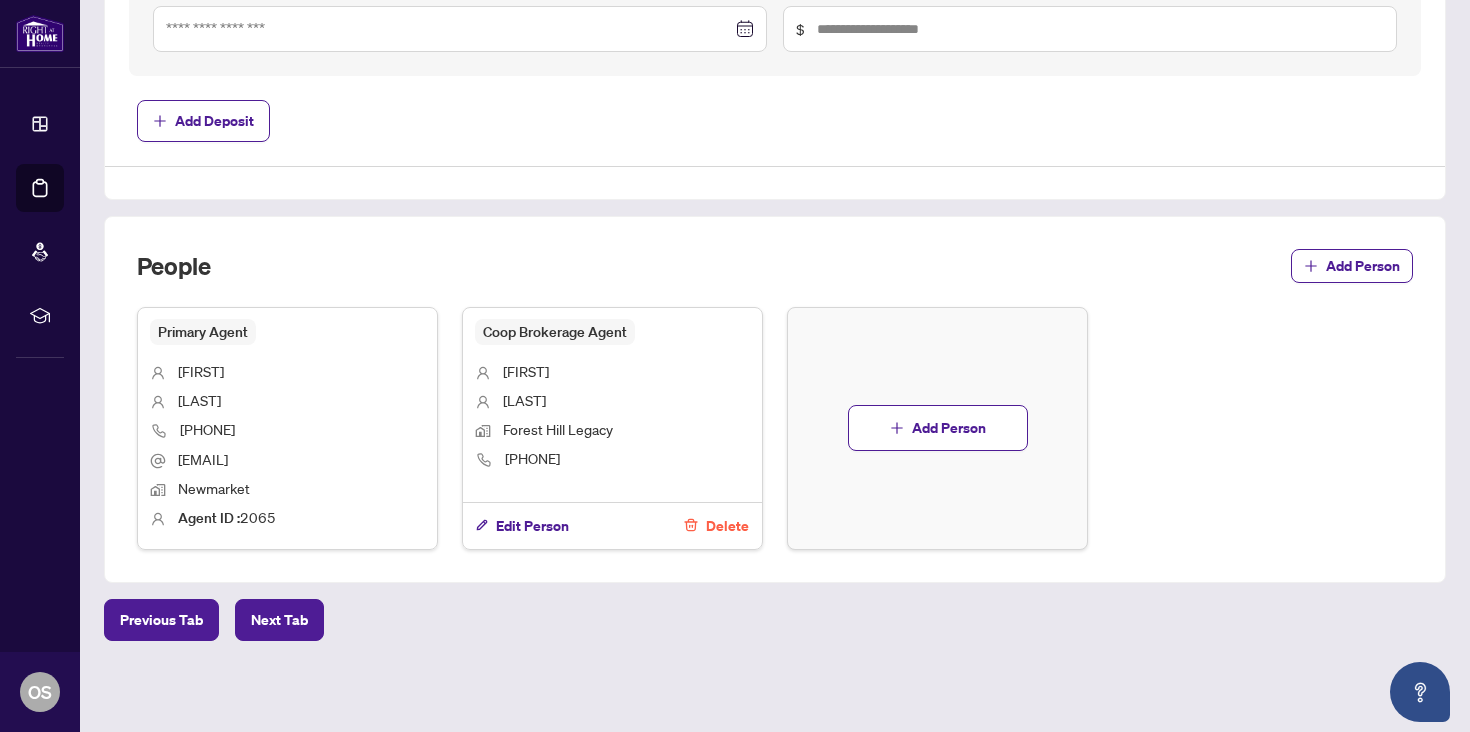 scroll, scrollTop: 0, scrollLeft: 0, axis: both 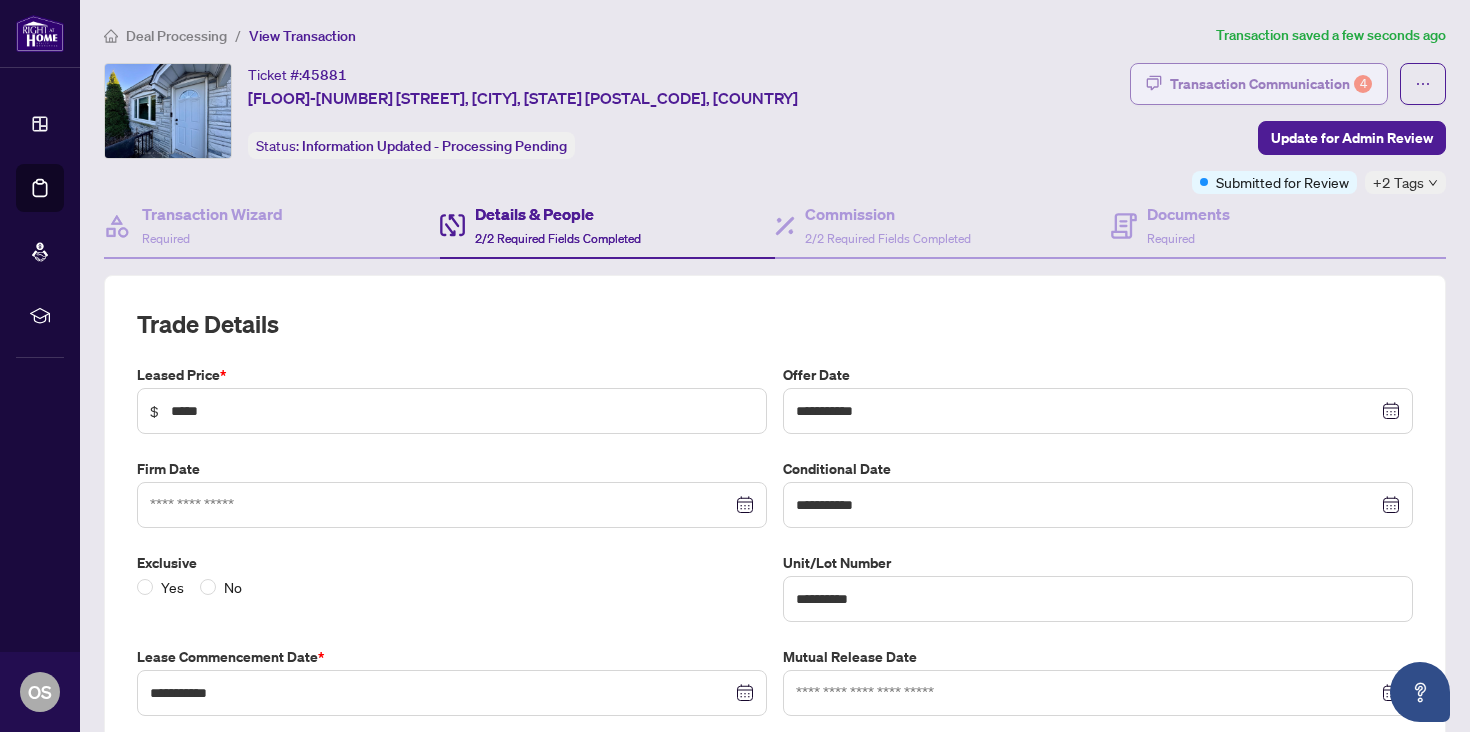click on "Transaction Communication 4" at bounding box center (1271, 84) 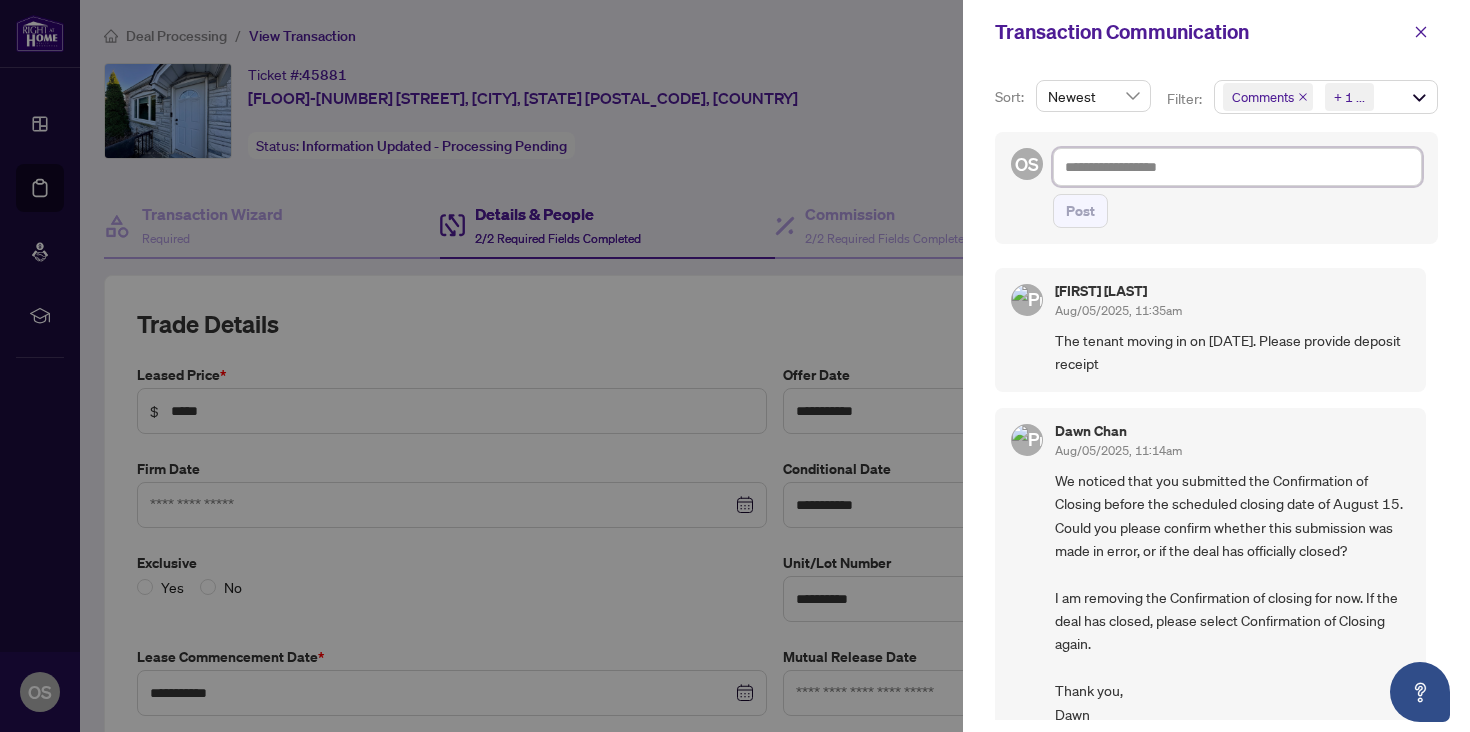 click at bounding box center [1237, 167] 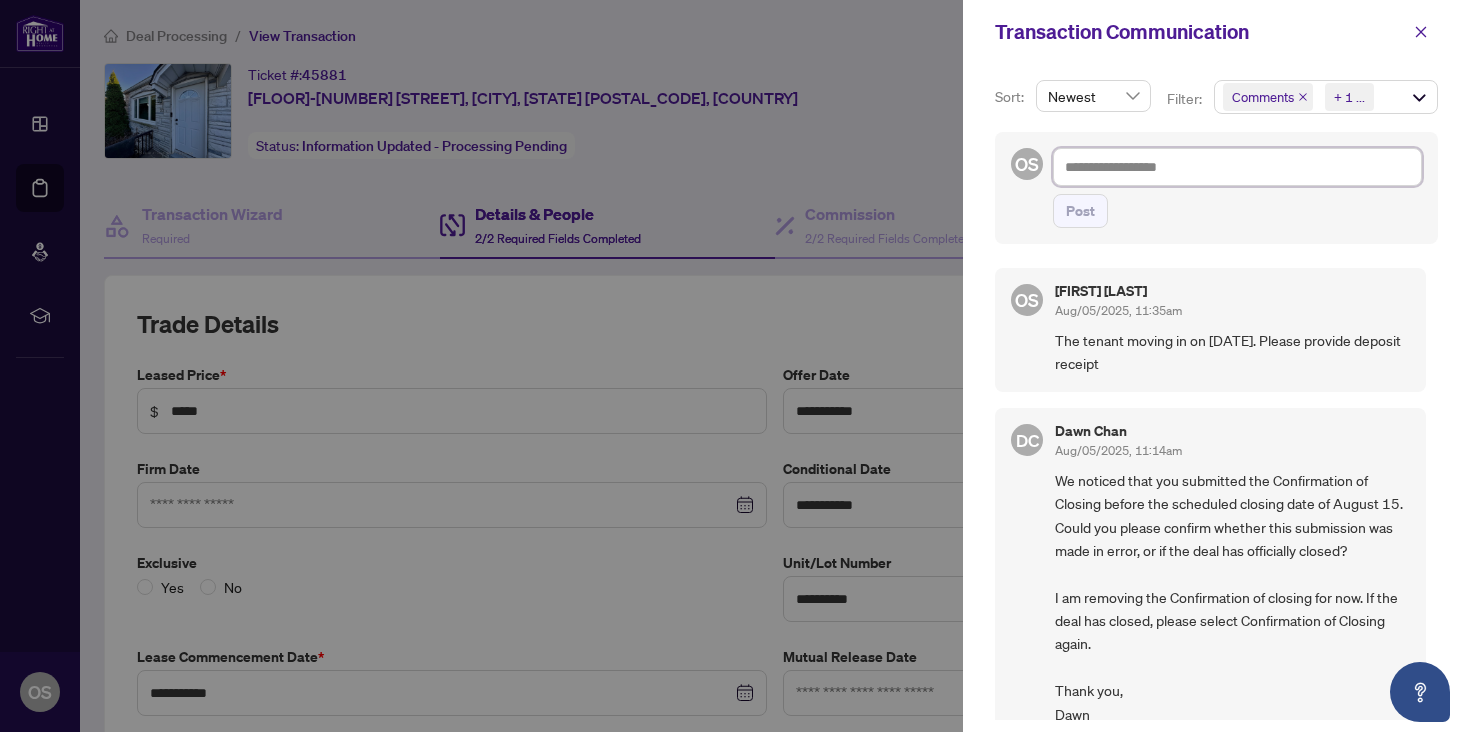type on "*" 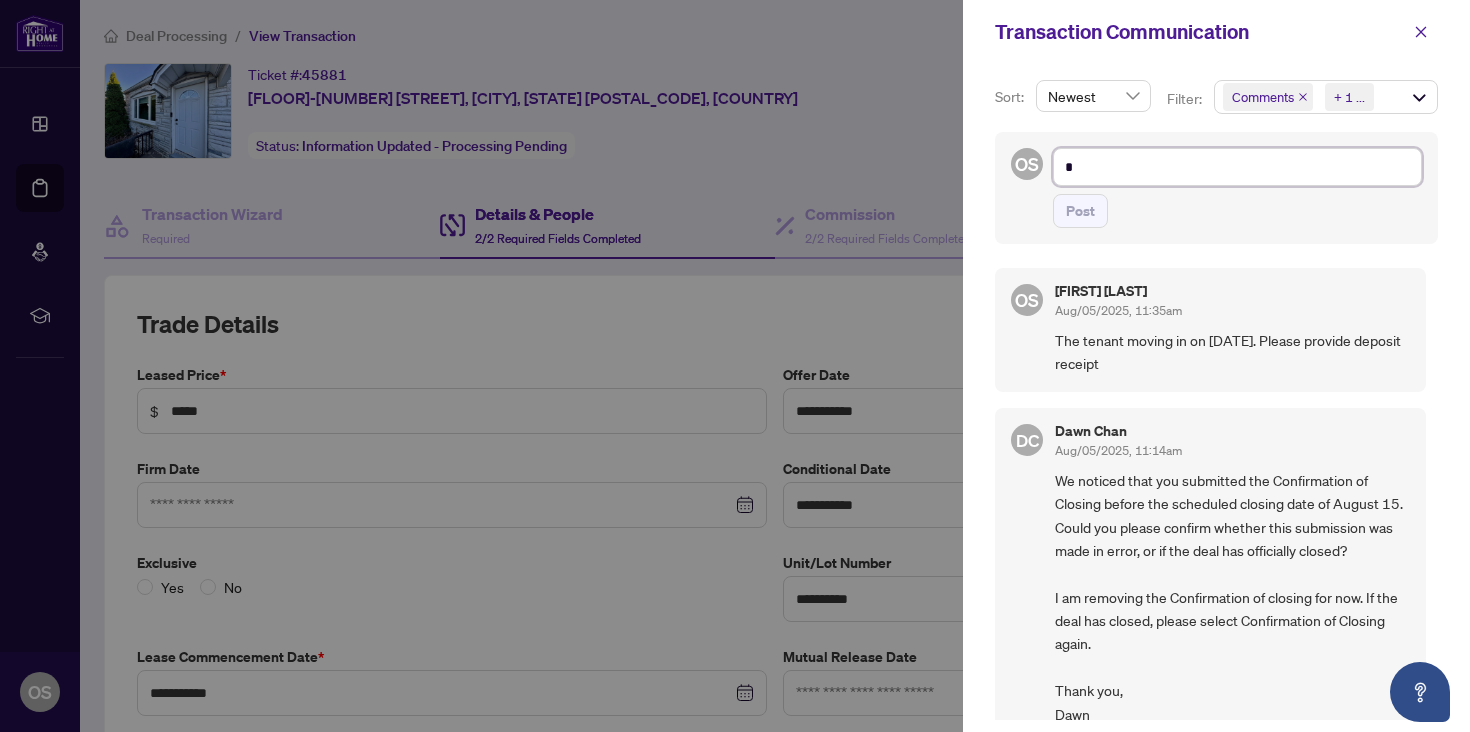type on "**" 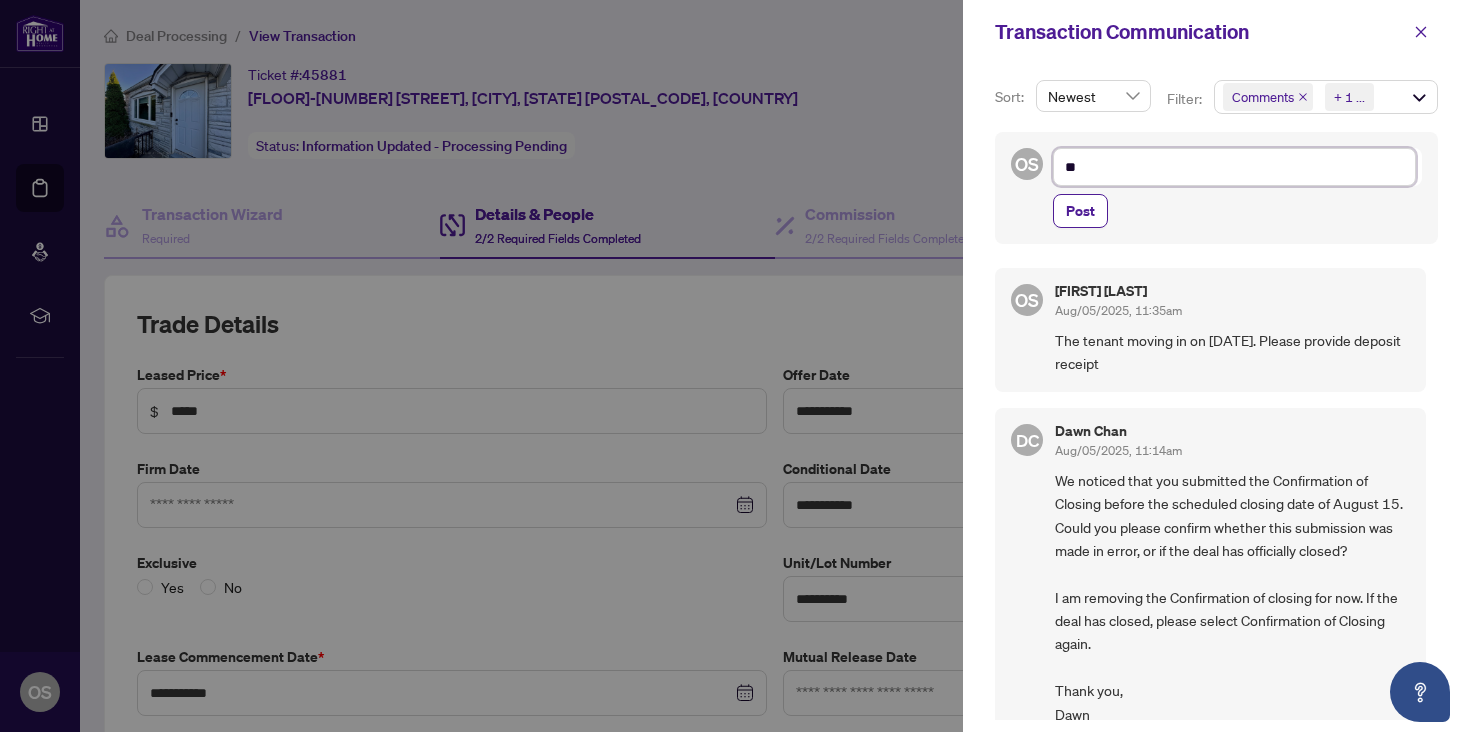 type on "***" 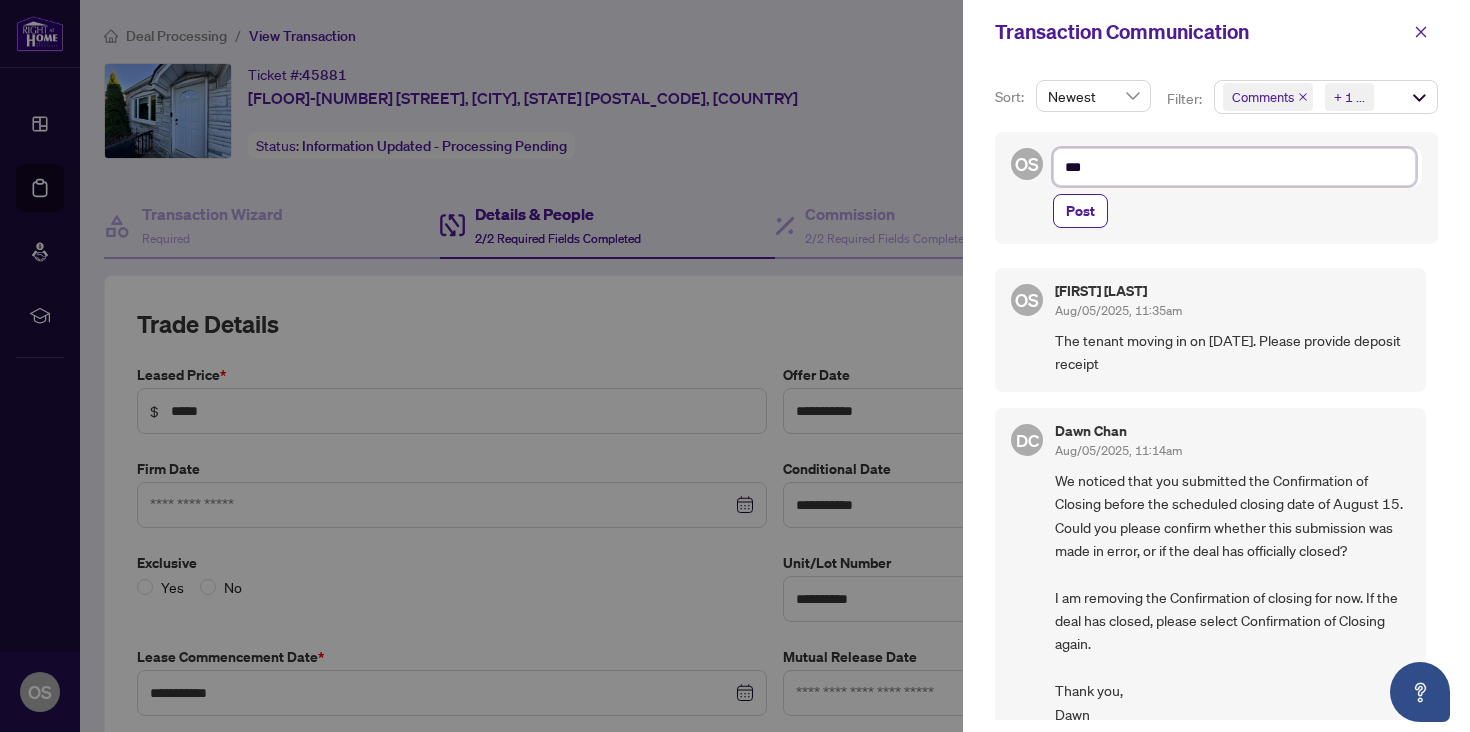 type on "****" 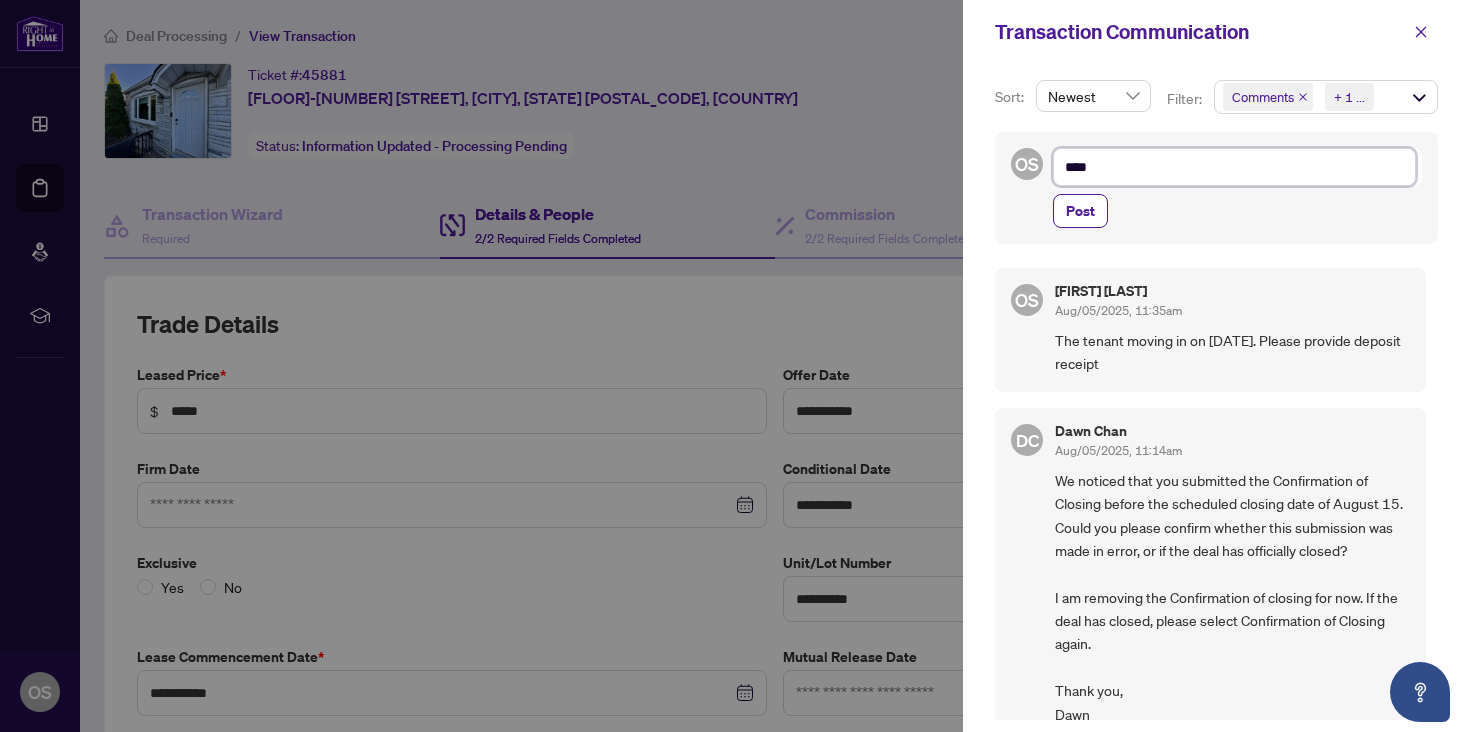 type on "*****" 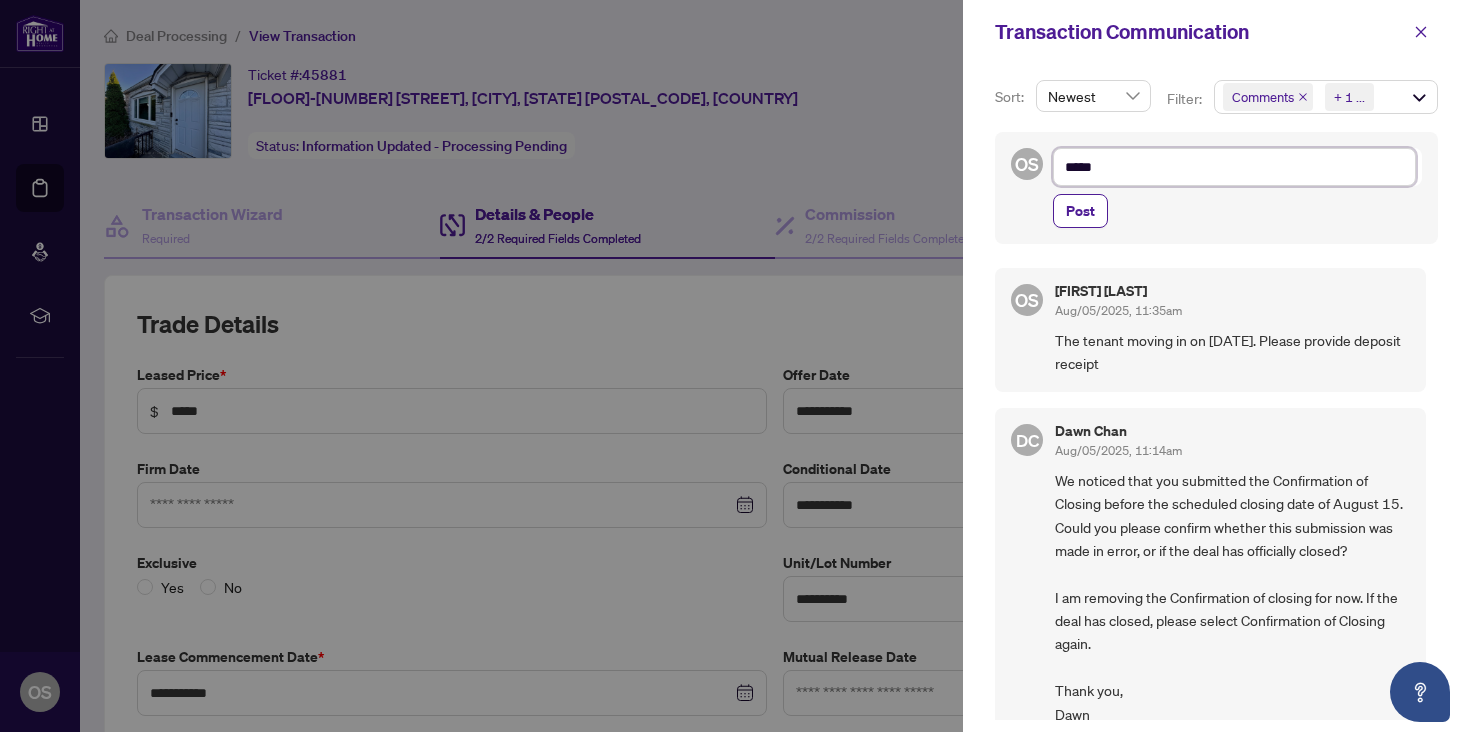 type on "******" 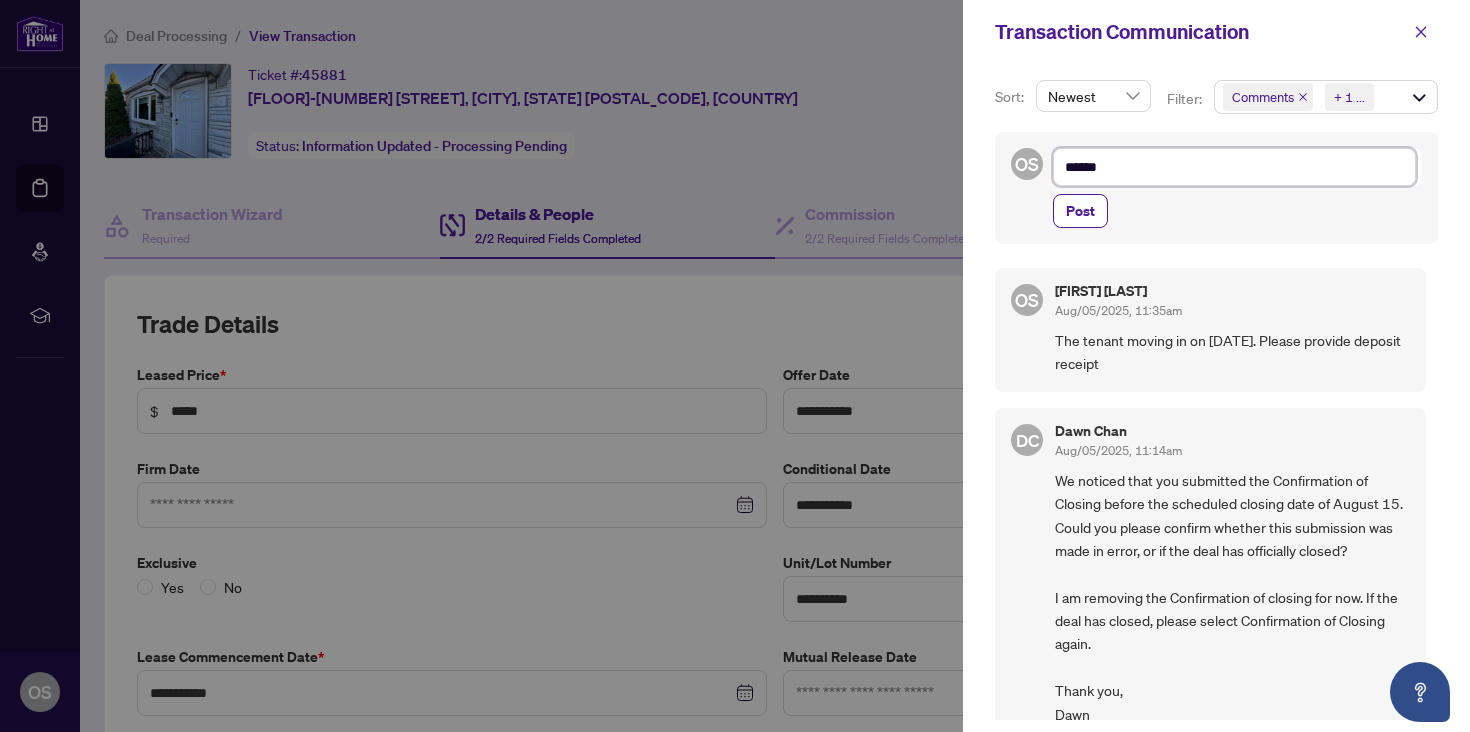 type on "*******" 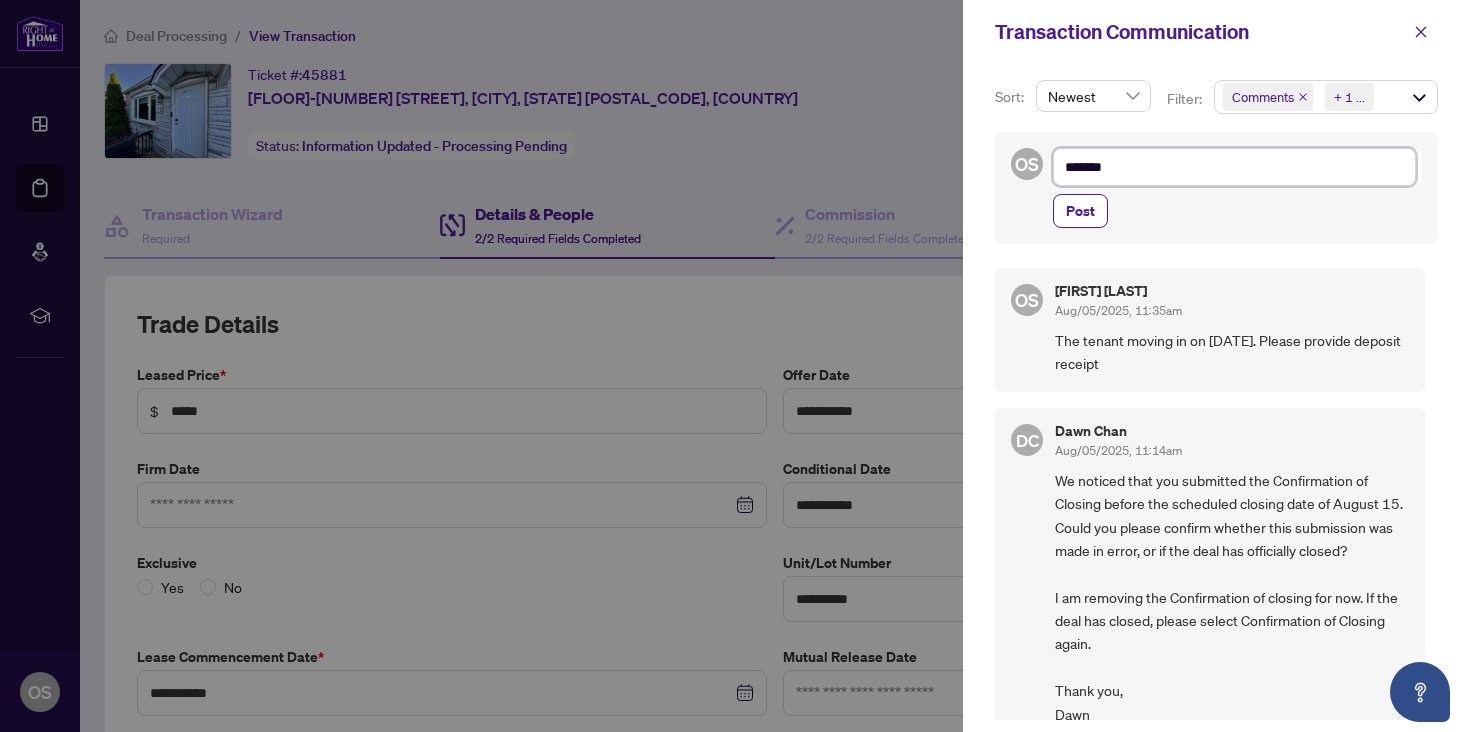 type on "********" 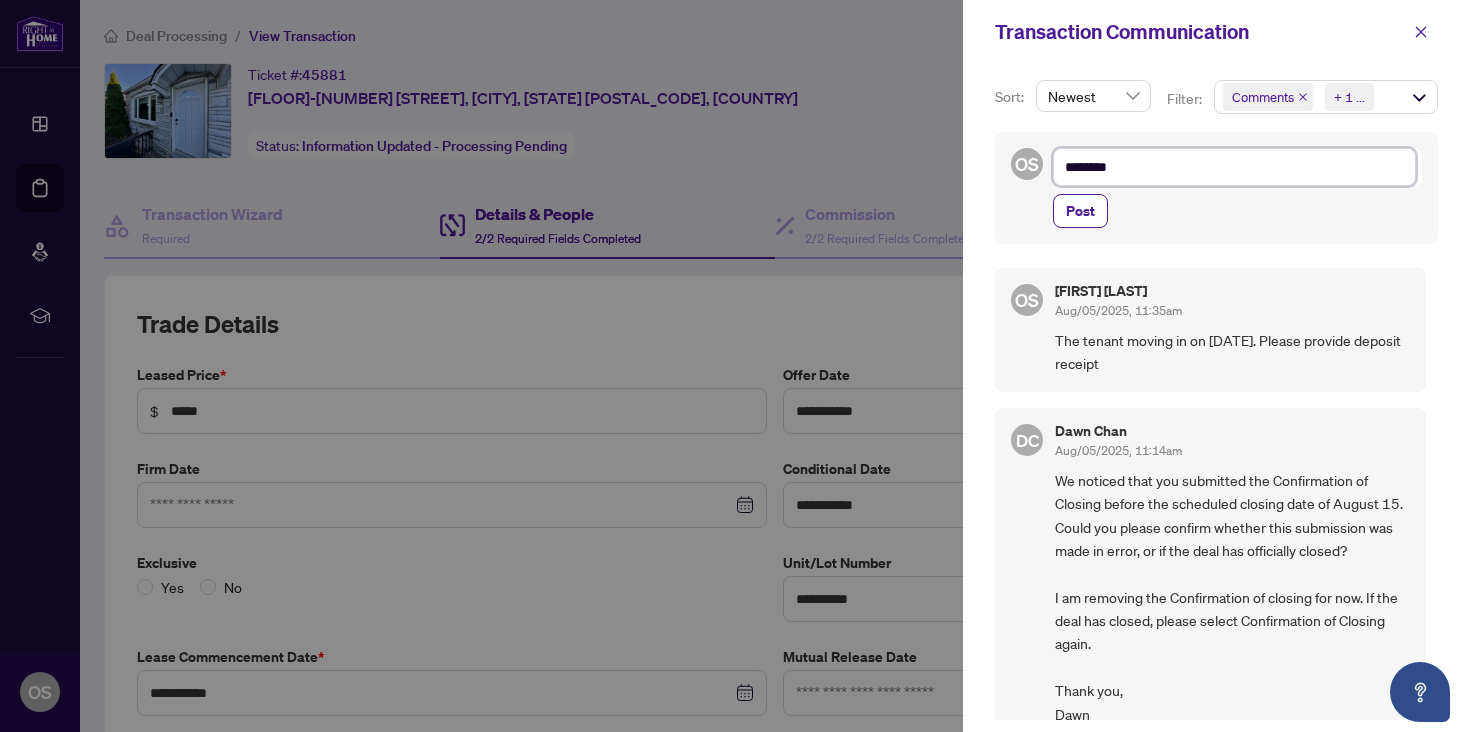 type on "********" 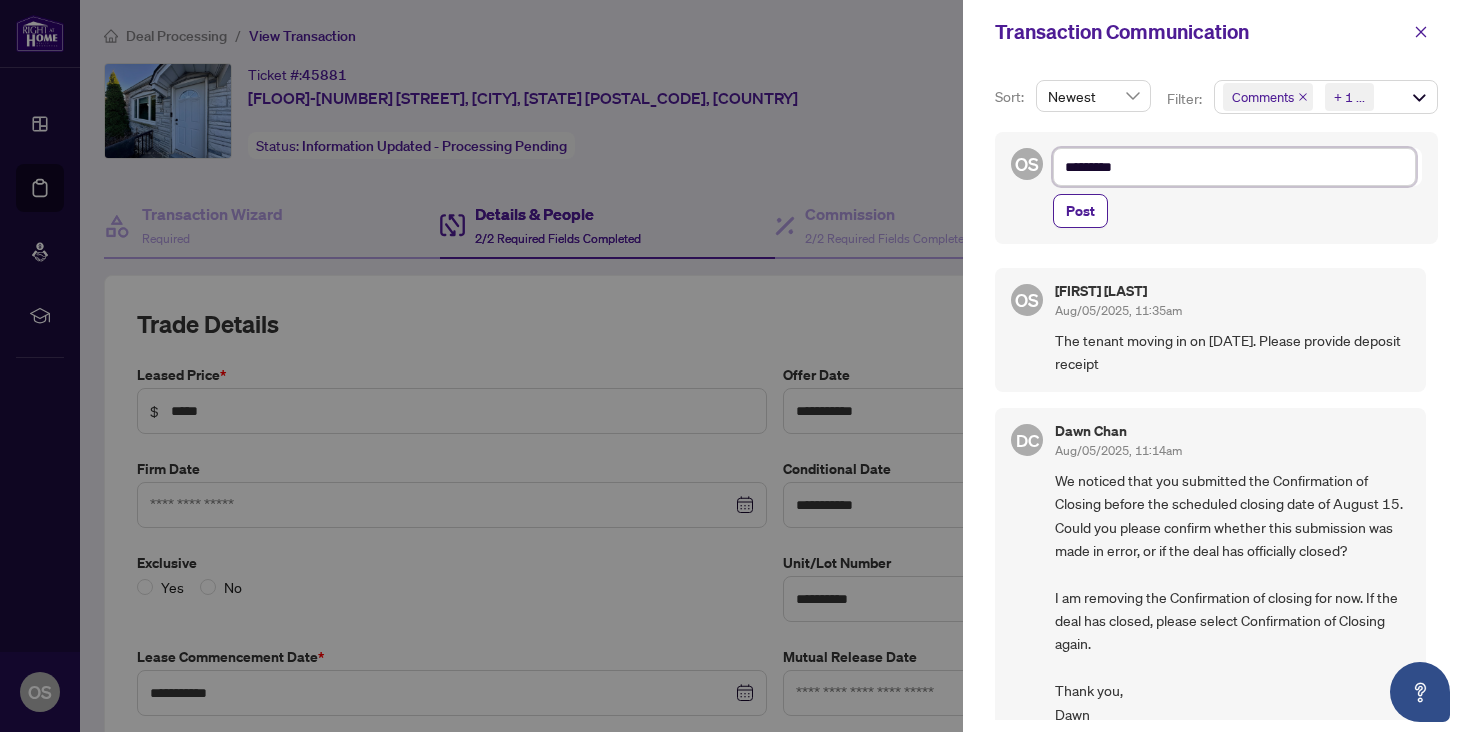 type on "********" 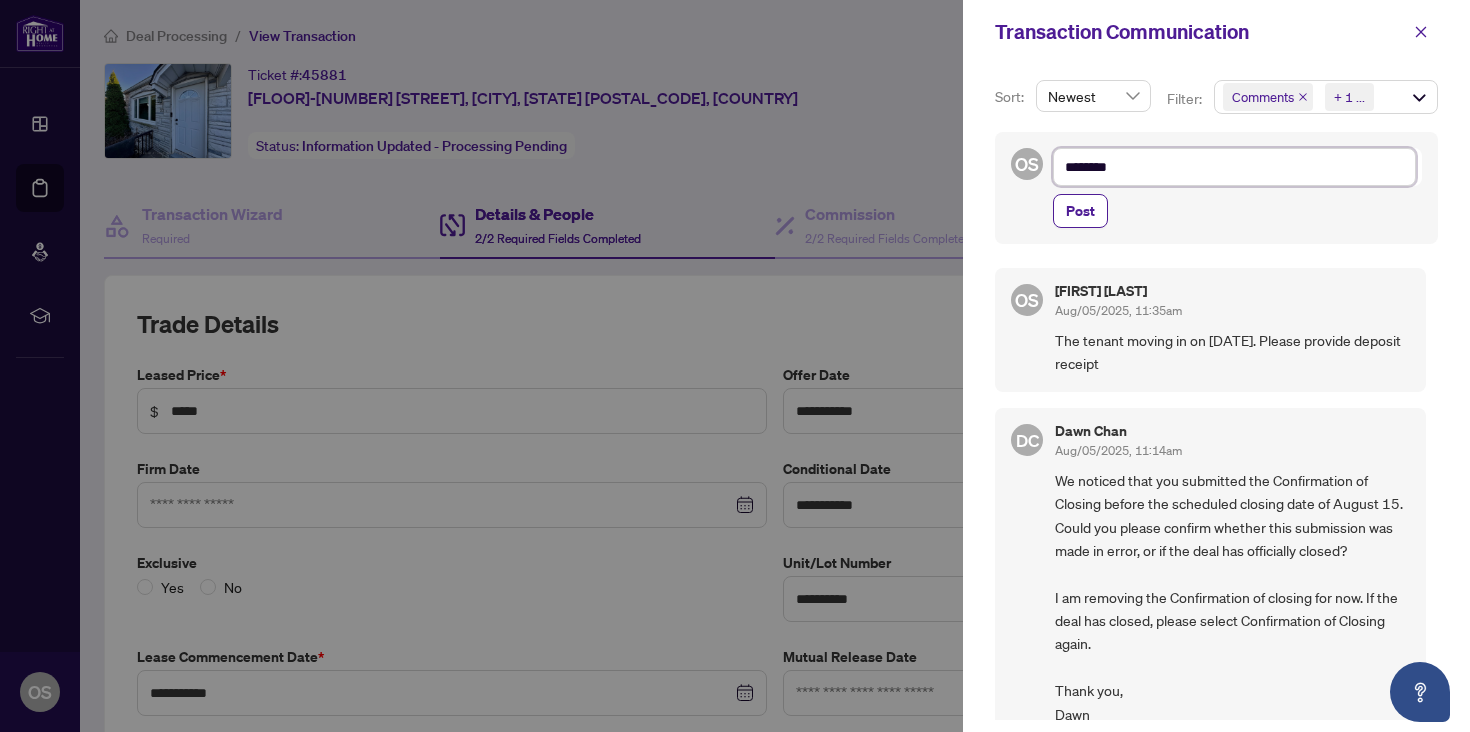 type on "*******" 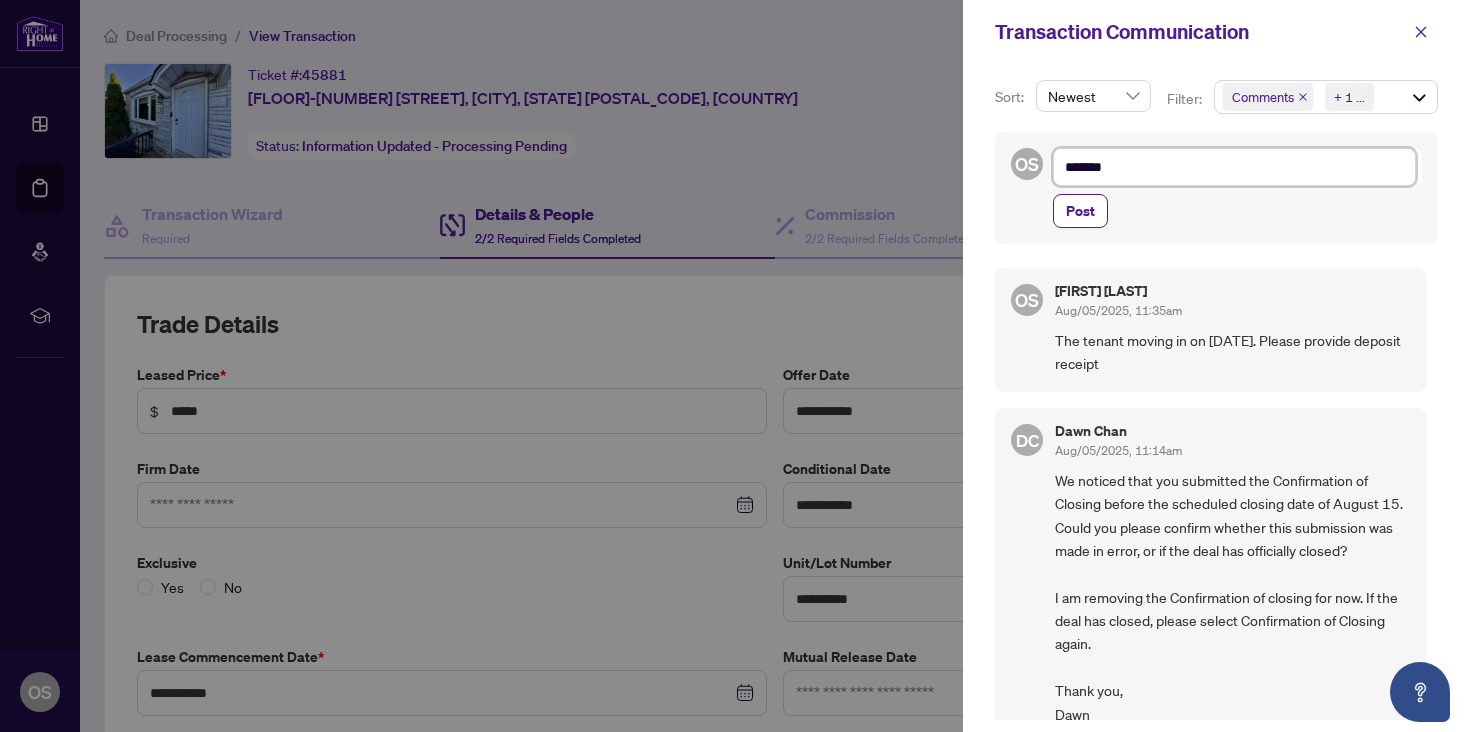 type on "******" 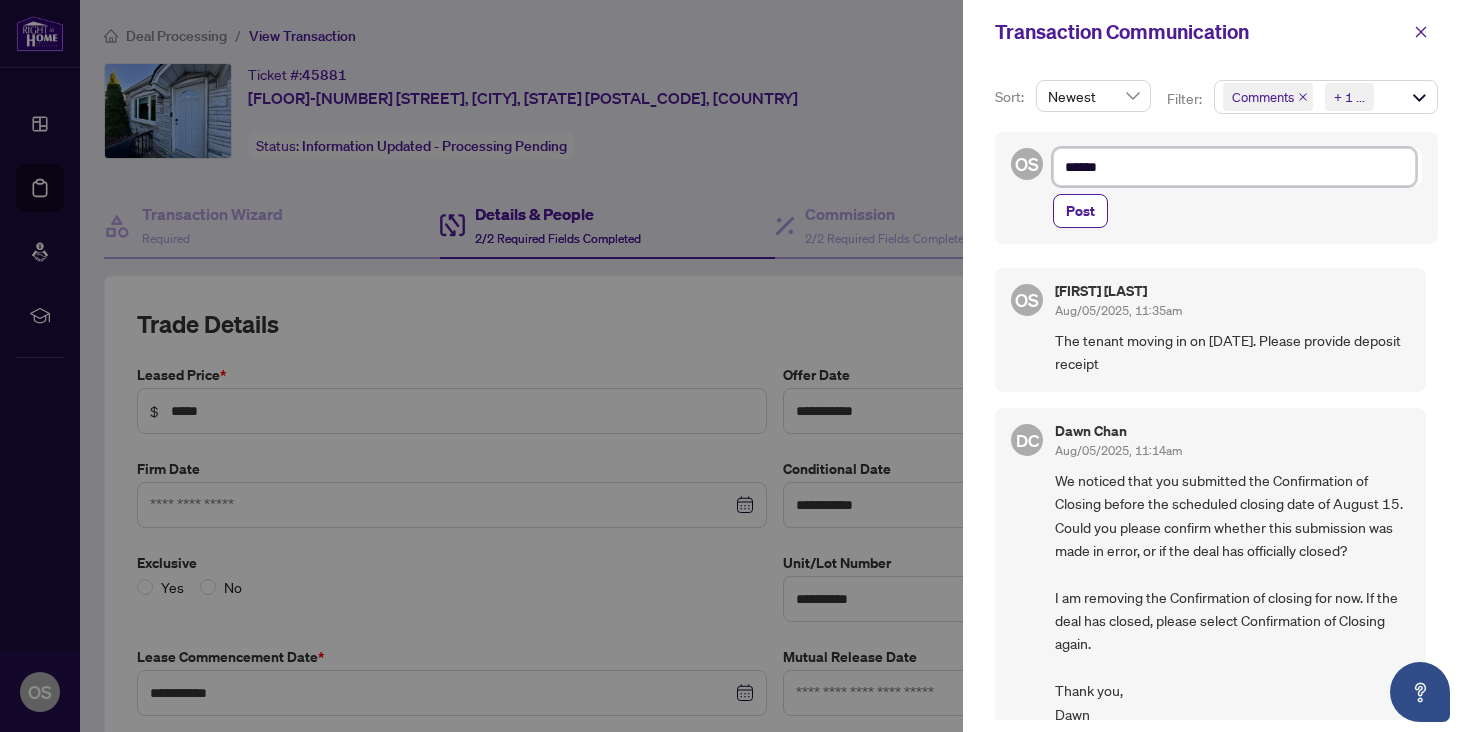 type on "*****" 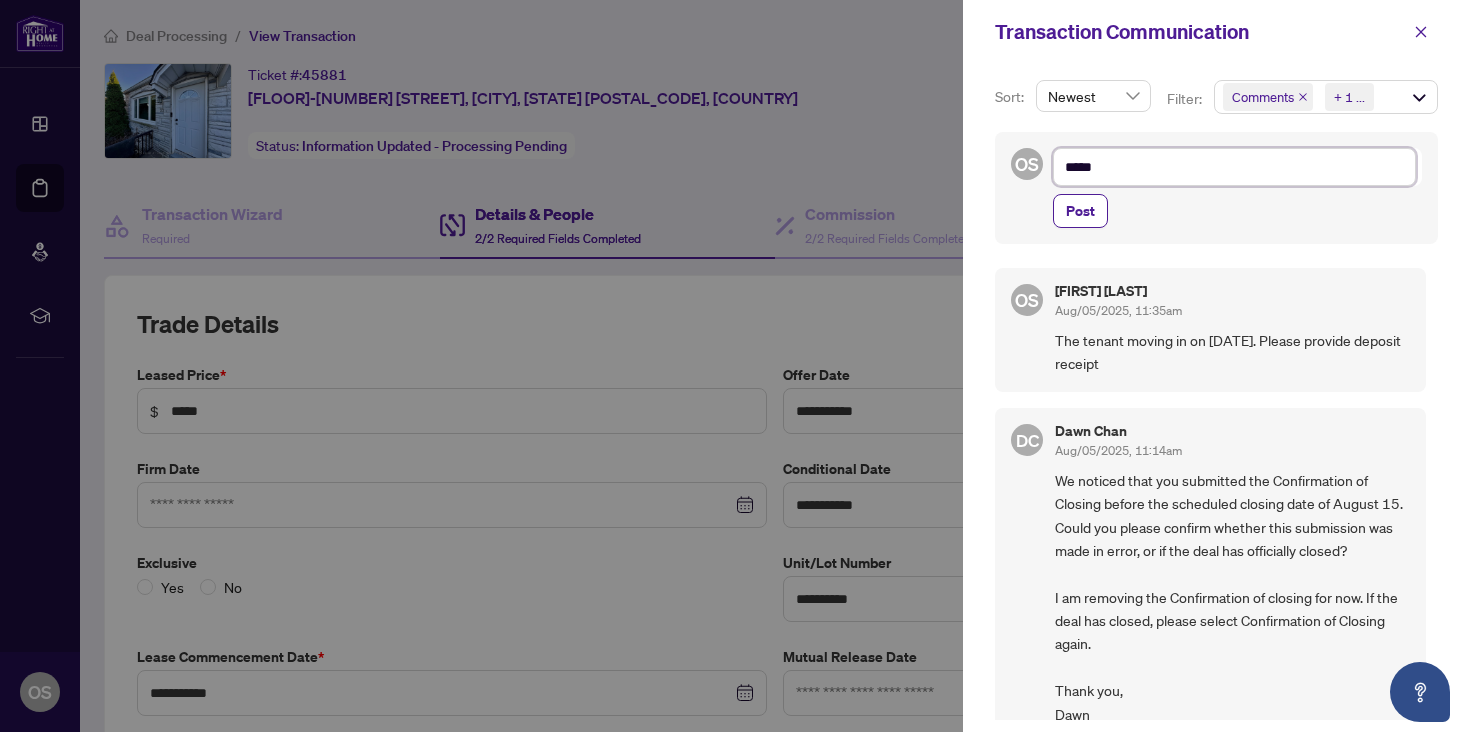 type on "****" 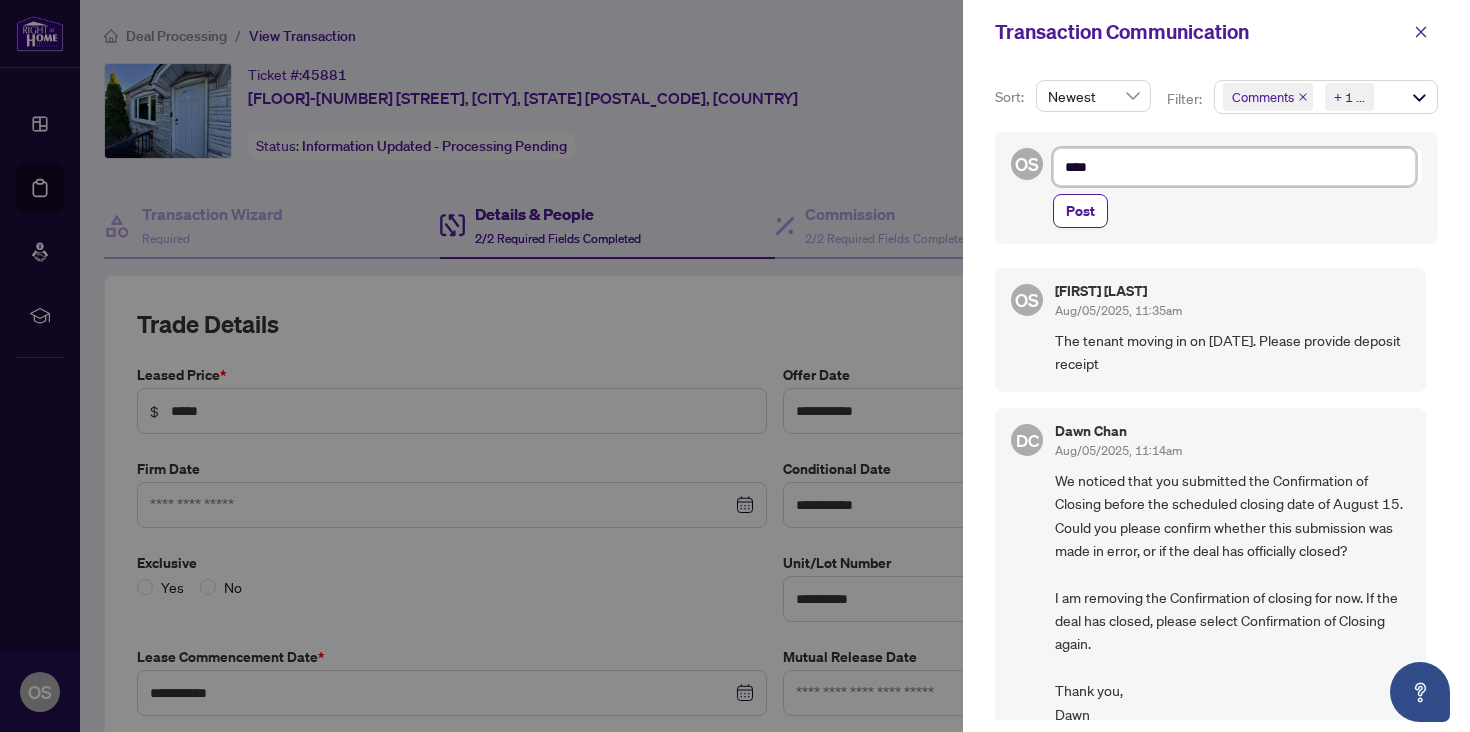 type on "***" 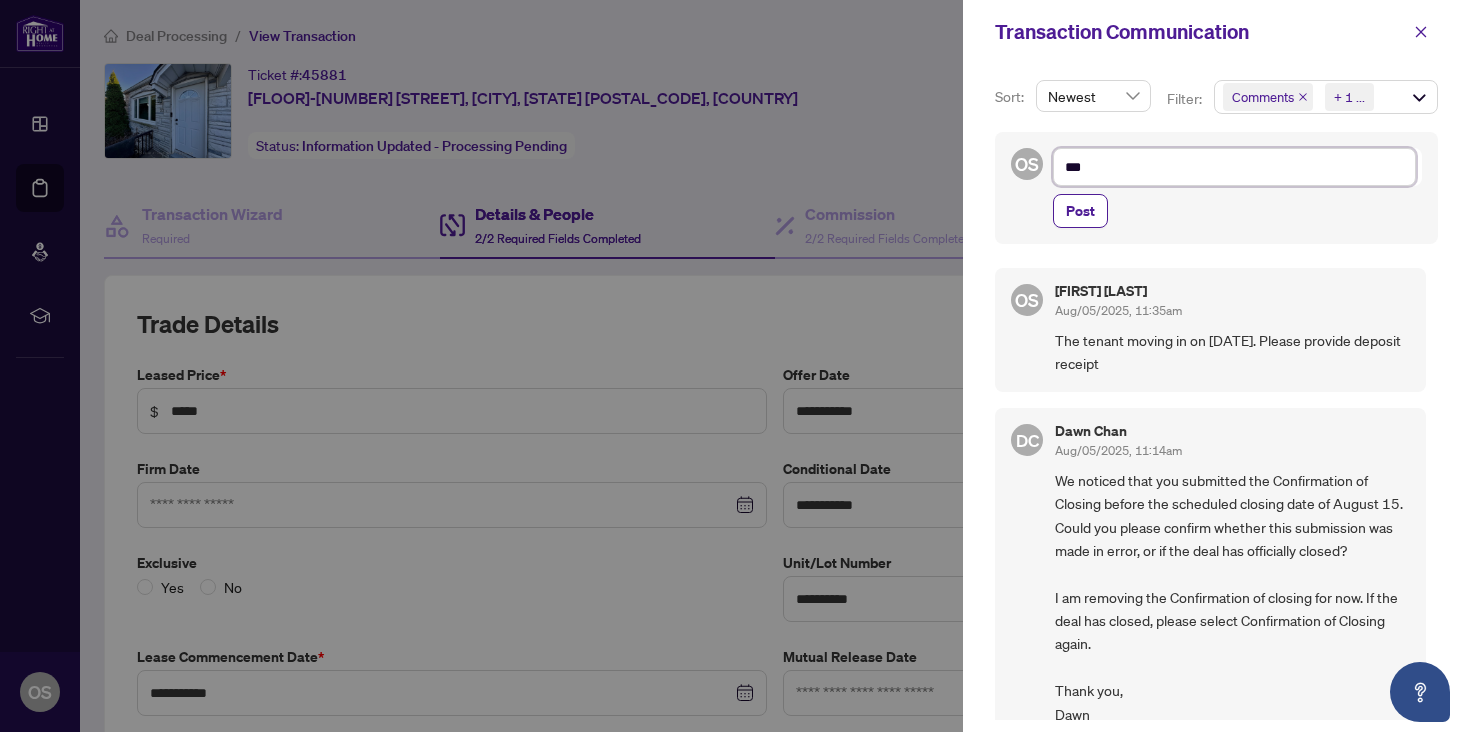 type on "**" 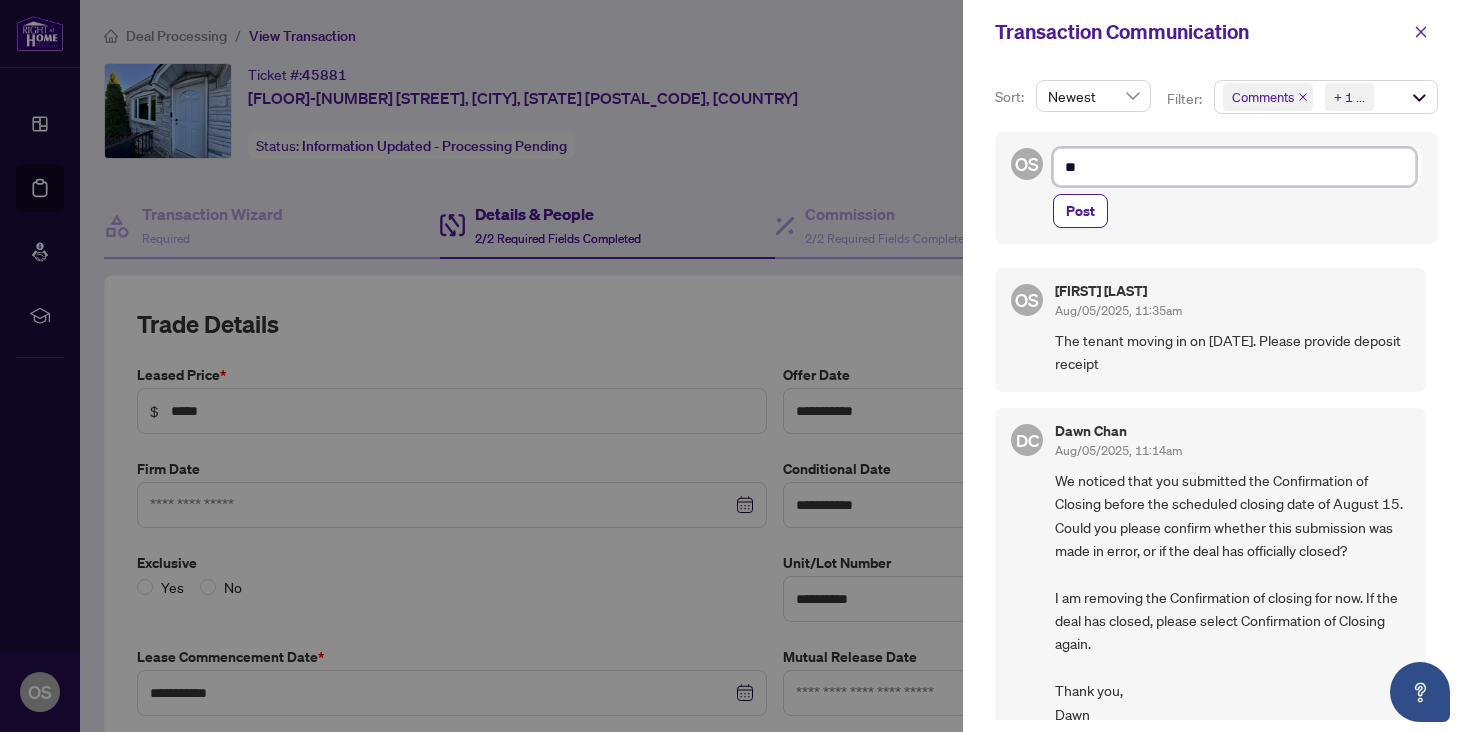 type on "*" 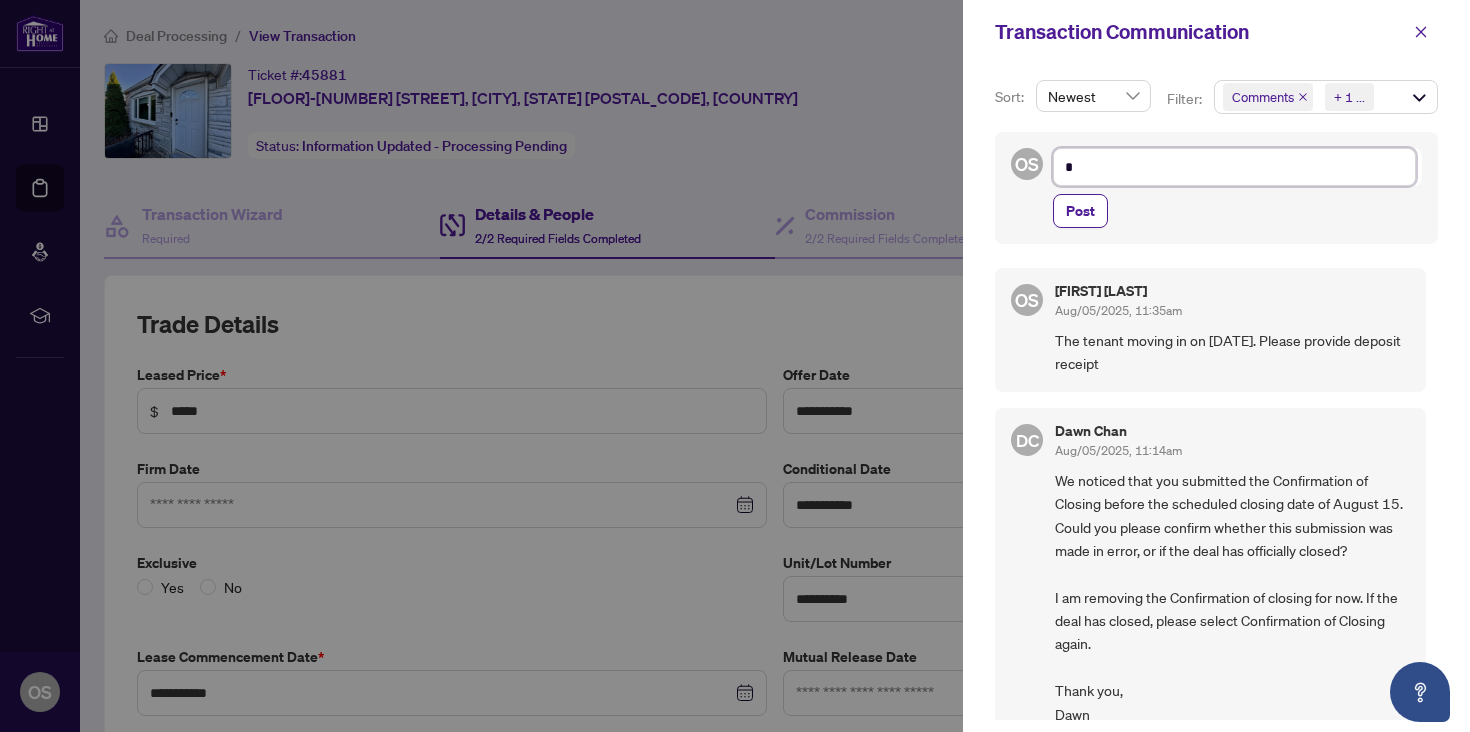 type on "**********" 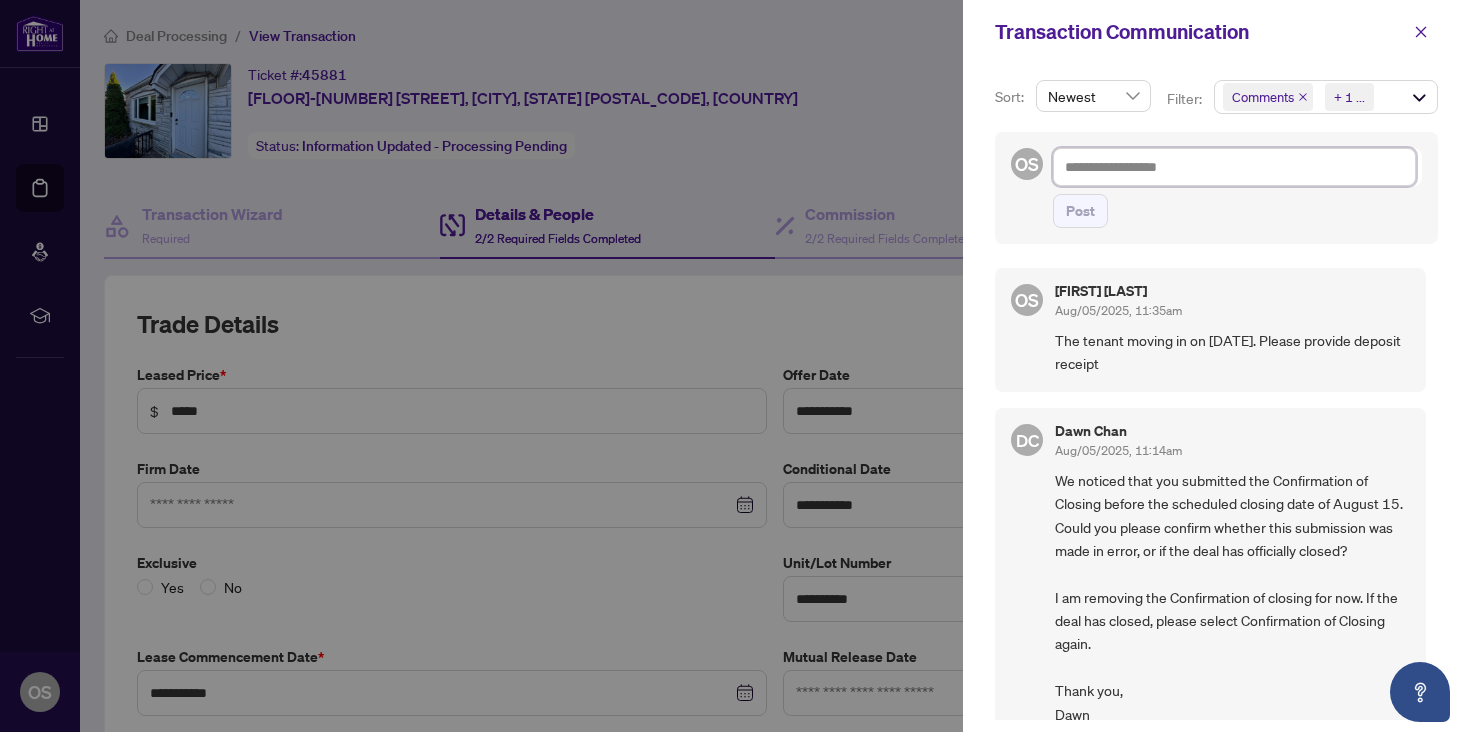type on "*" 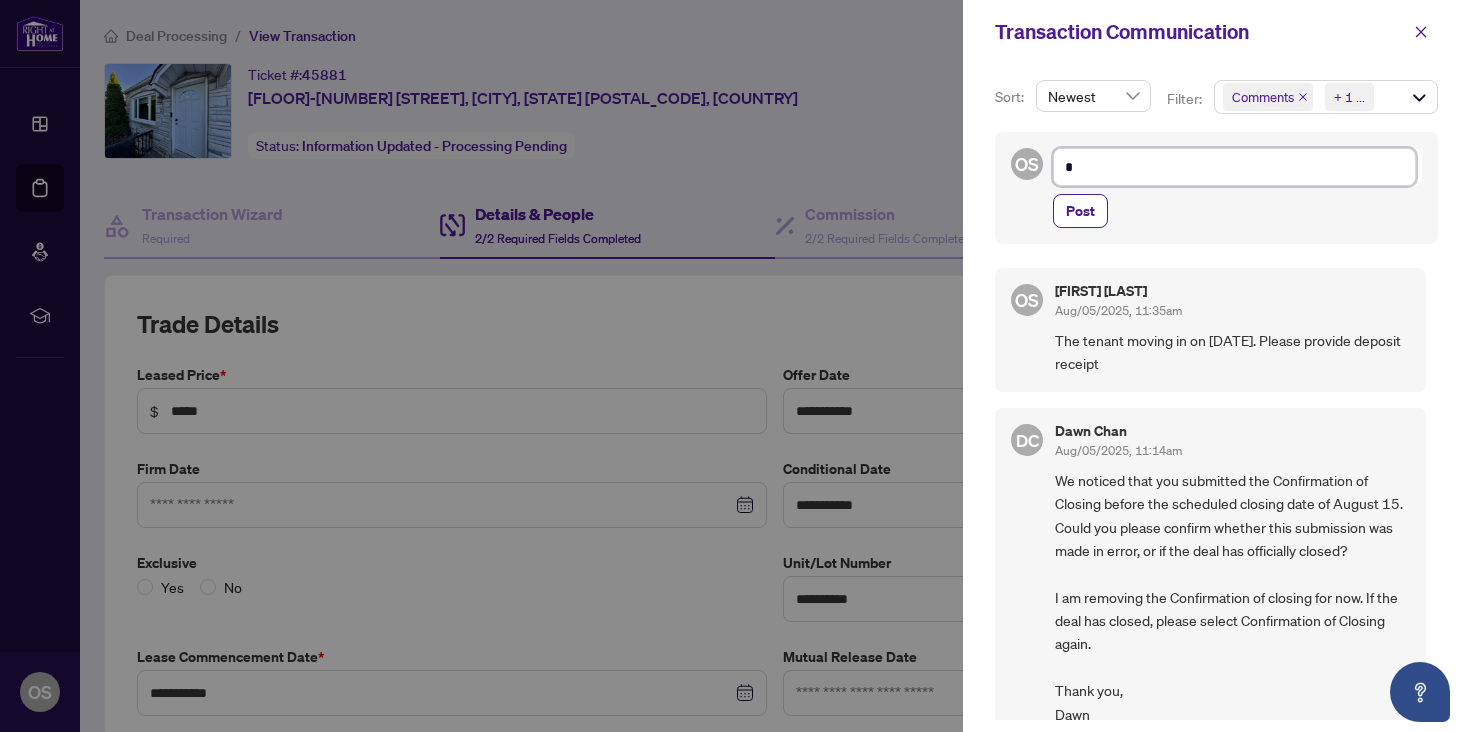type on "**" 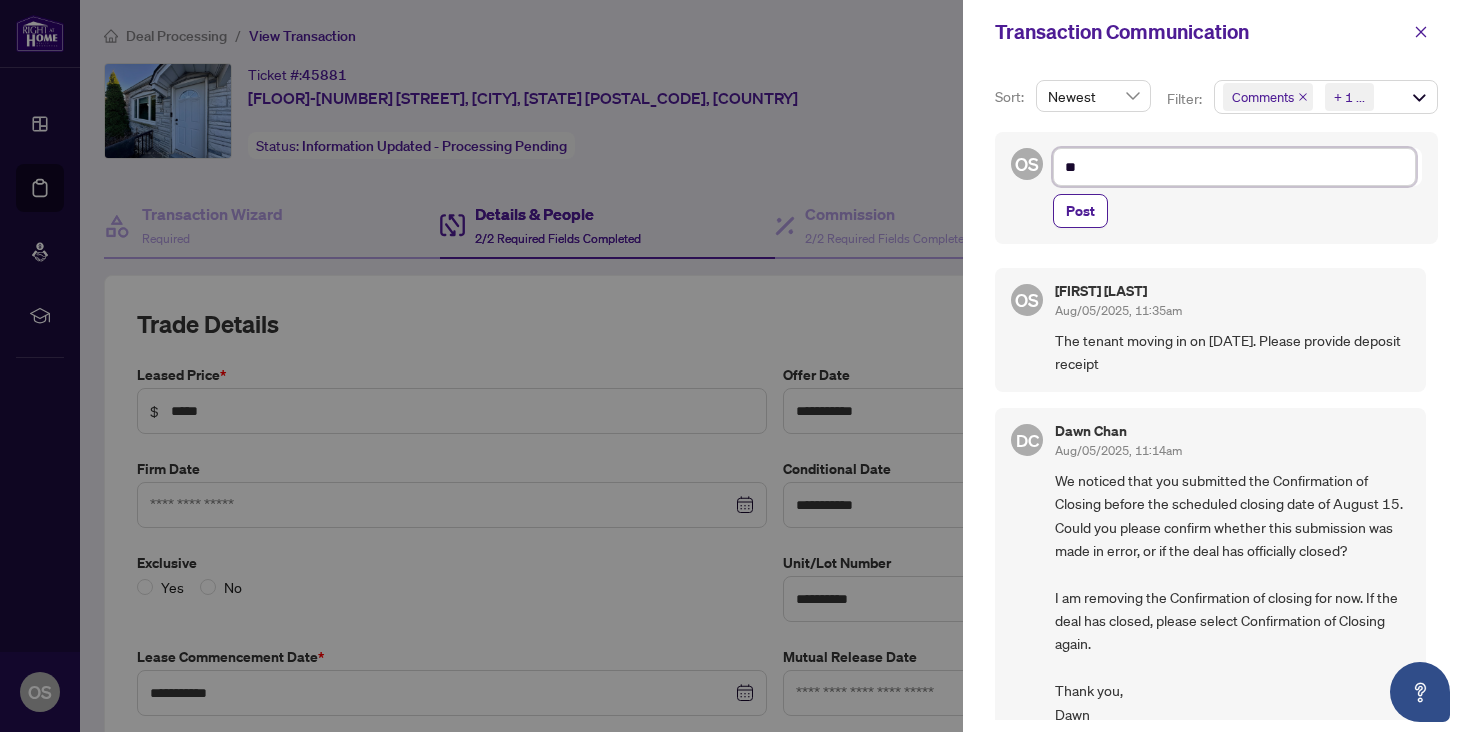 type on "***" 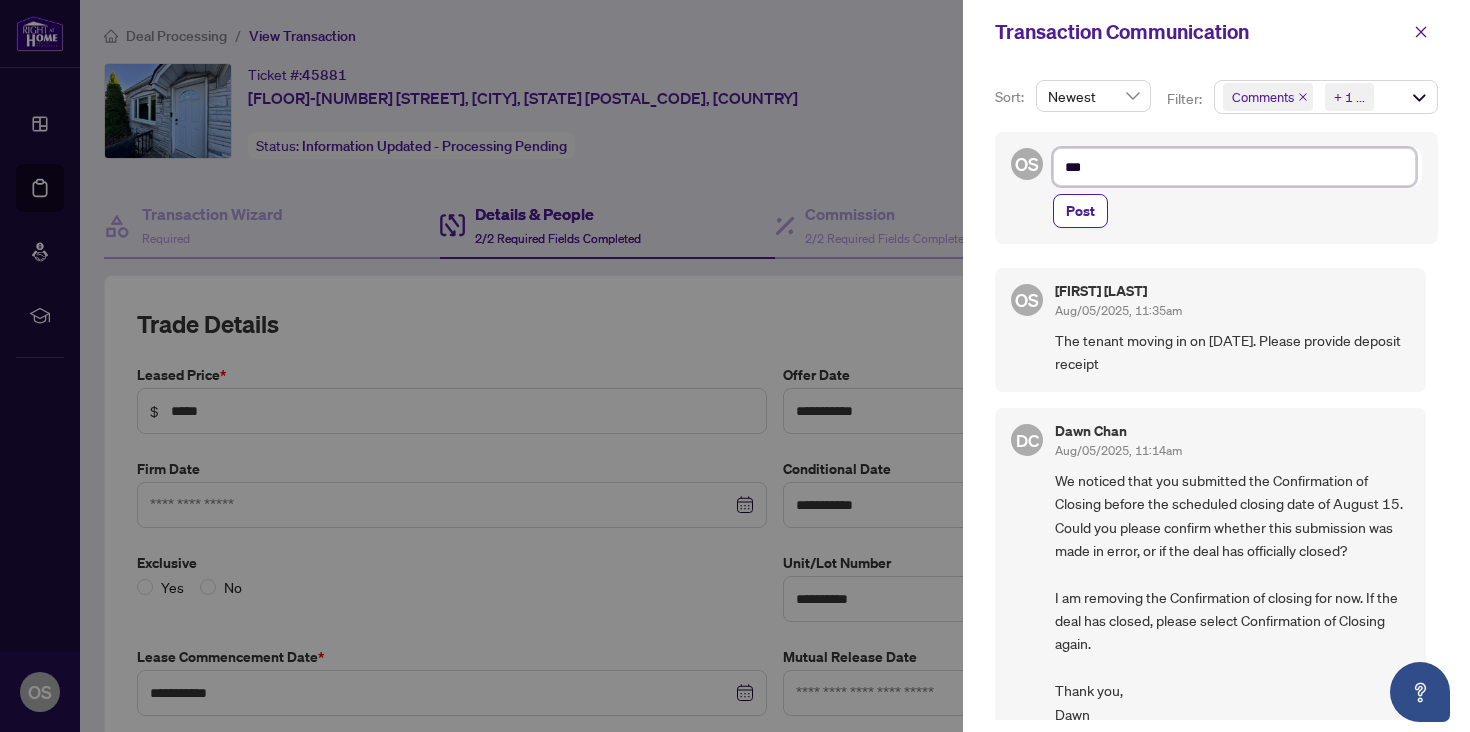 type on "****" 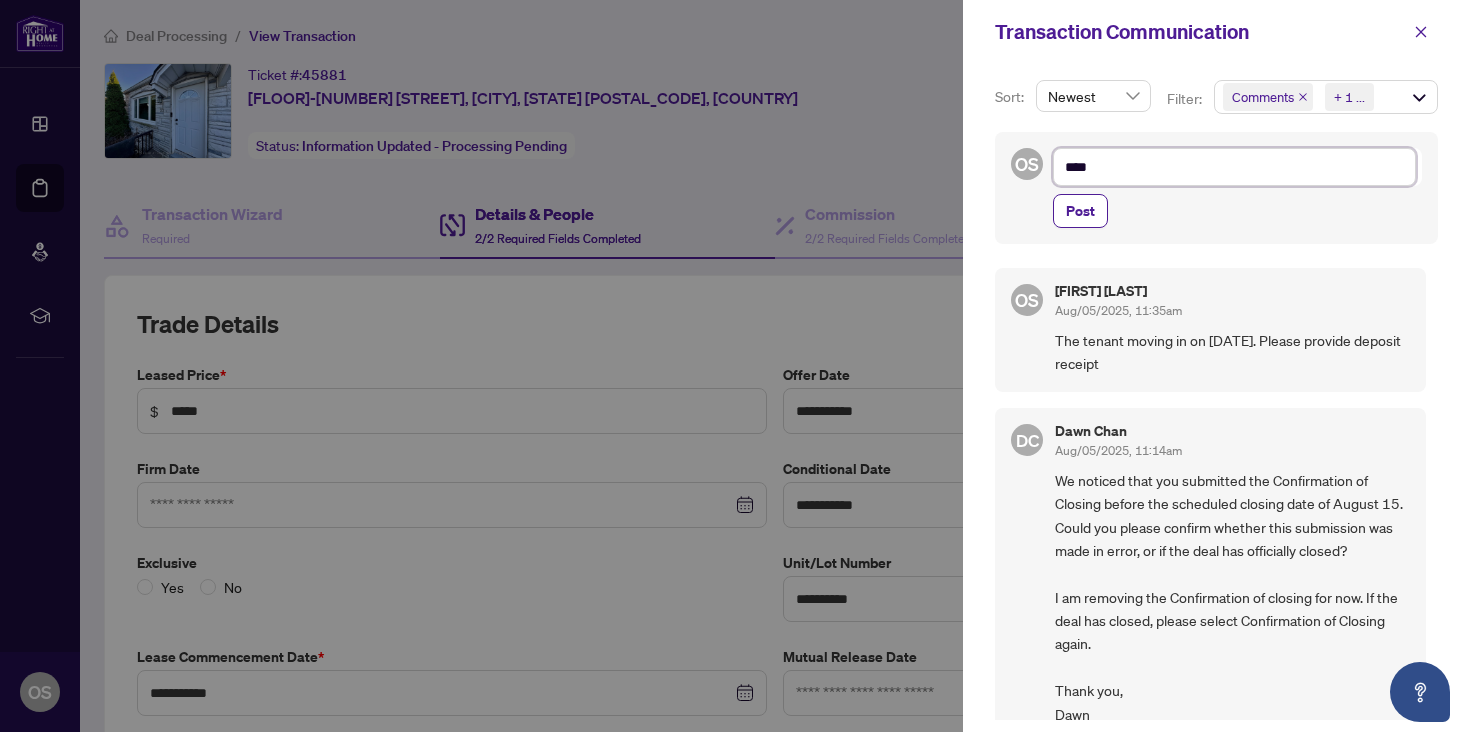 type on "*****" 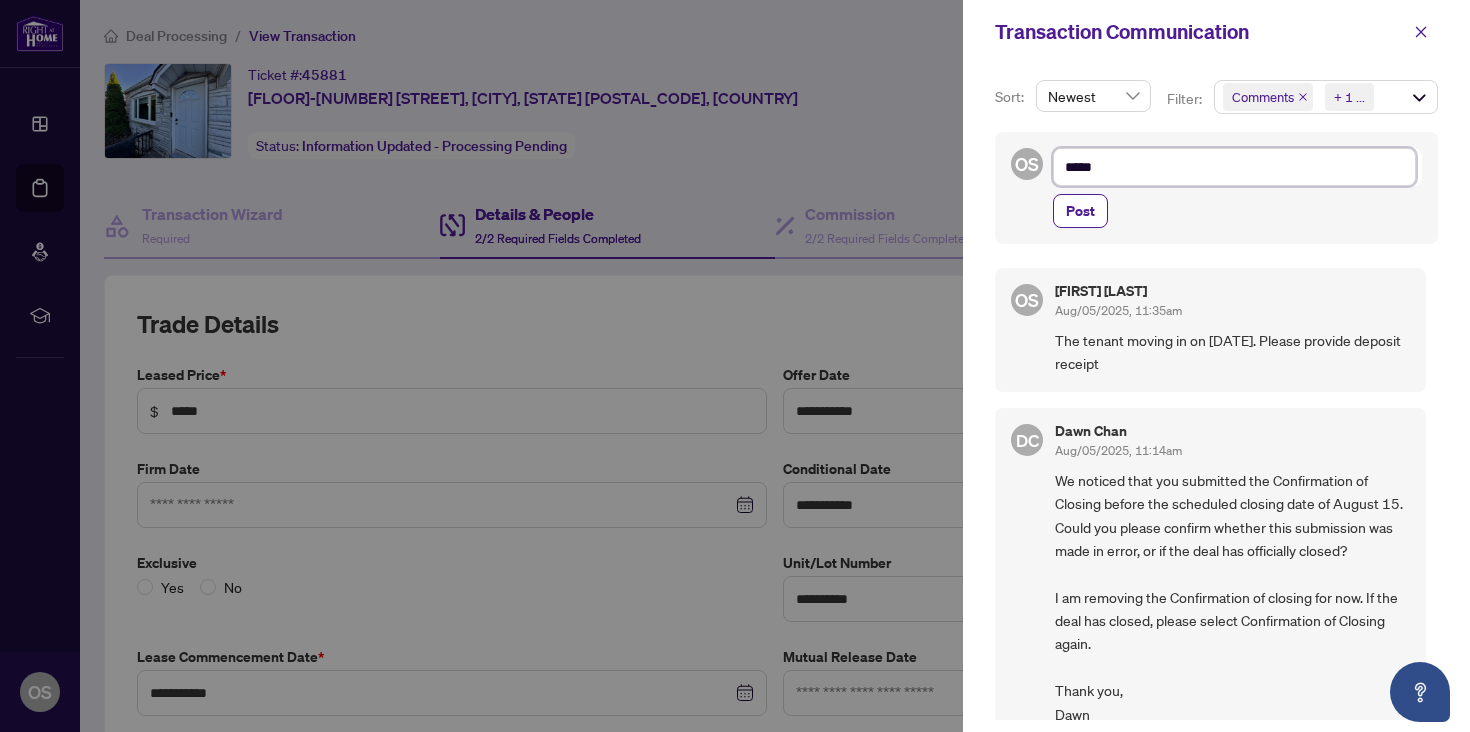type on "******" 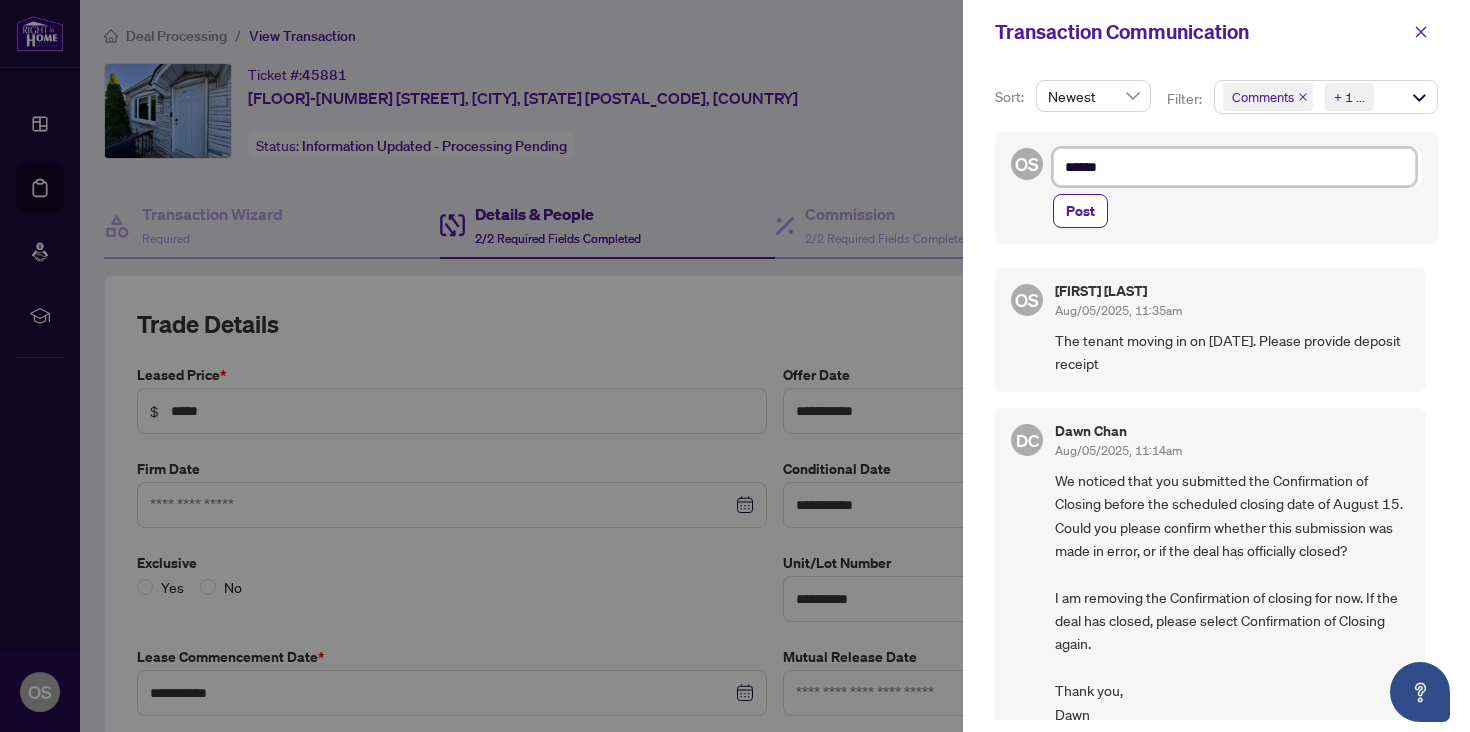 type on "******" 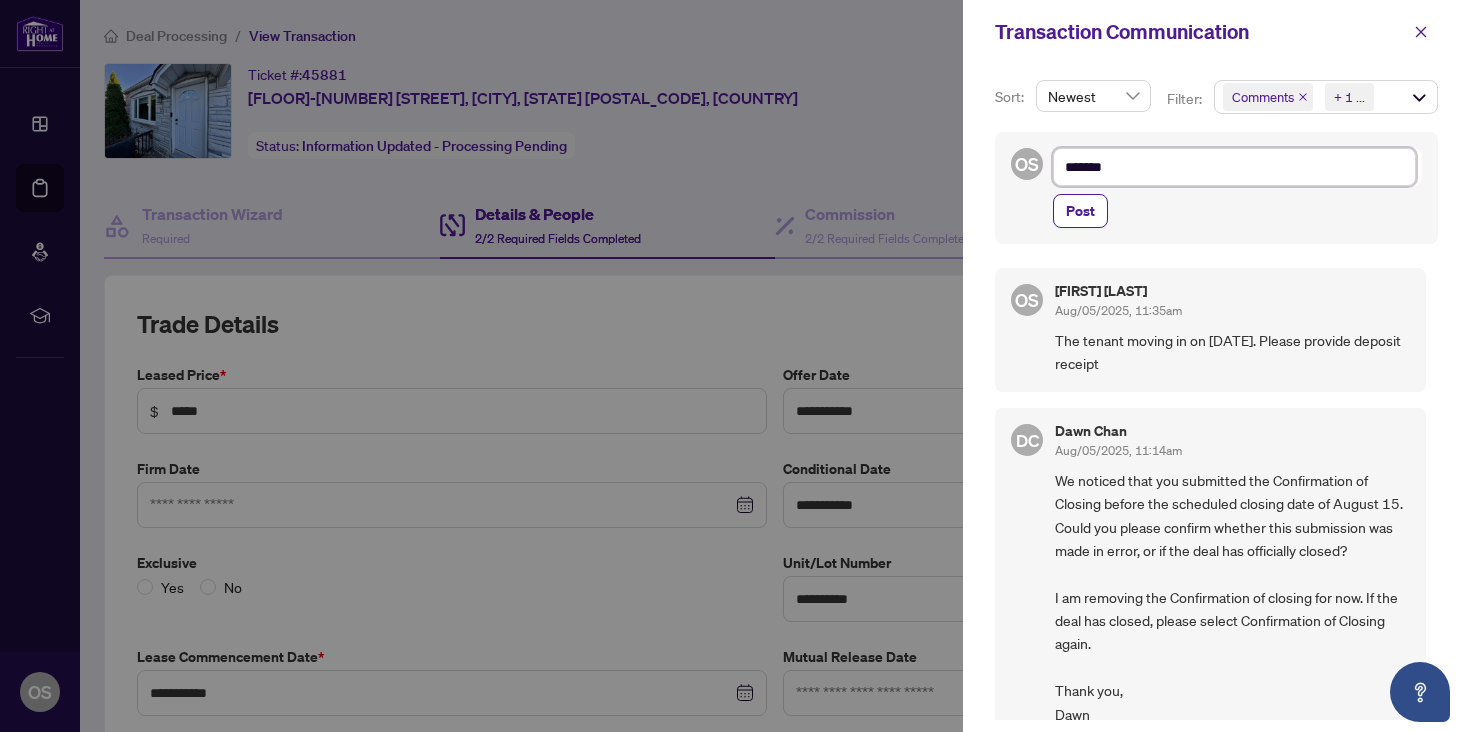 type on "********" 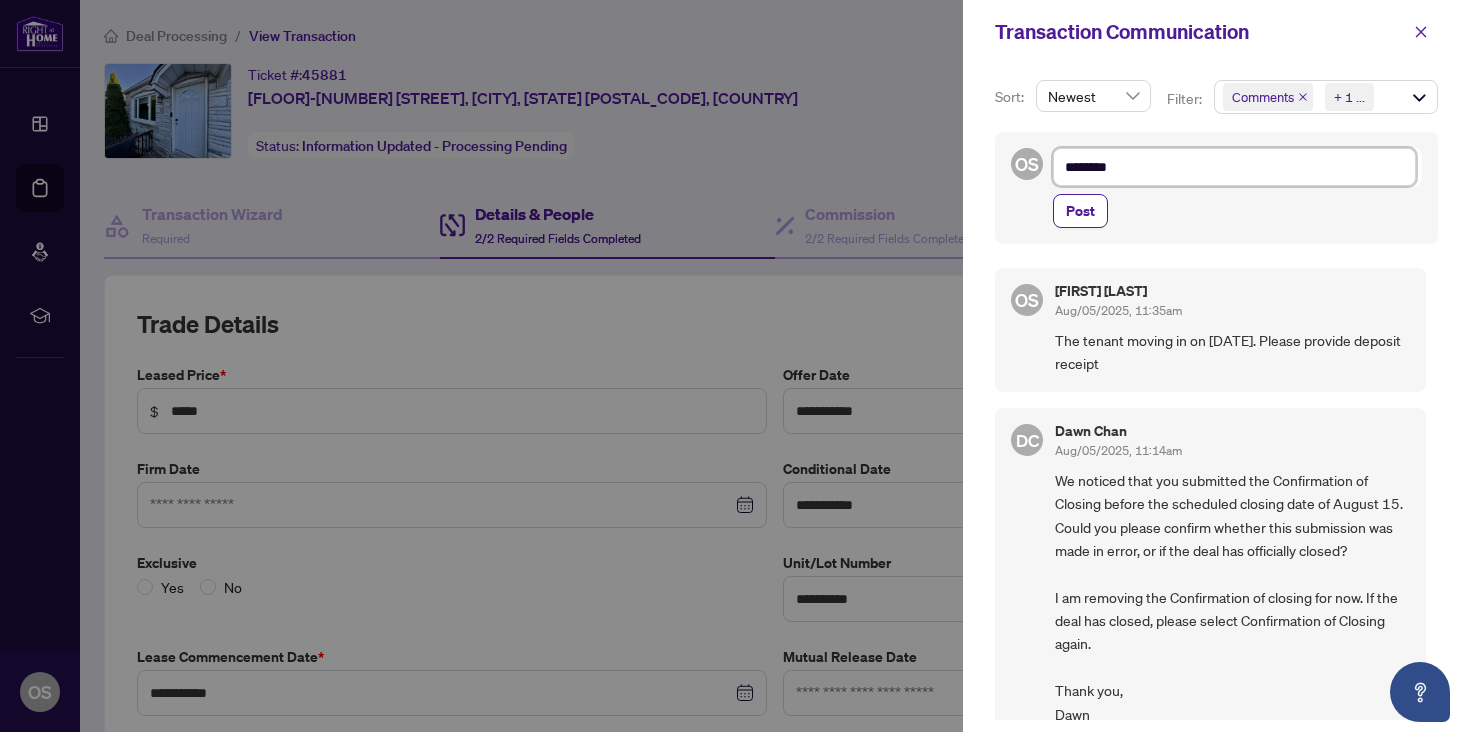 type on "*********" 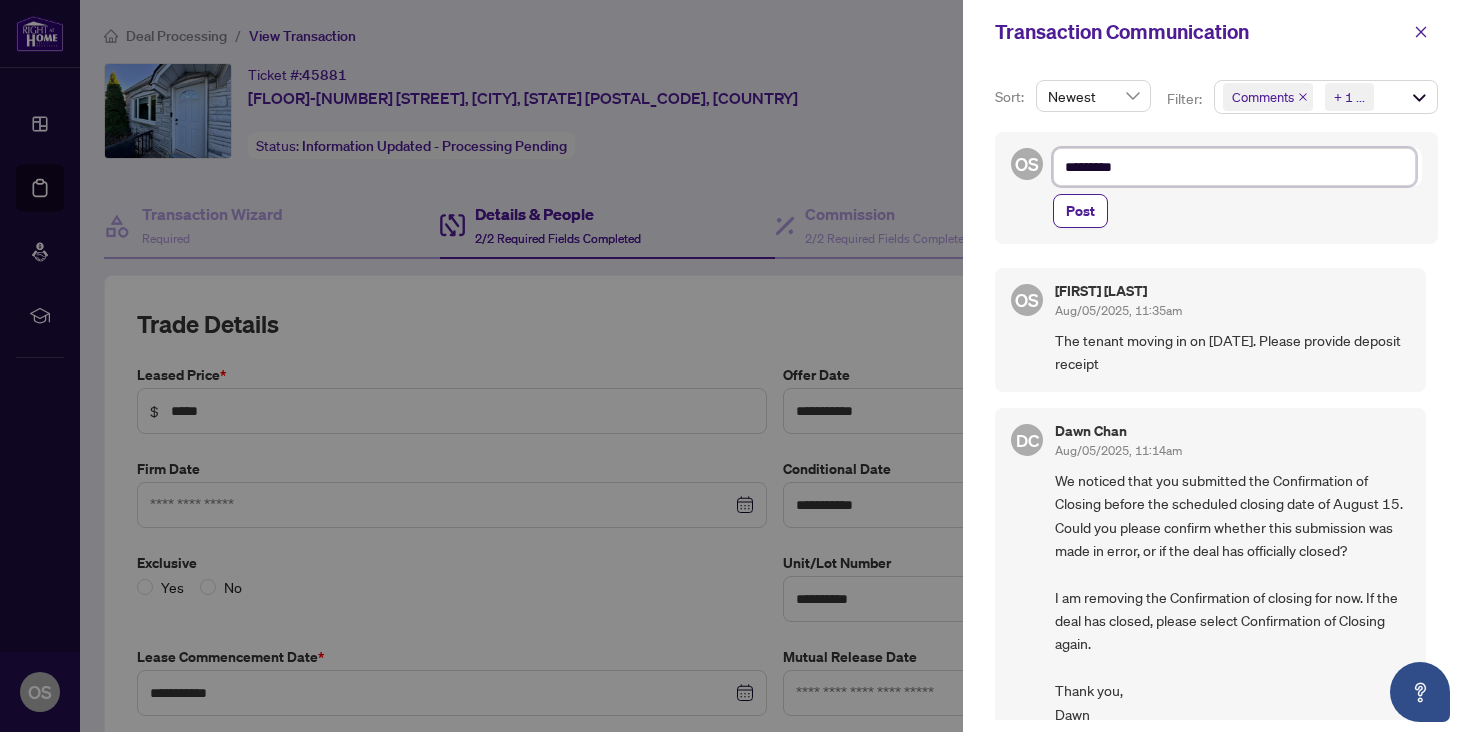 type on "**********" 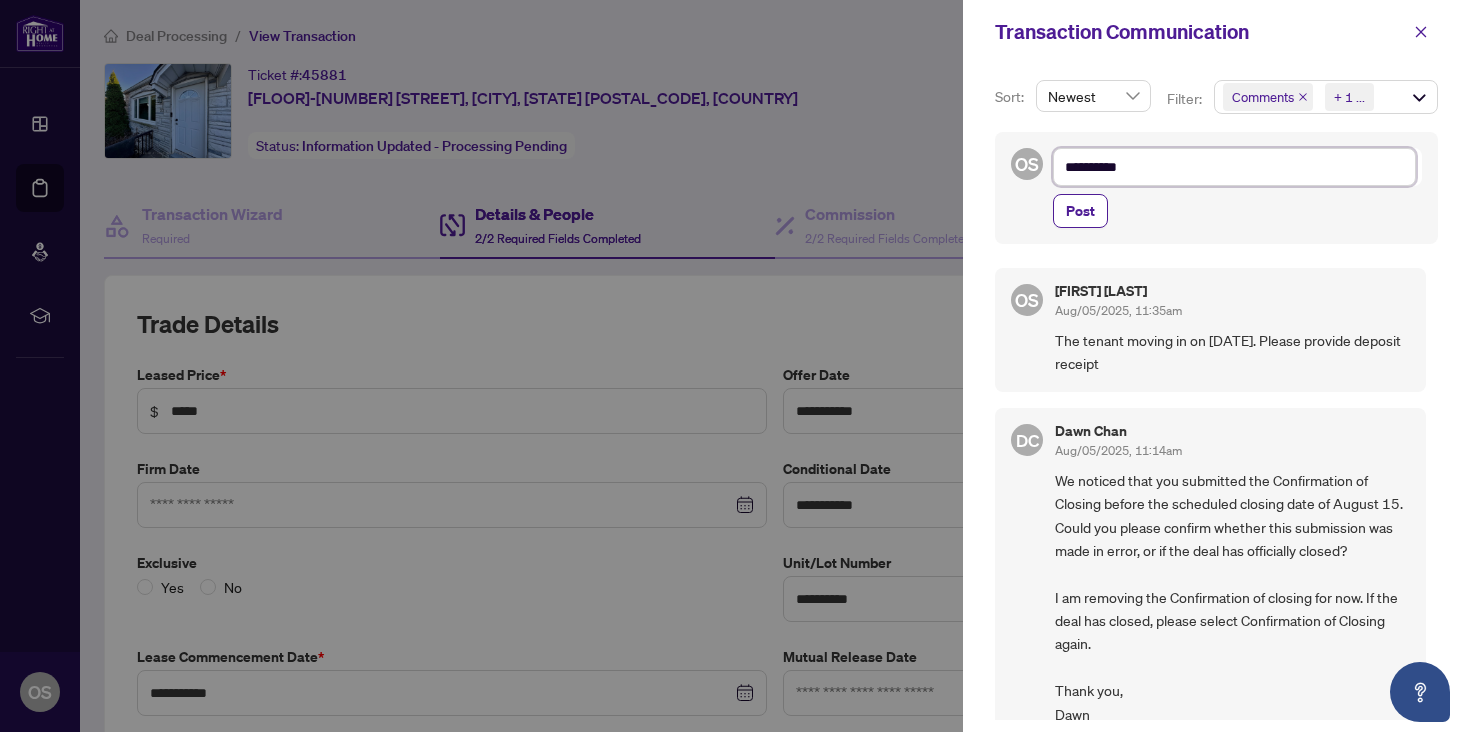 type on "**********" 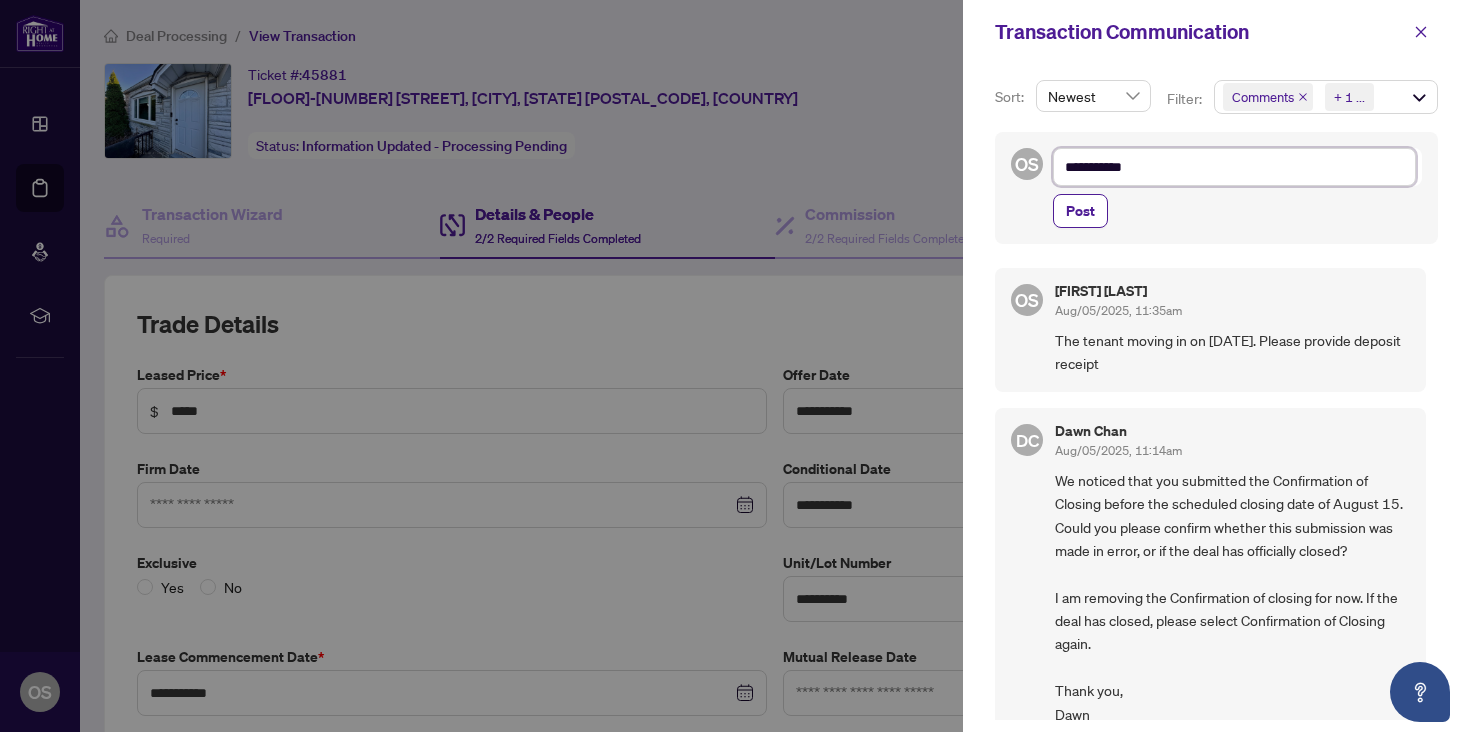 type on "**********" 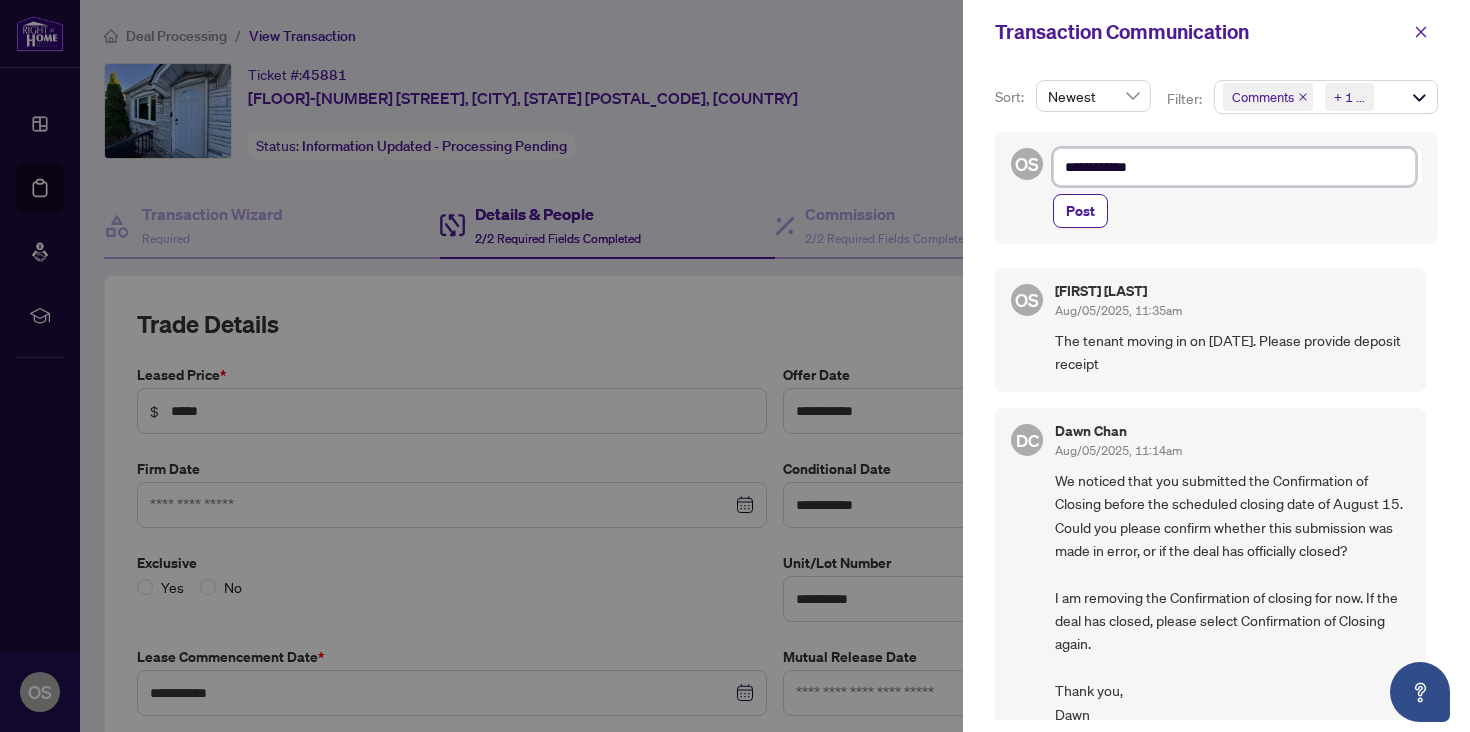 type on "**********" 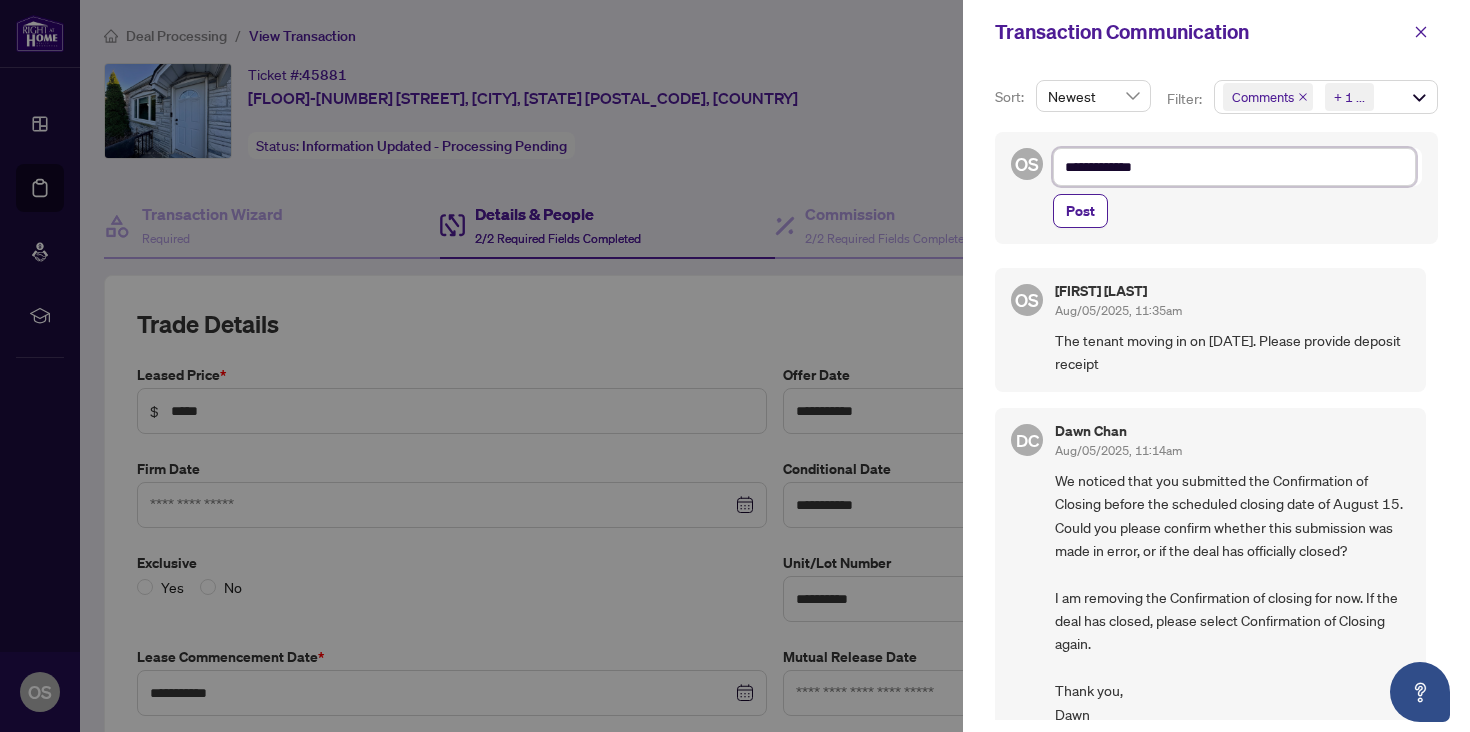 type on "**********" 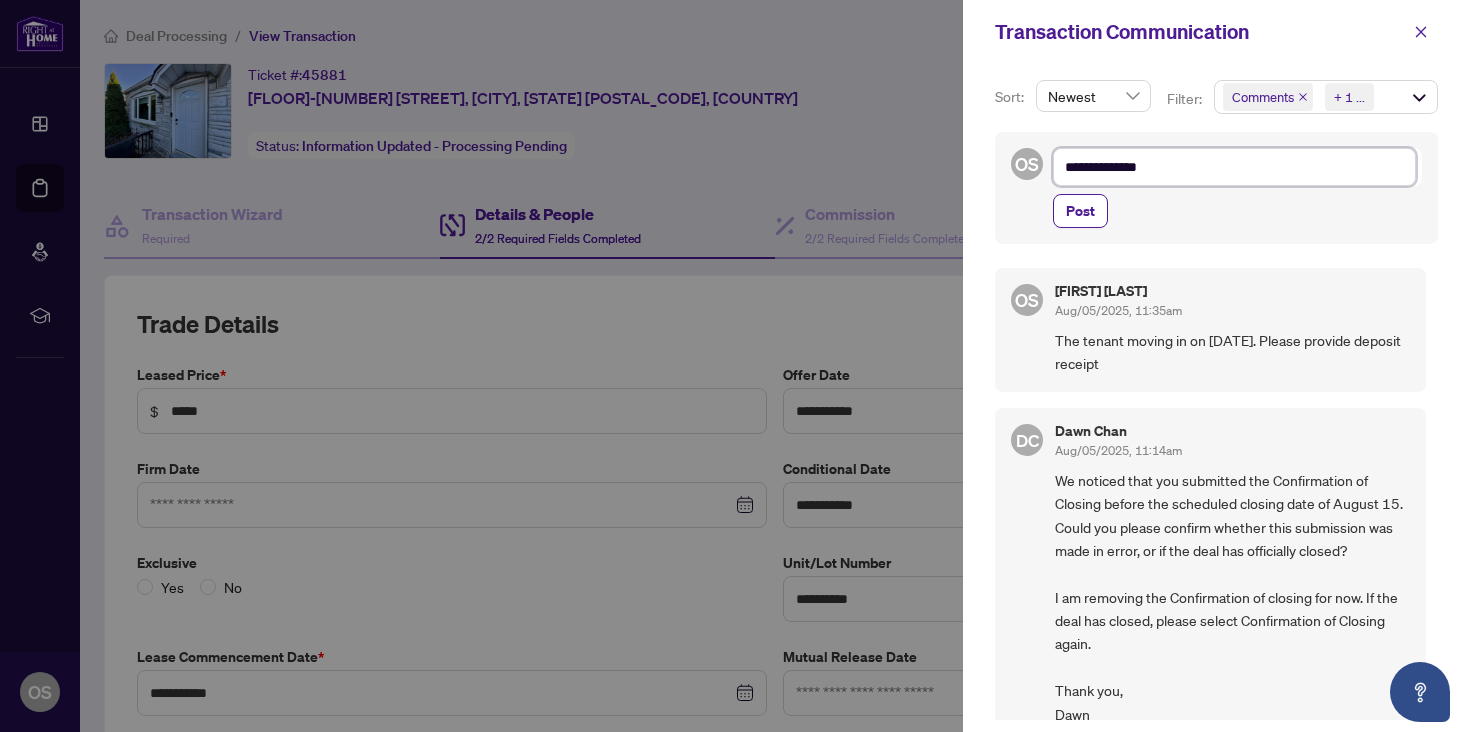 type on "**********" 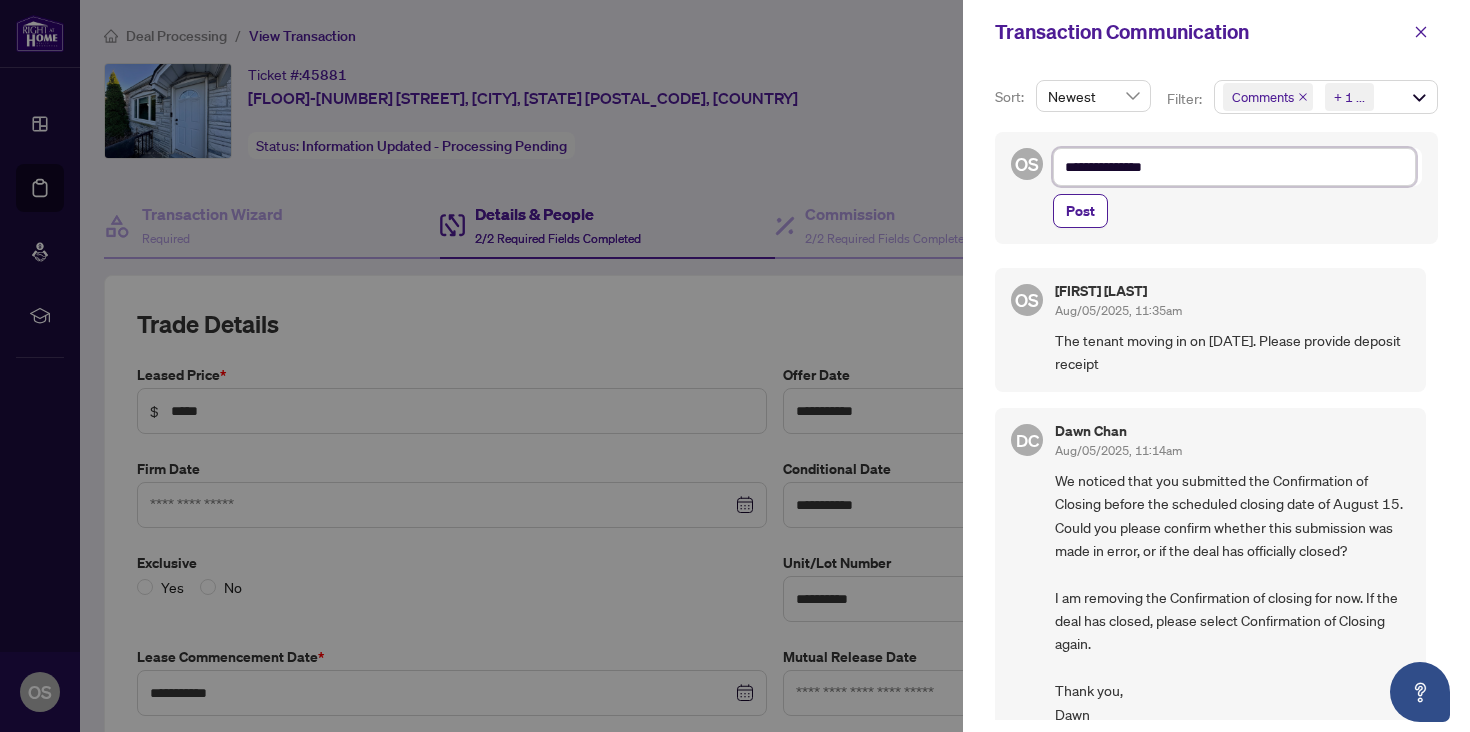 type on "**********" 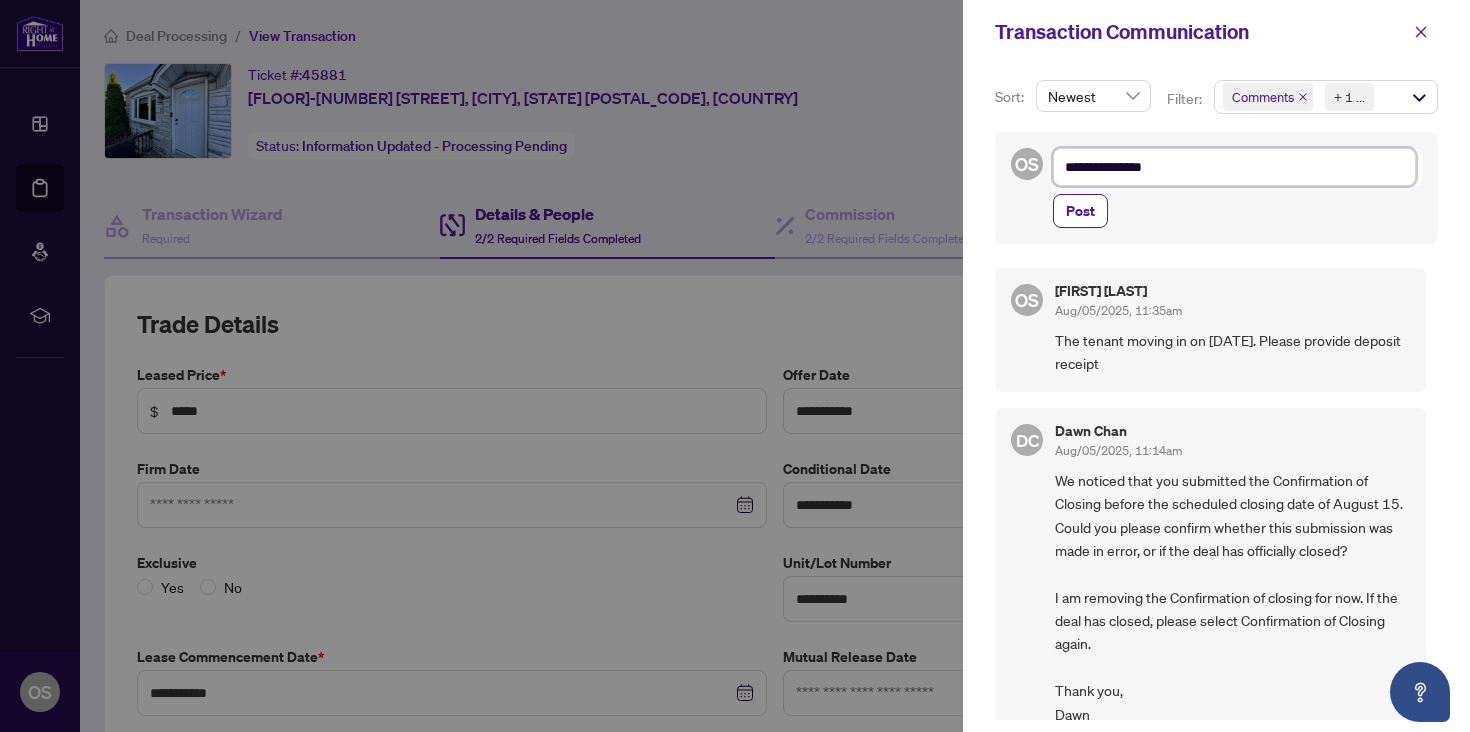 type on "**********" 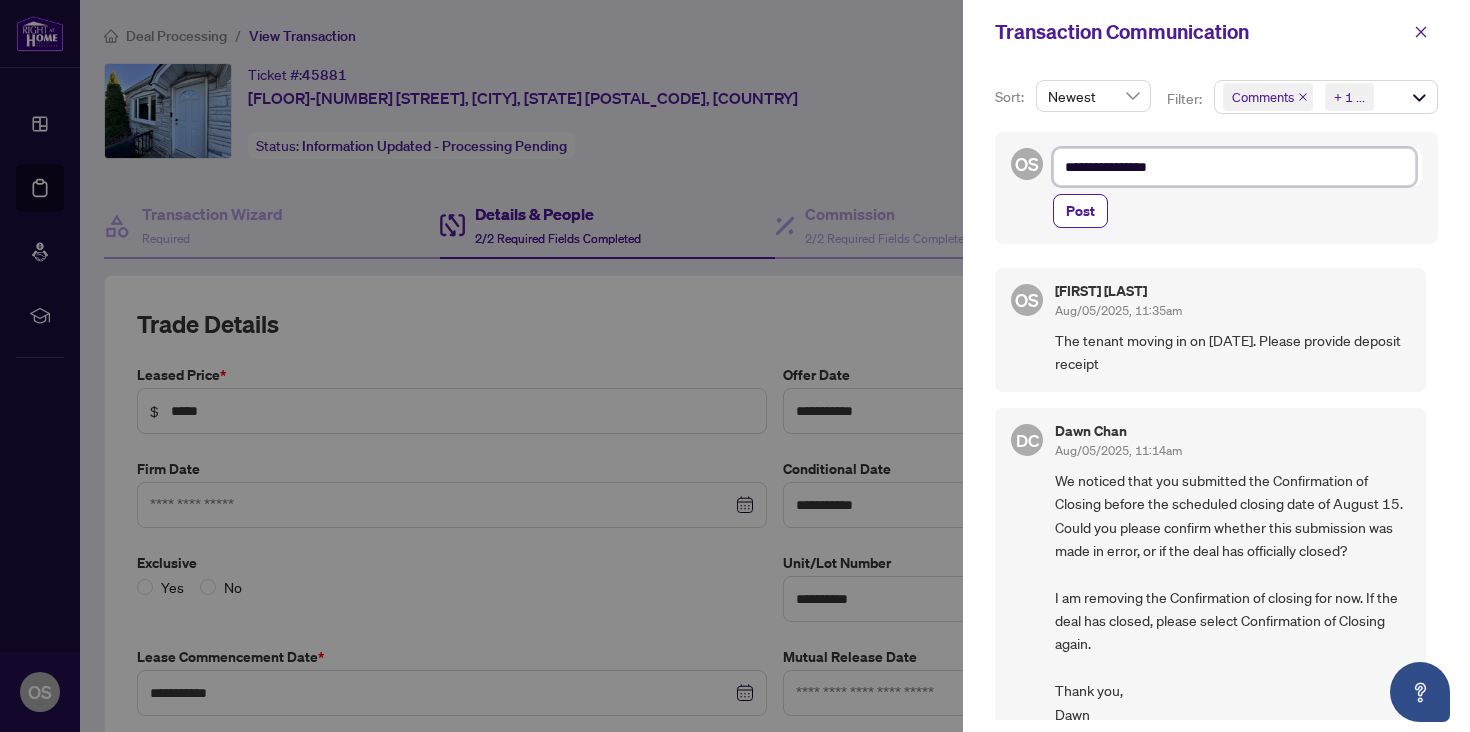 type on "**********" 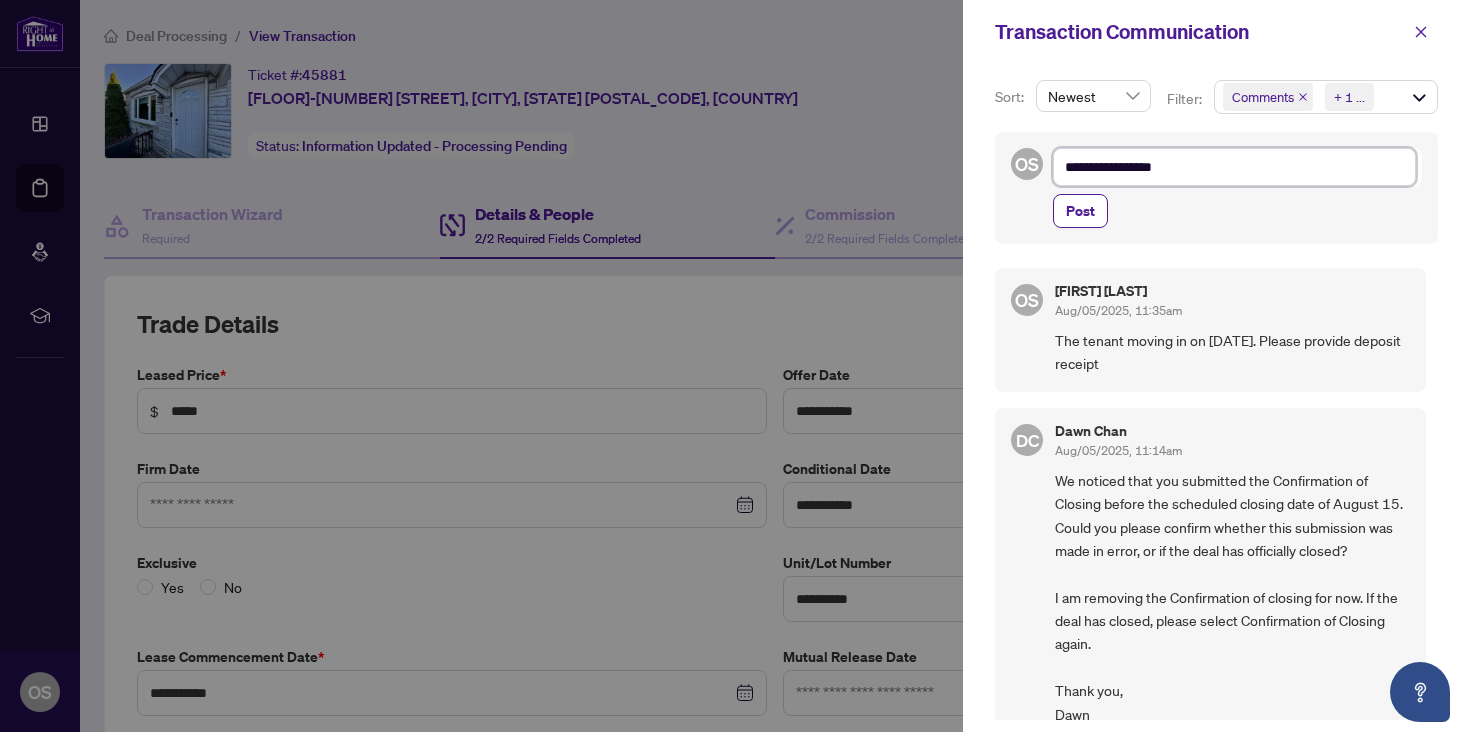 type on "**********" 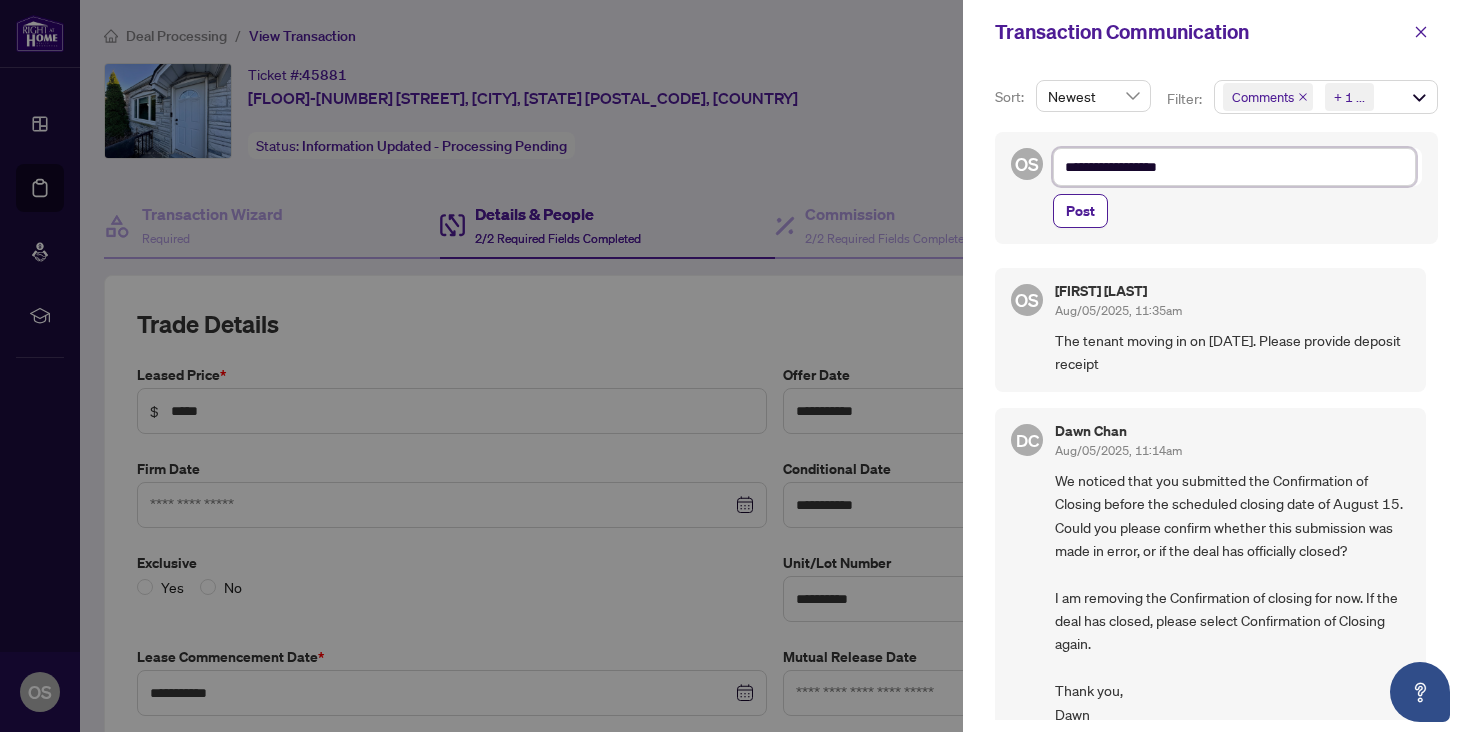 type on "**********" 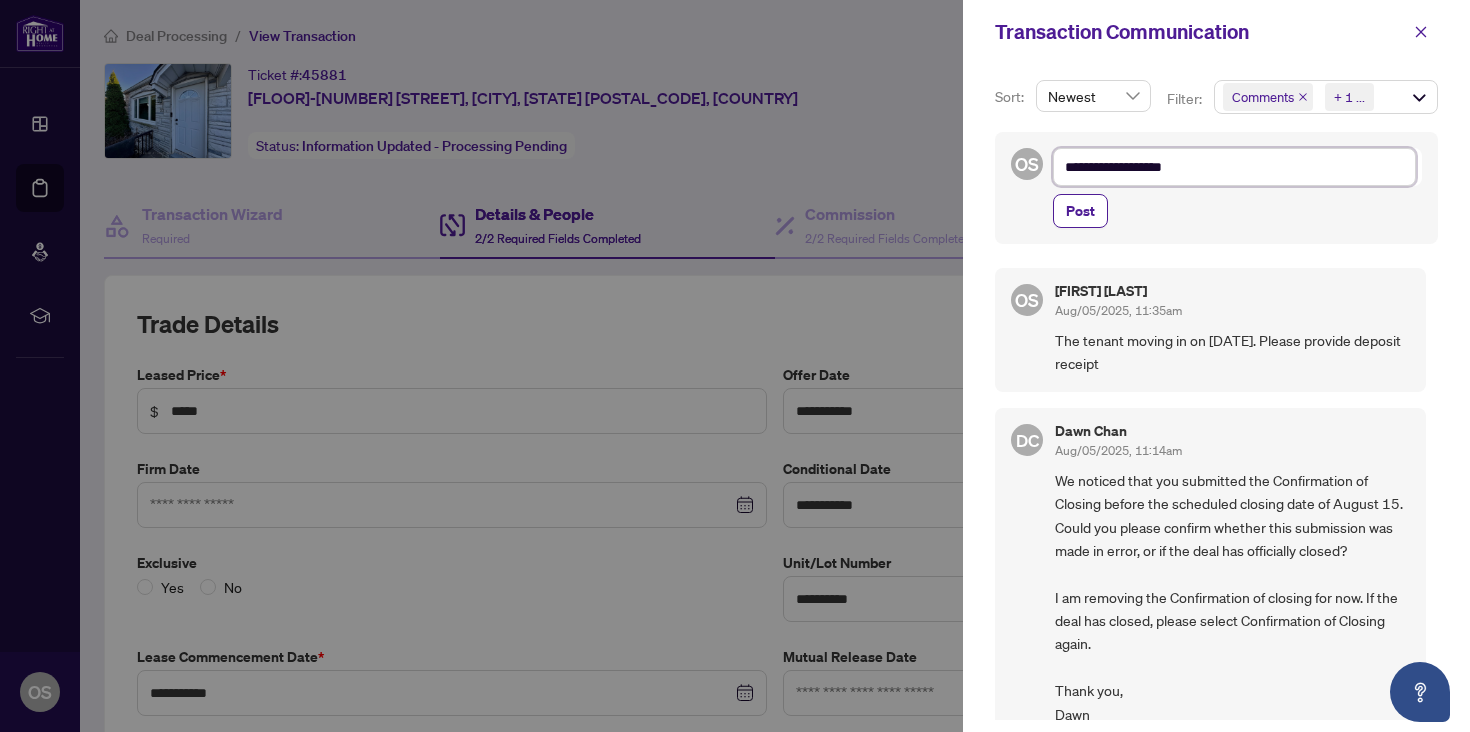 type on "**********" 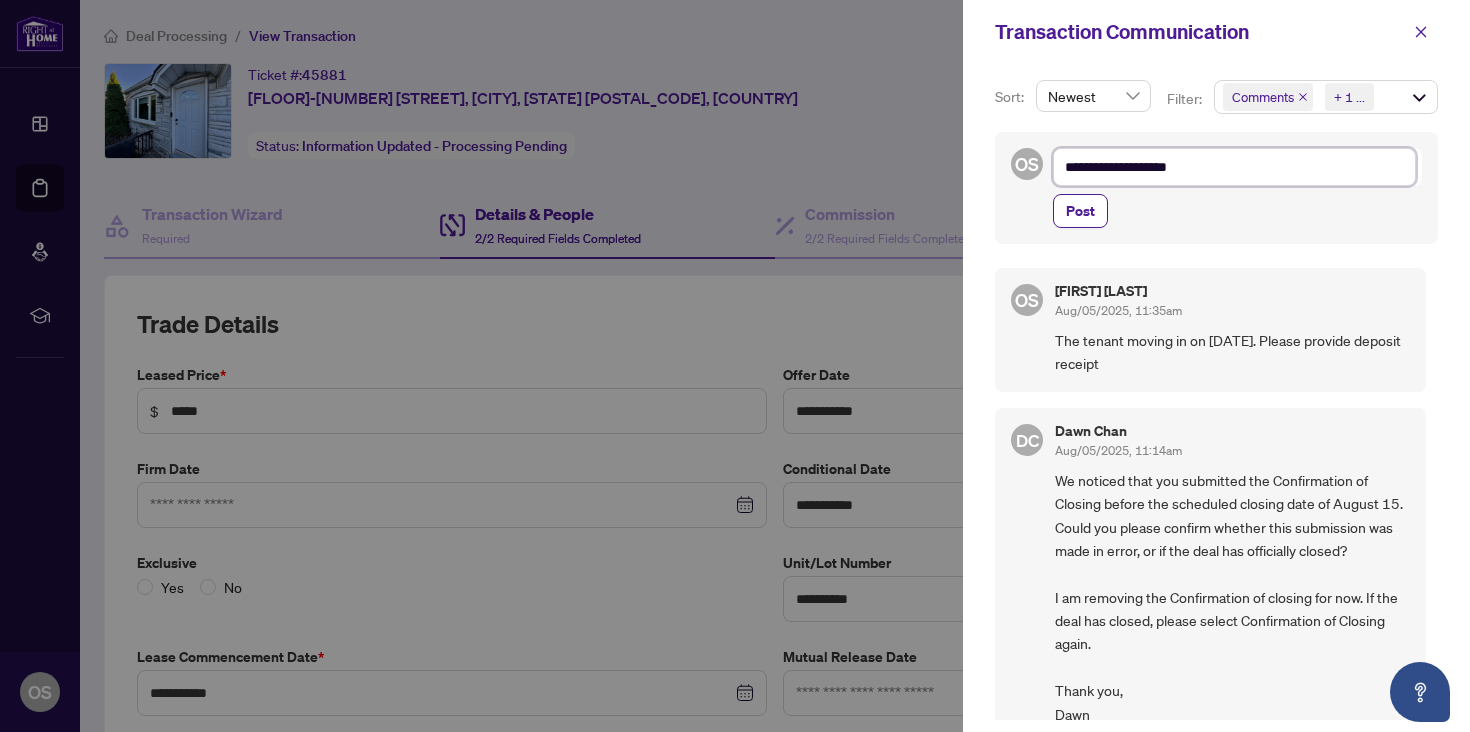 type on "**********" 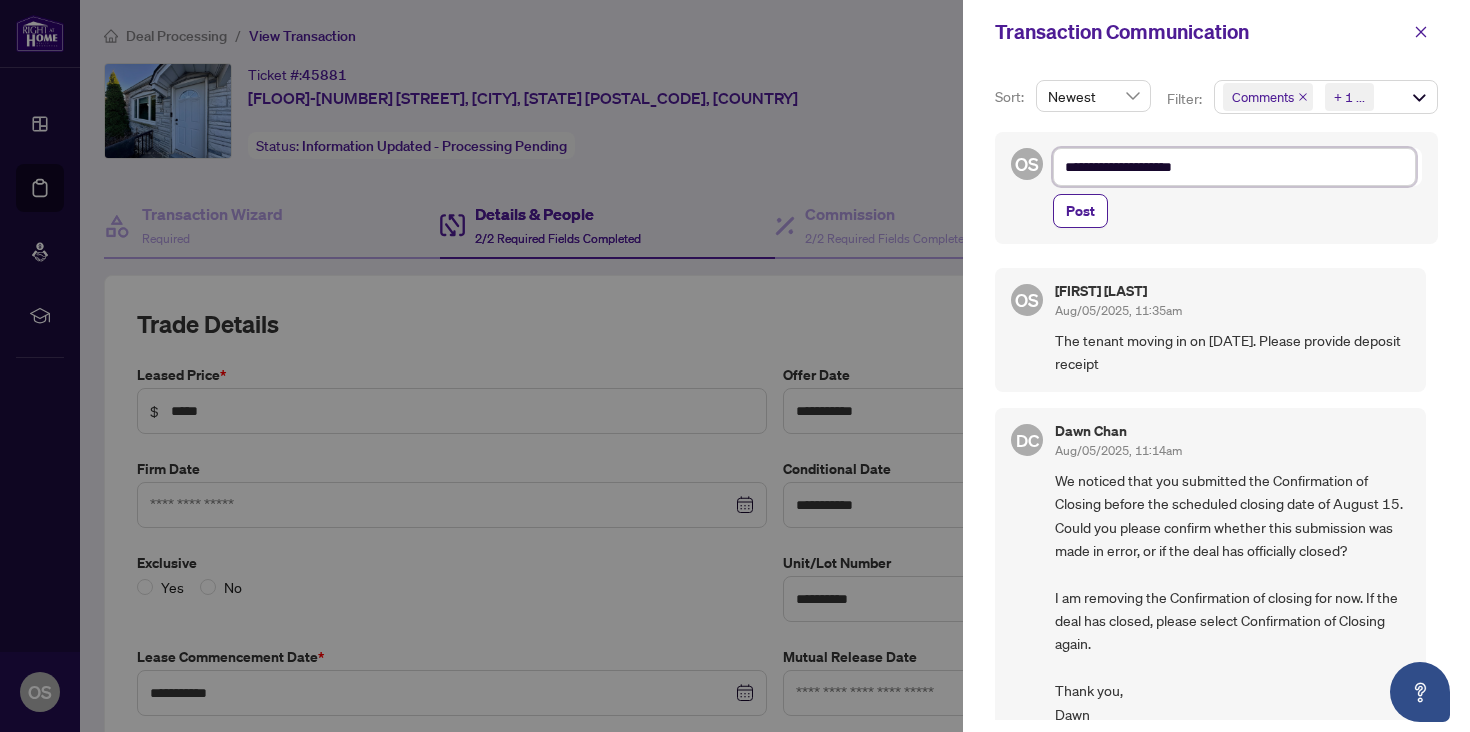 type on "**********" 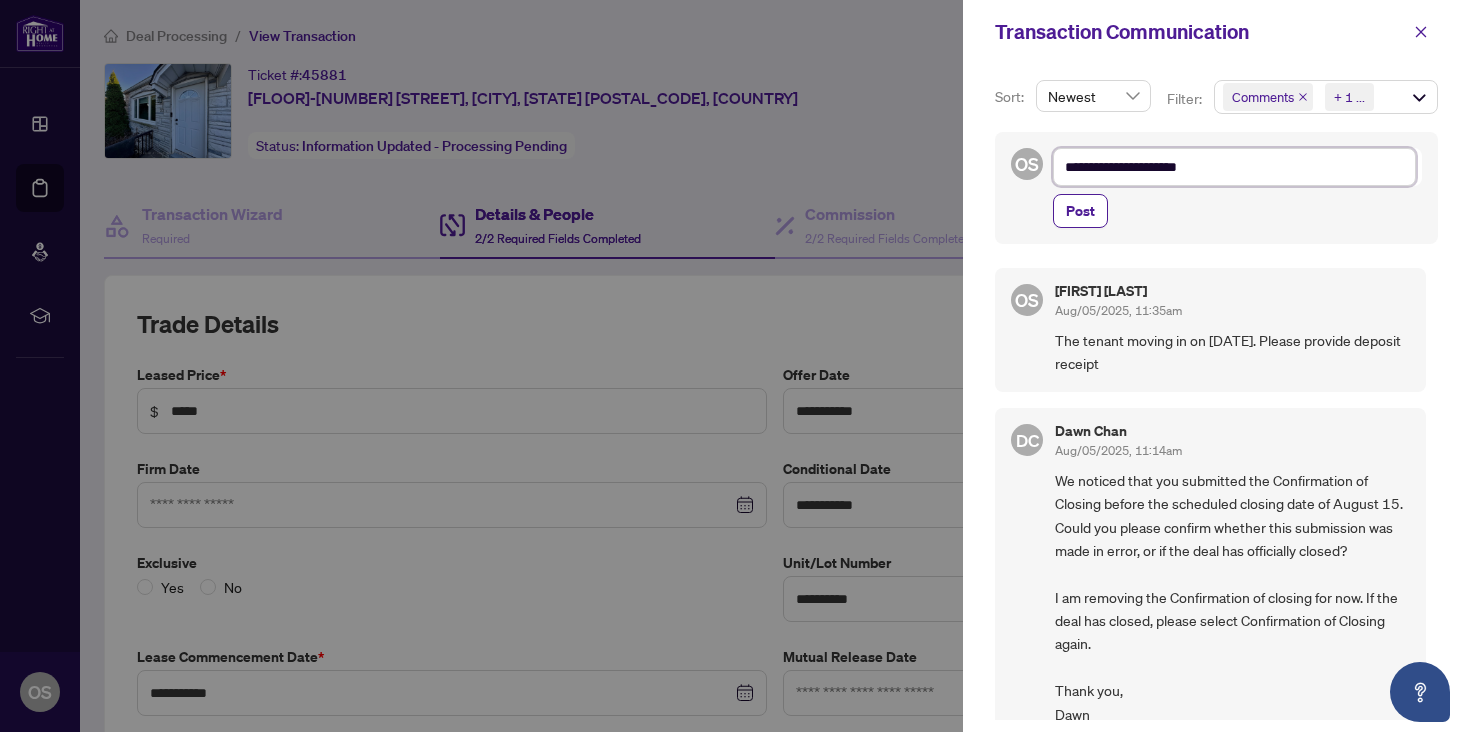 type on "**********" 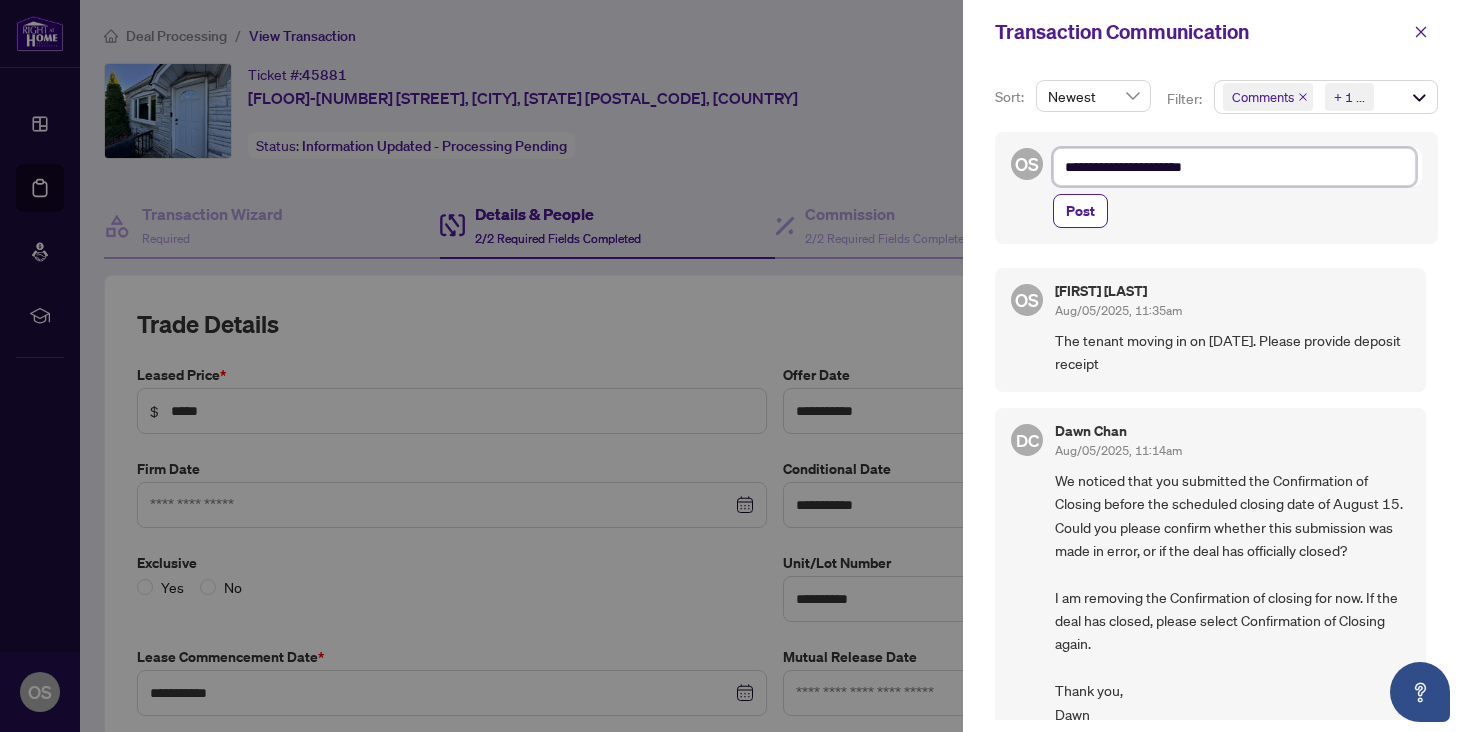type on "**********" 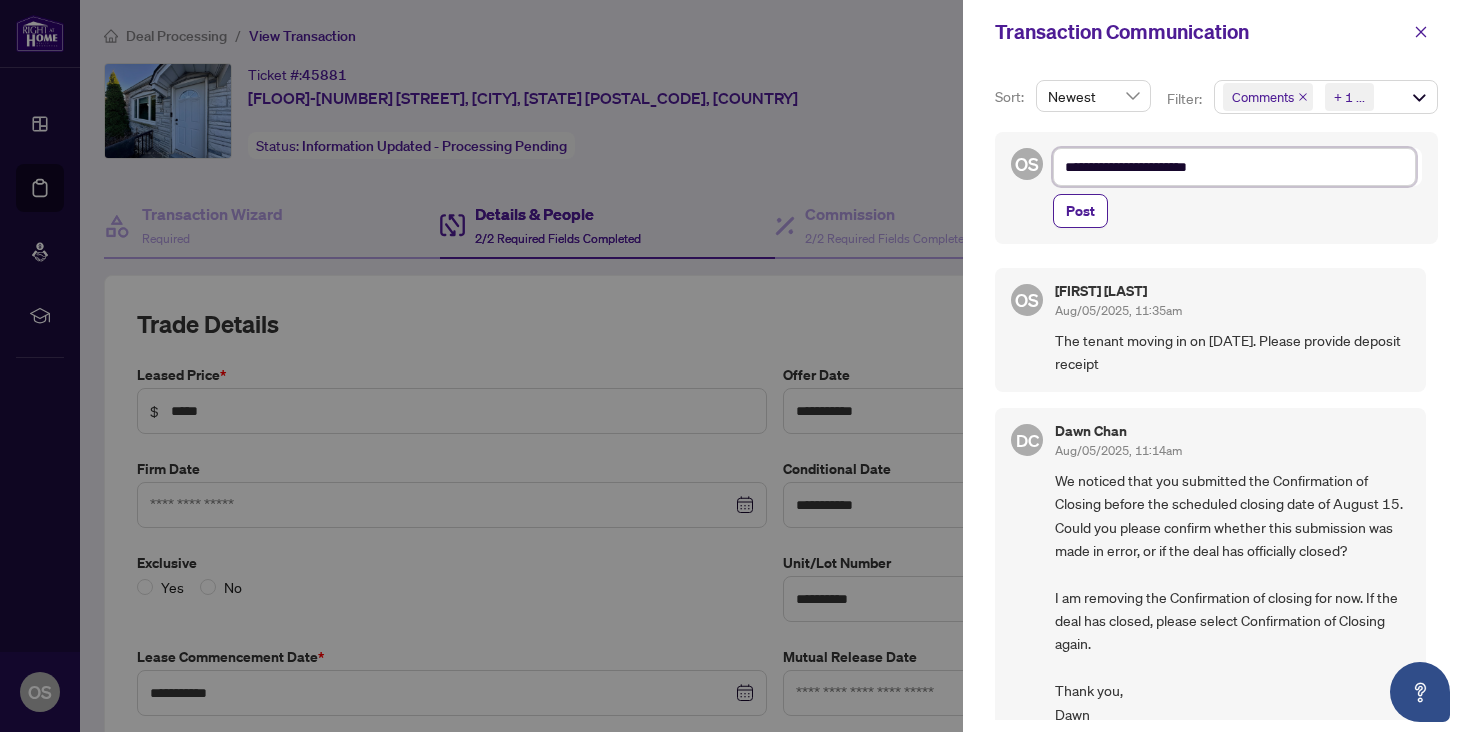 type on "**********" 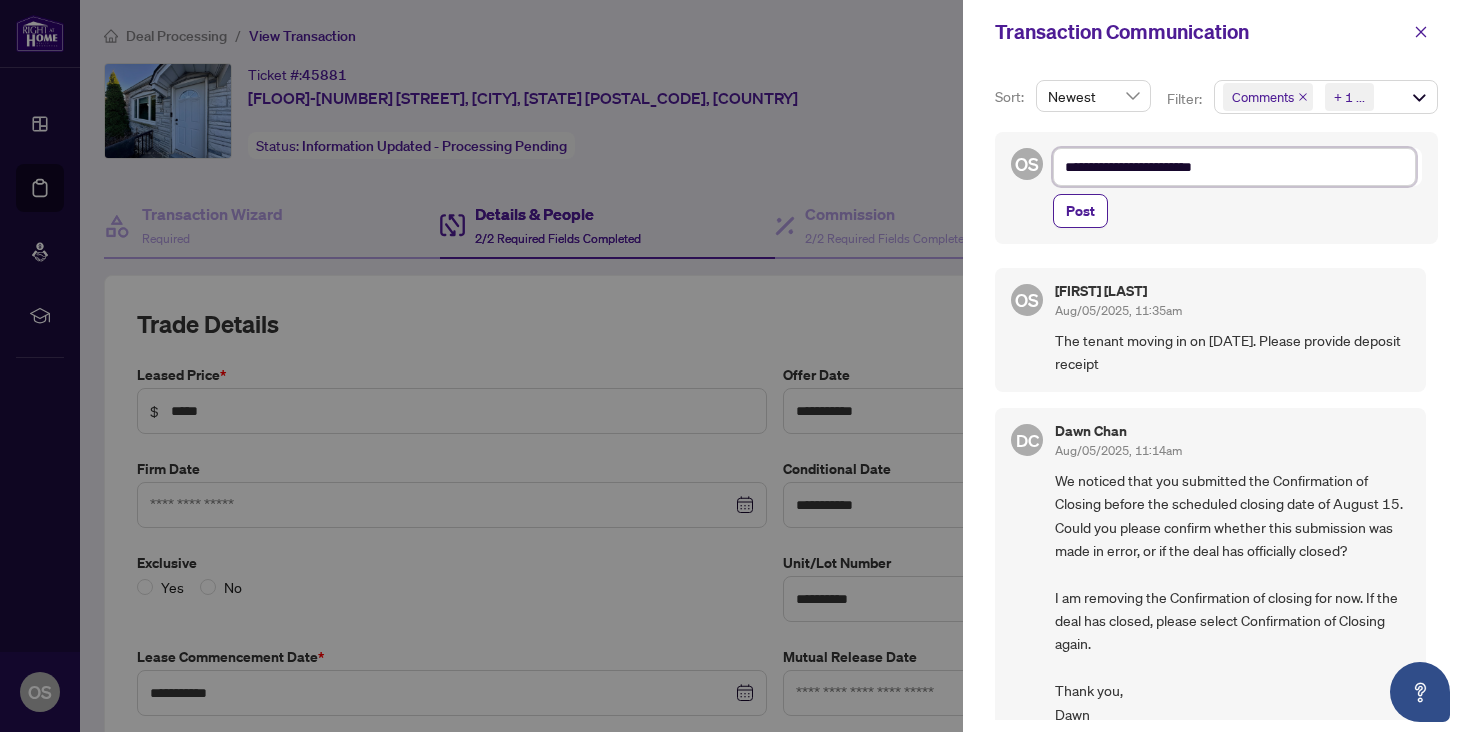 type on "**********" 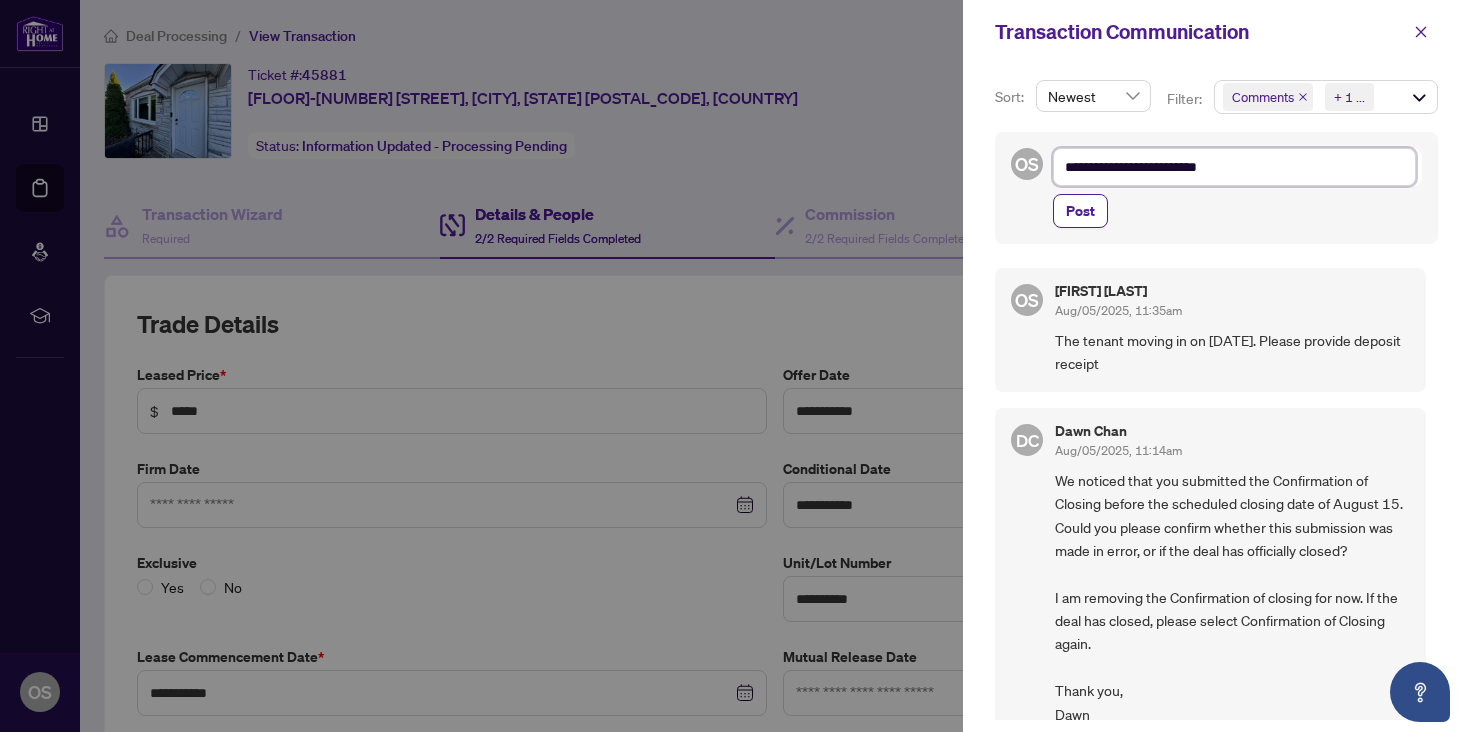 type on "**********" 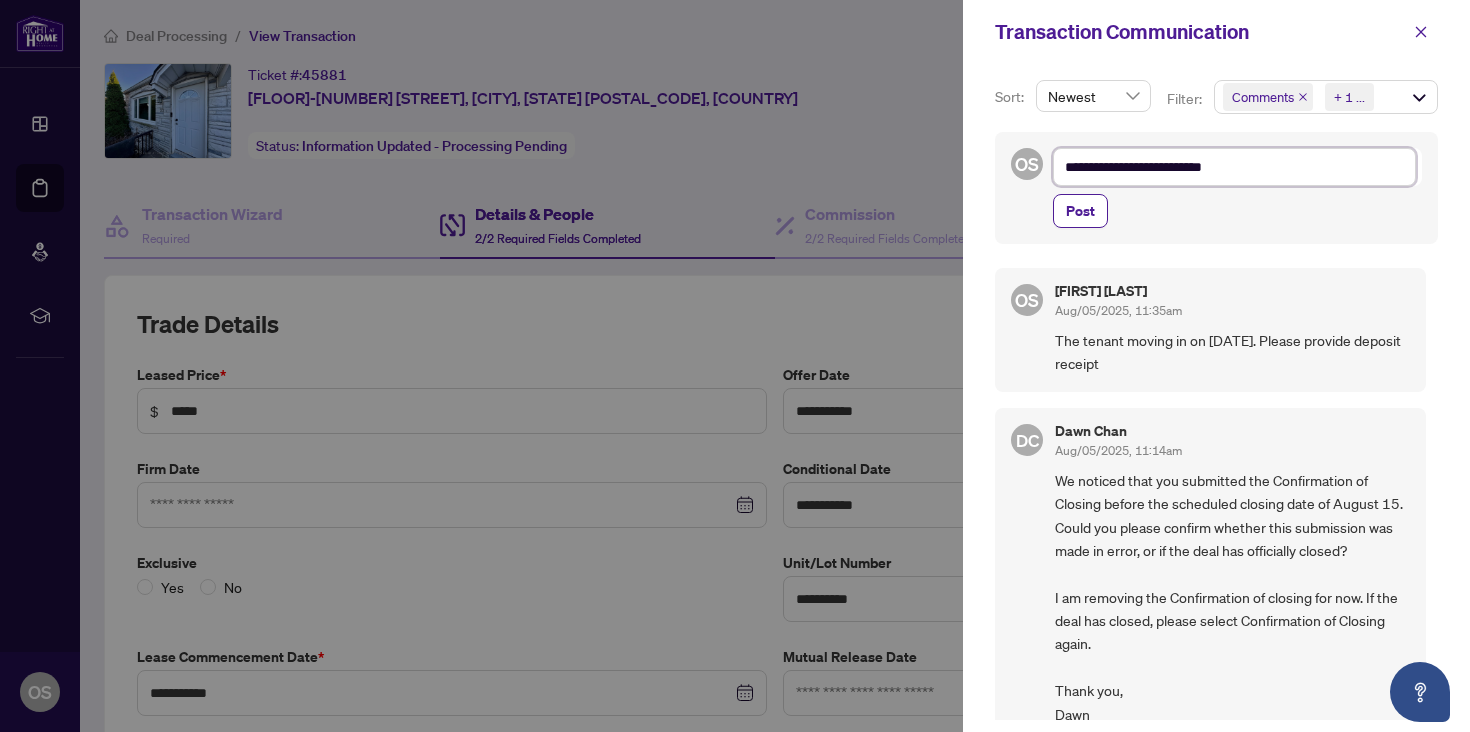type on "**********" 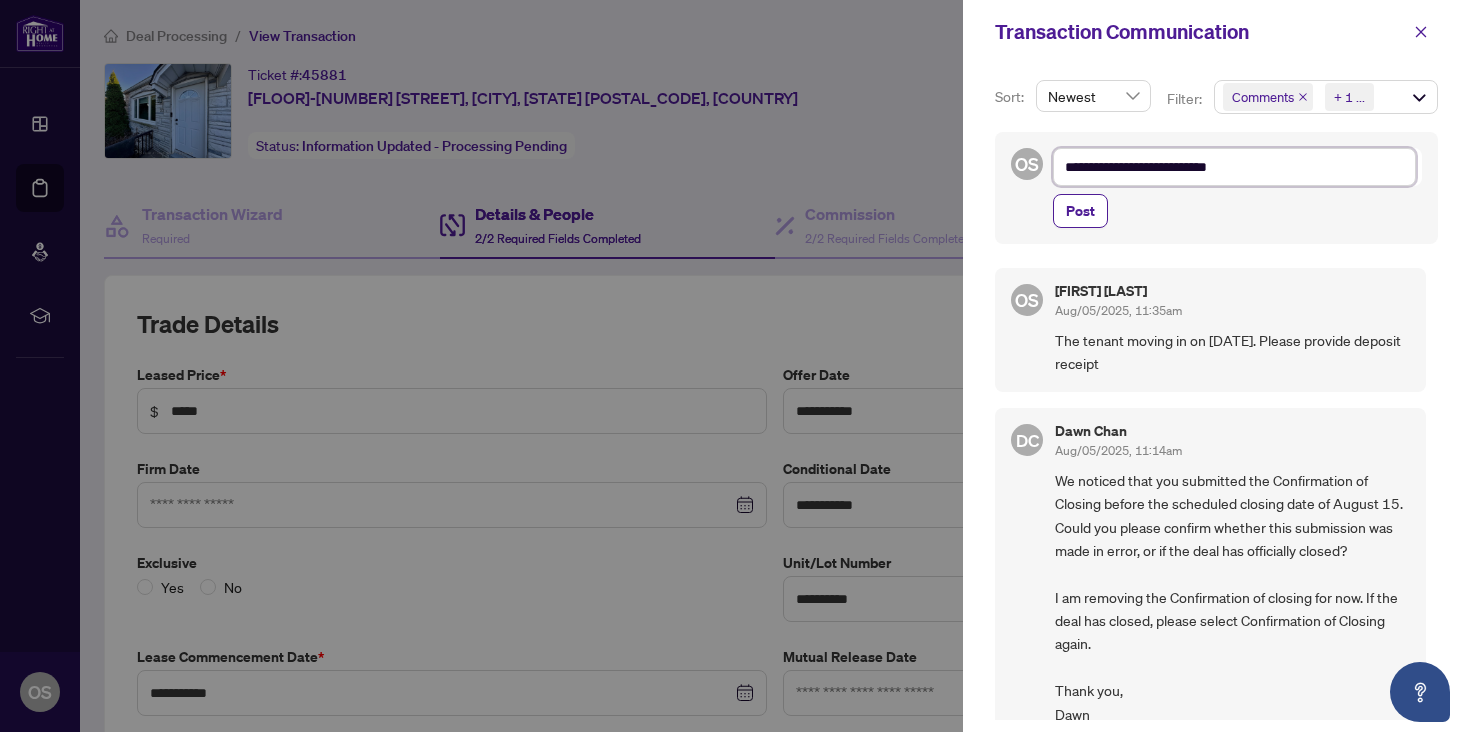 type on "**********" 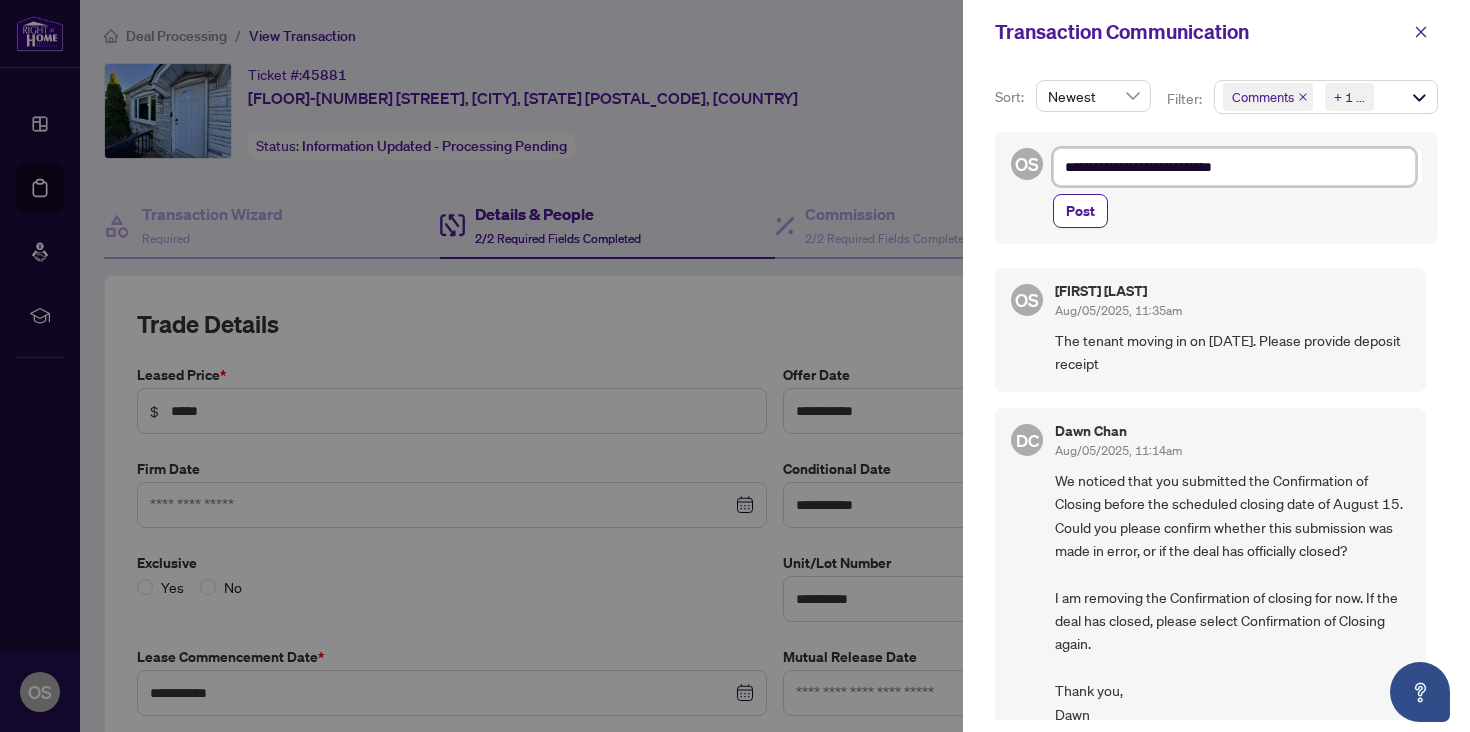 type on "**********" 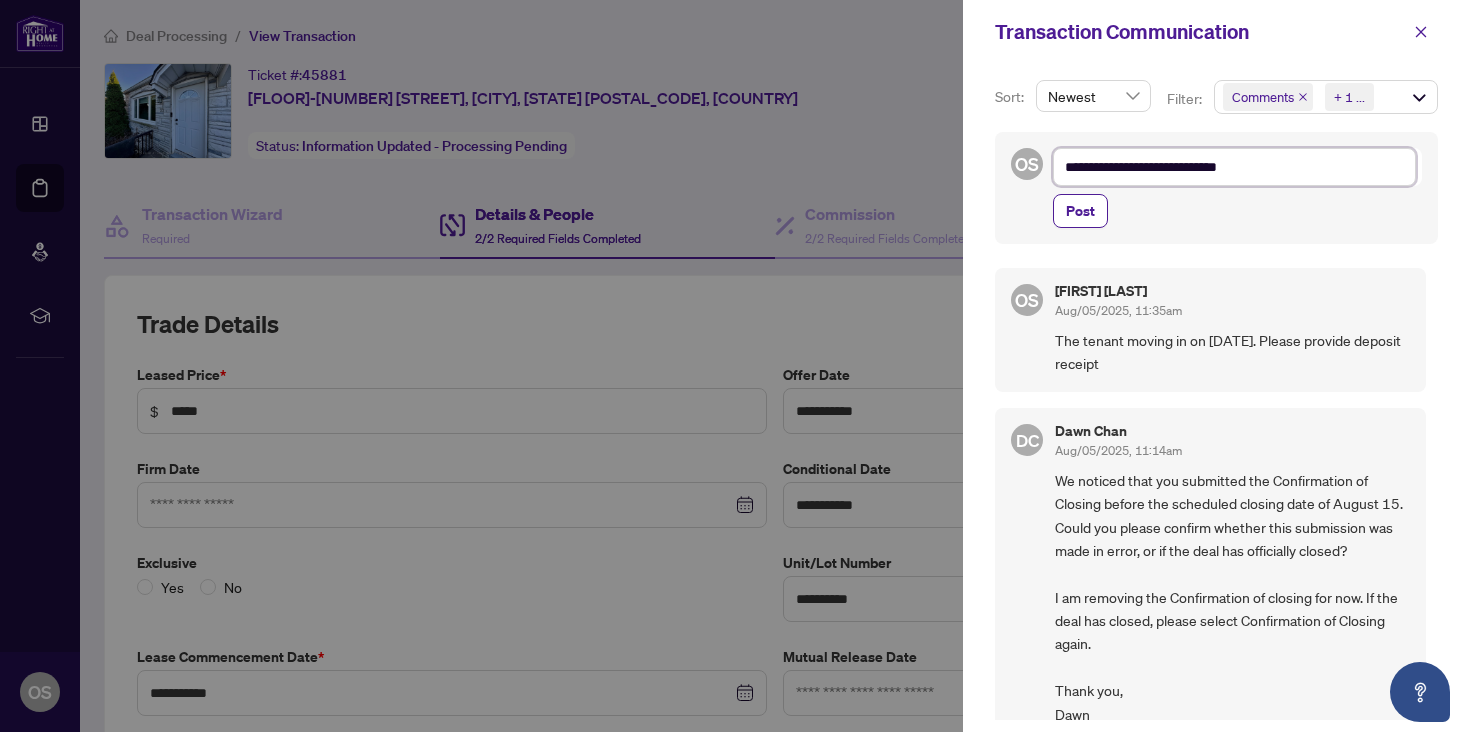 type on "**********" 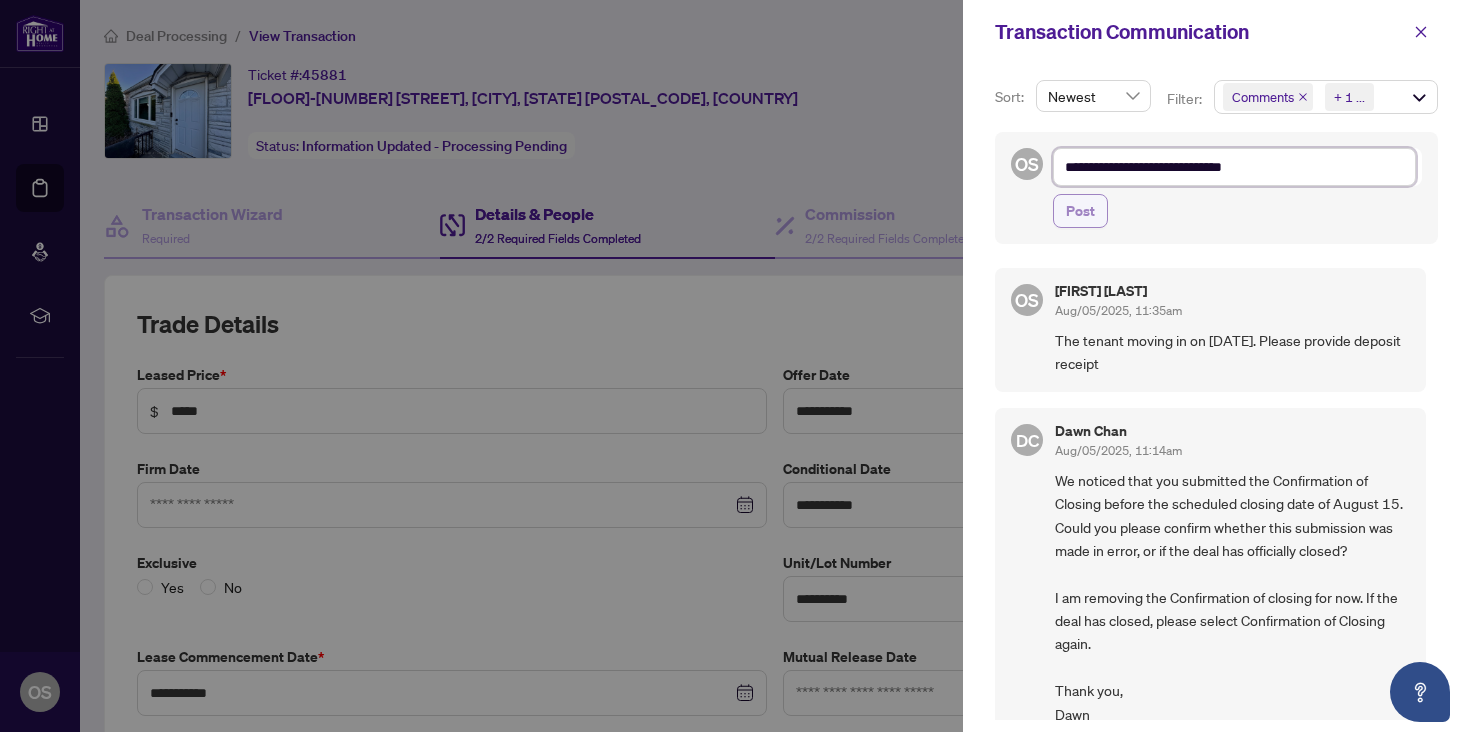 type on "**********" 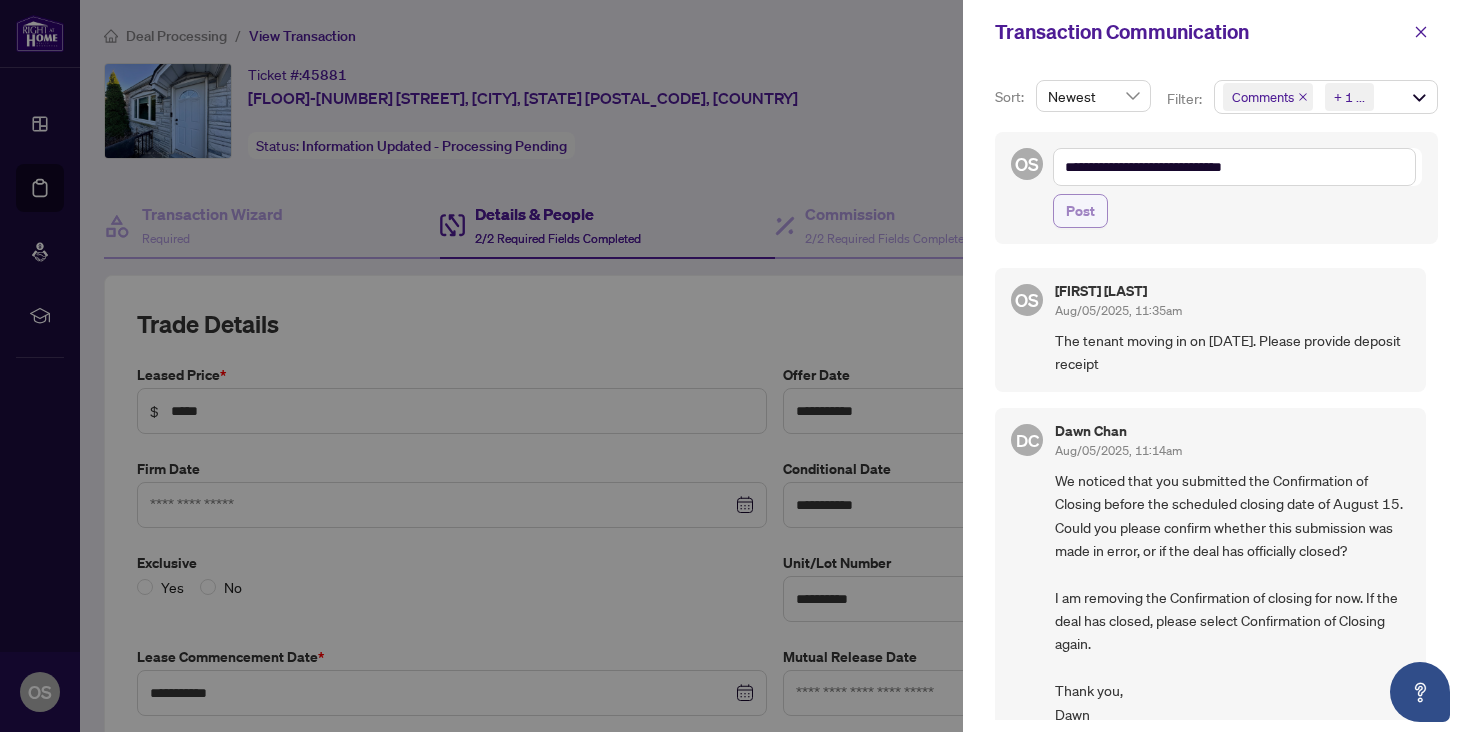 click on "Post" at bounding box center [1080, 211] 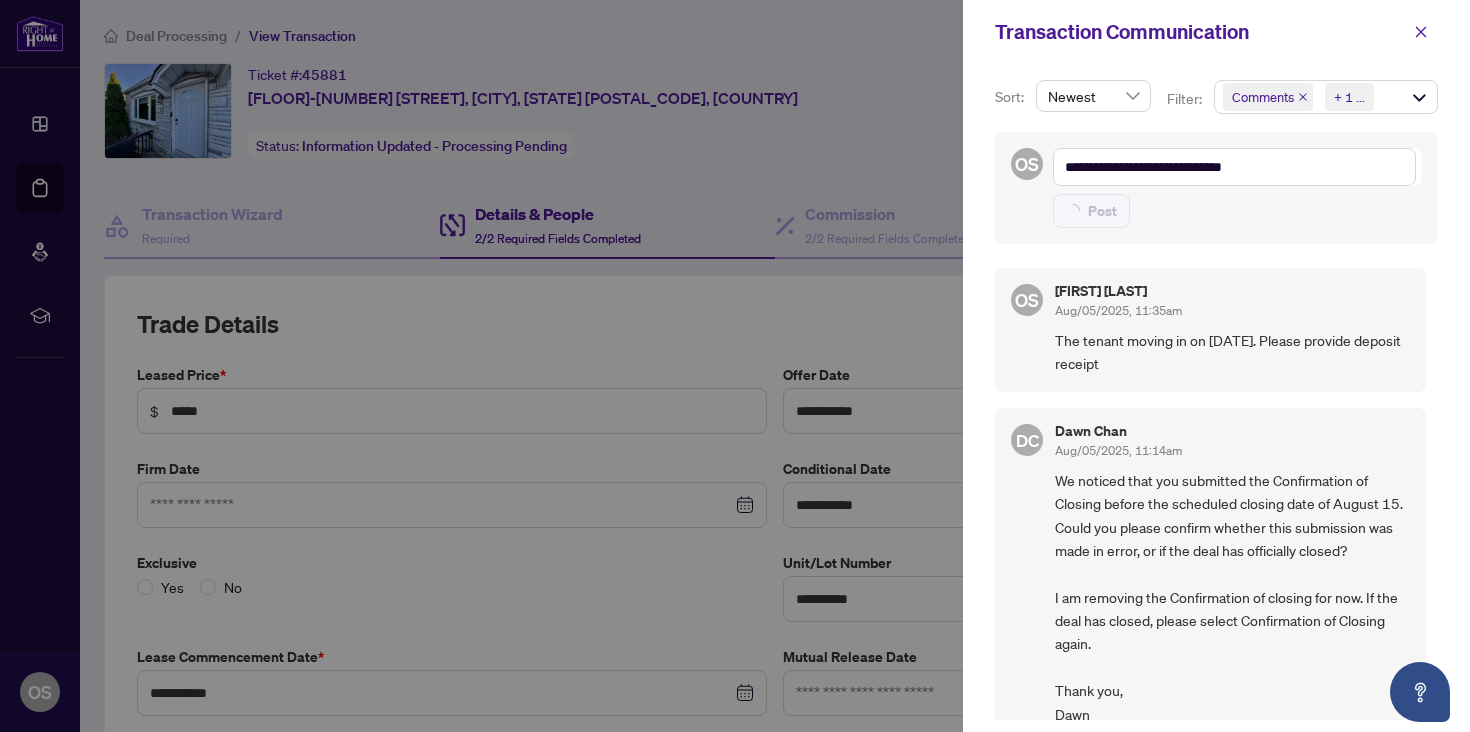 type on "**********" 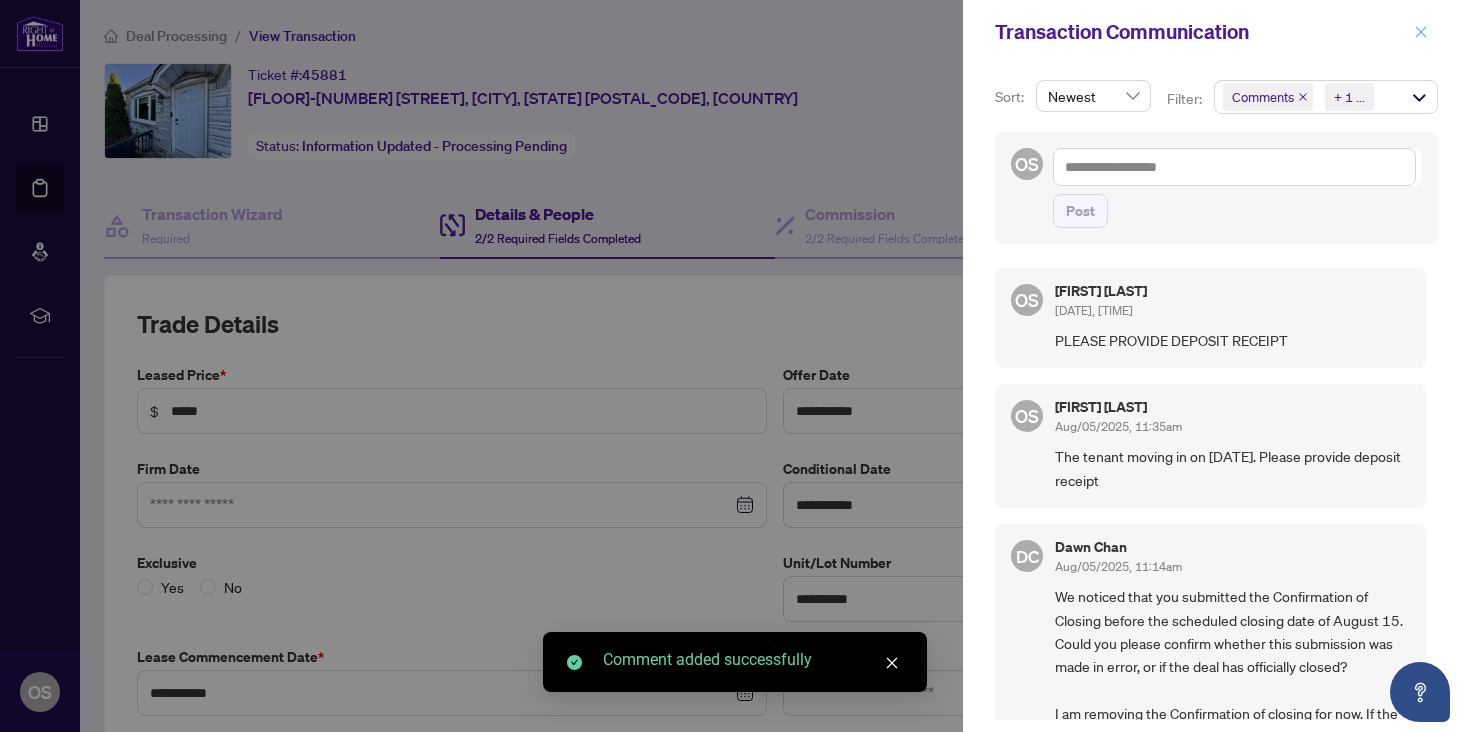 click 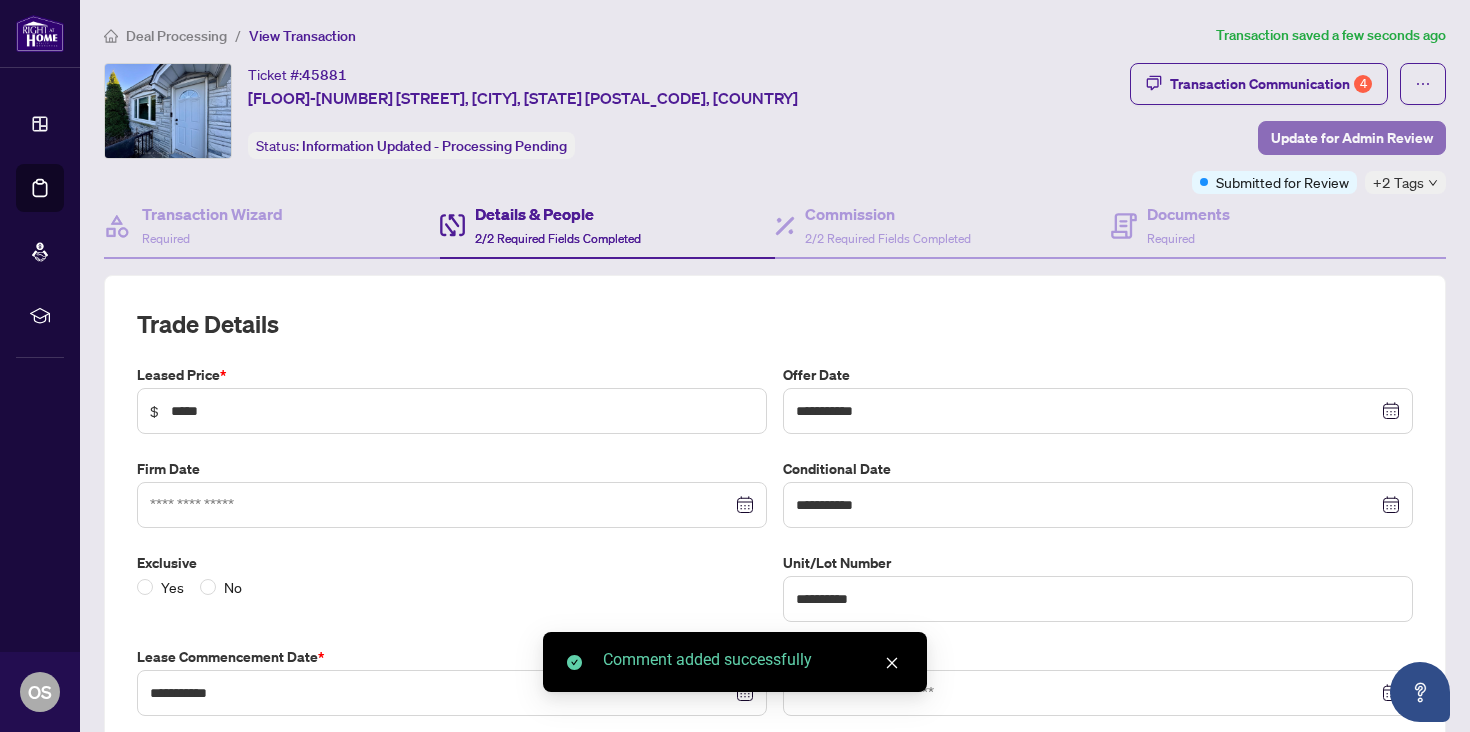 click on "Update for Admin Review" at bounding box center (1352, 138) 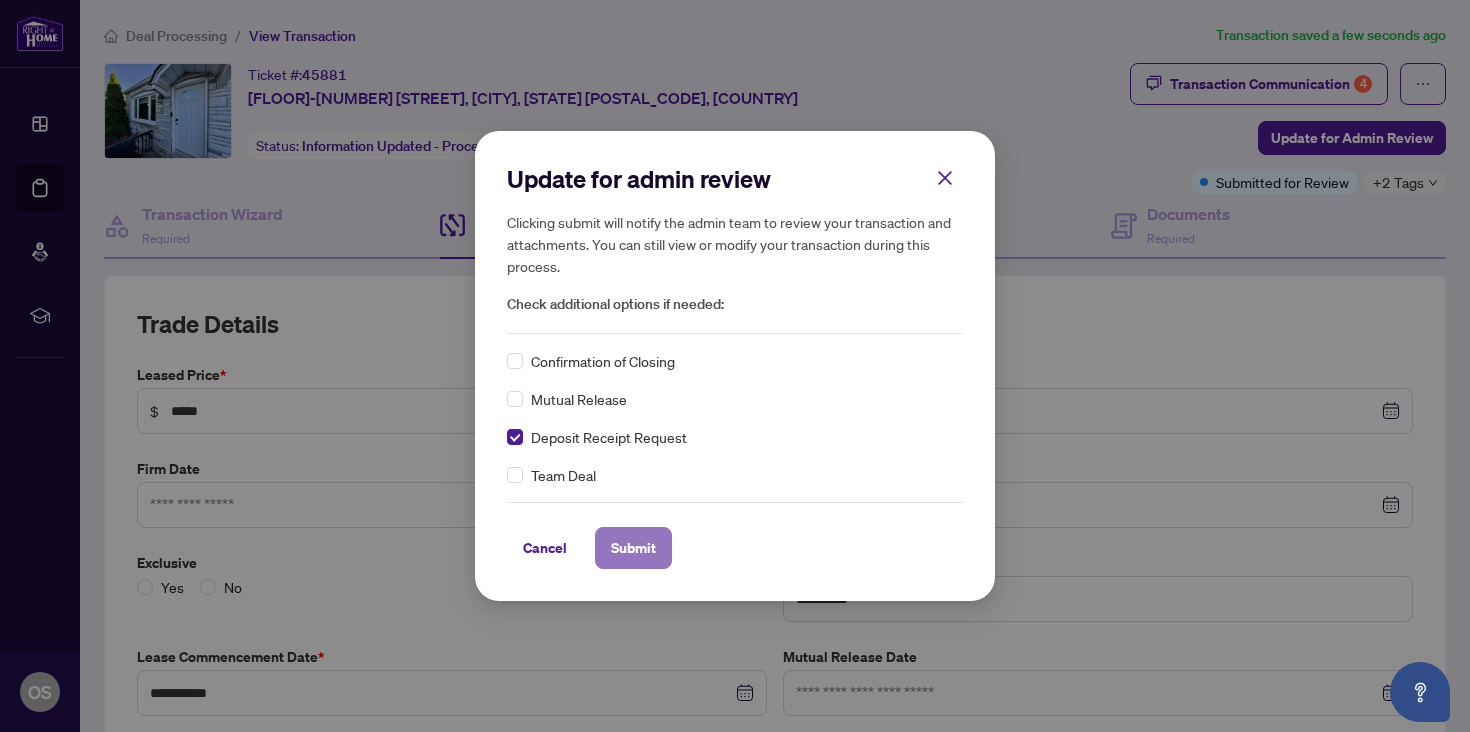 click on "Submit" at bounding box center [633, 548] 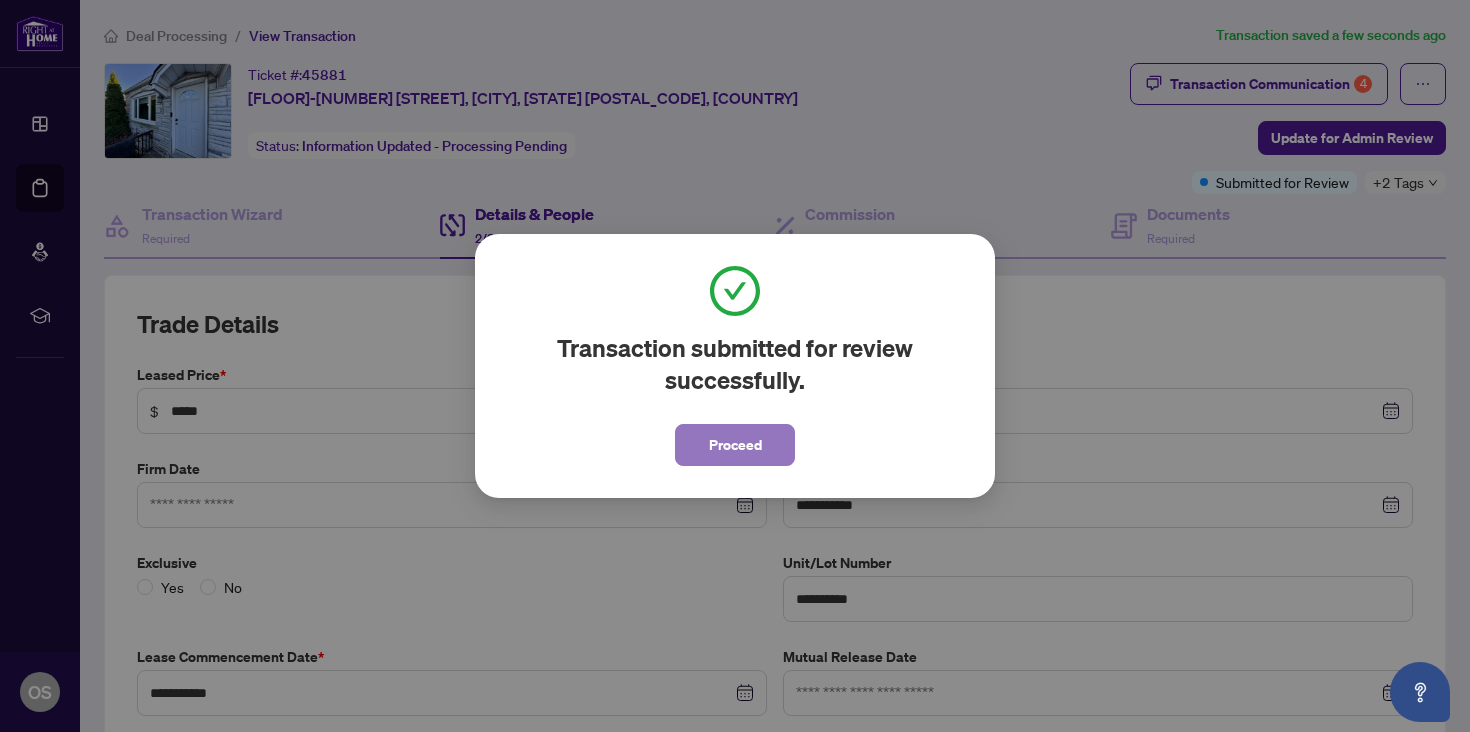click on "Proceed" at bounding box center [735, 445] 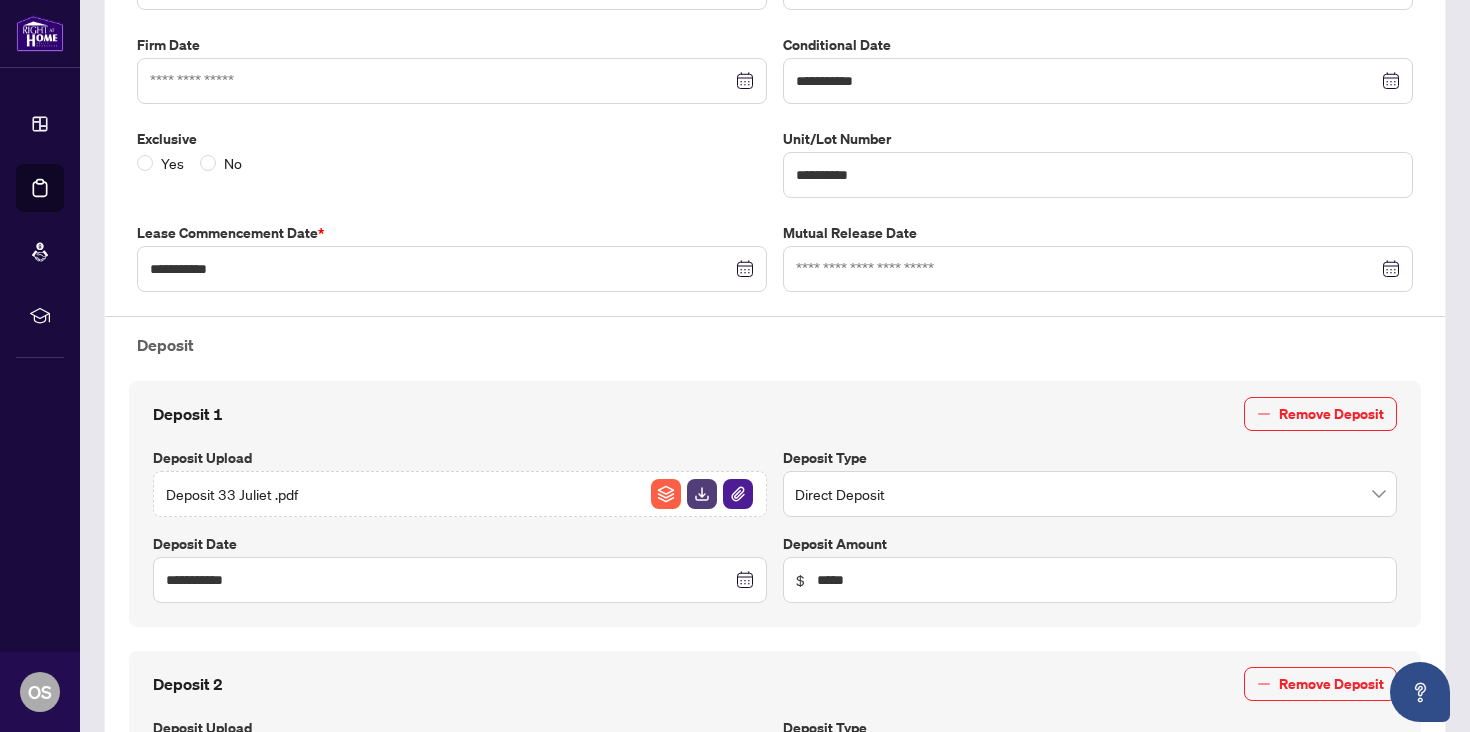 scroll, scrollTop: 0, scrollLeft: 0, axis: both 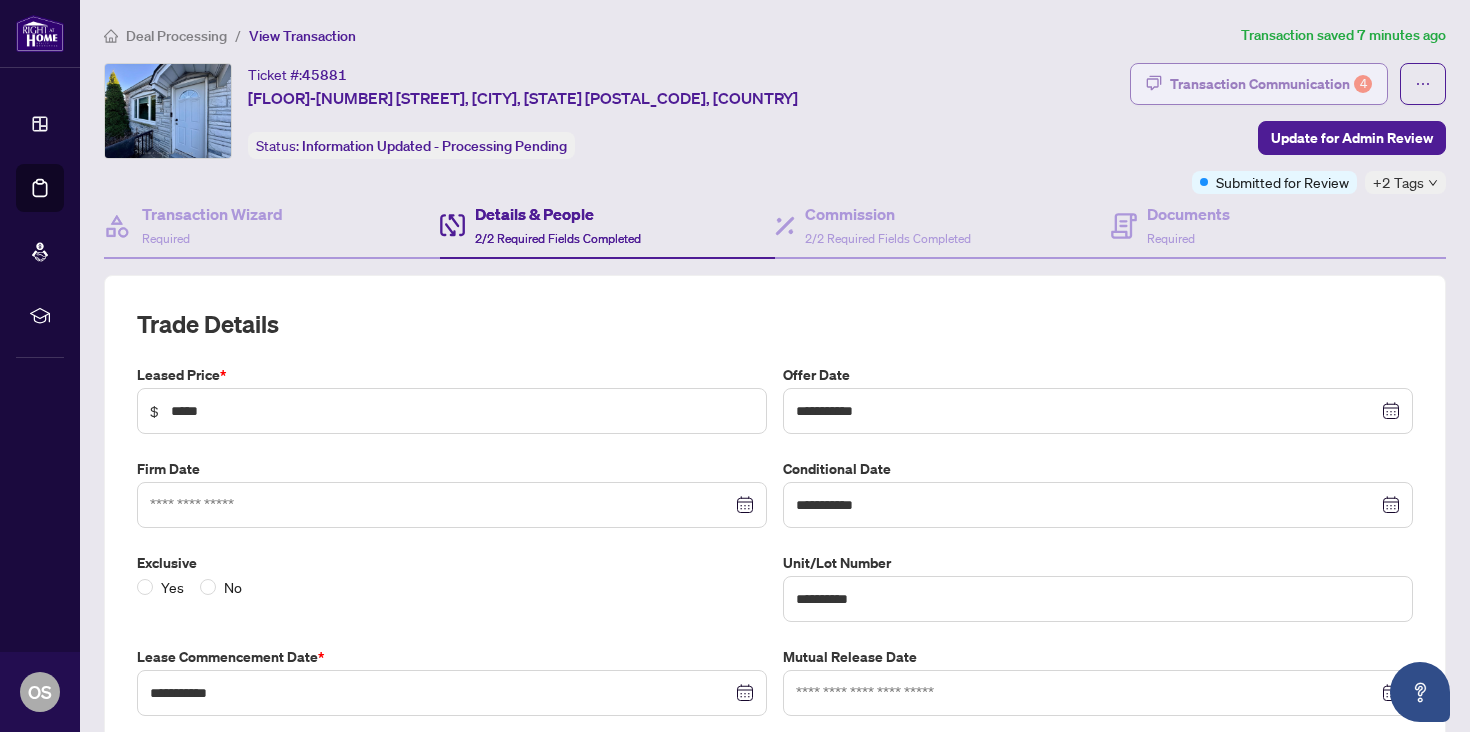 click on "Transaction Communication 4" at bounding box center [1271, 84] 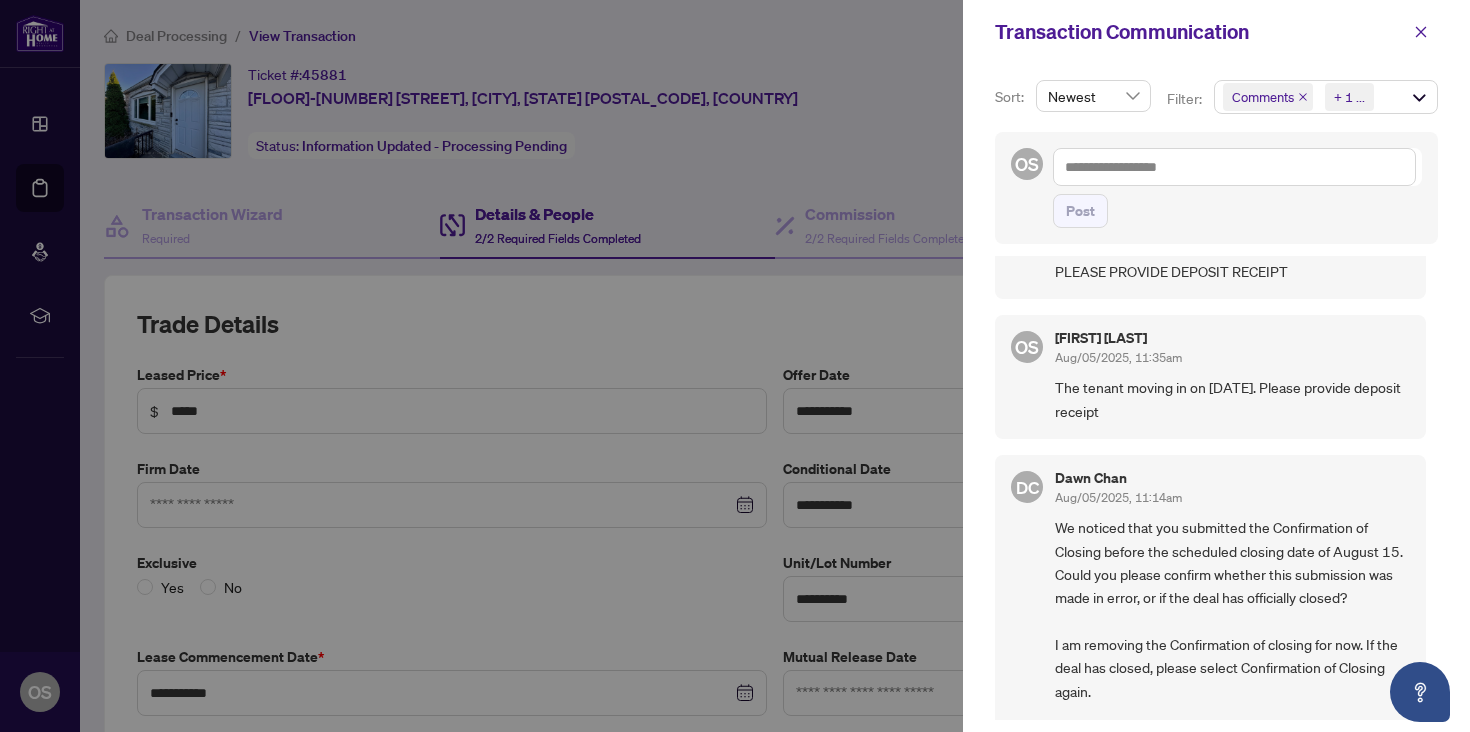 scroll, scrollTop: 0, scrollLeft: 0, axis: both 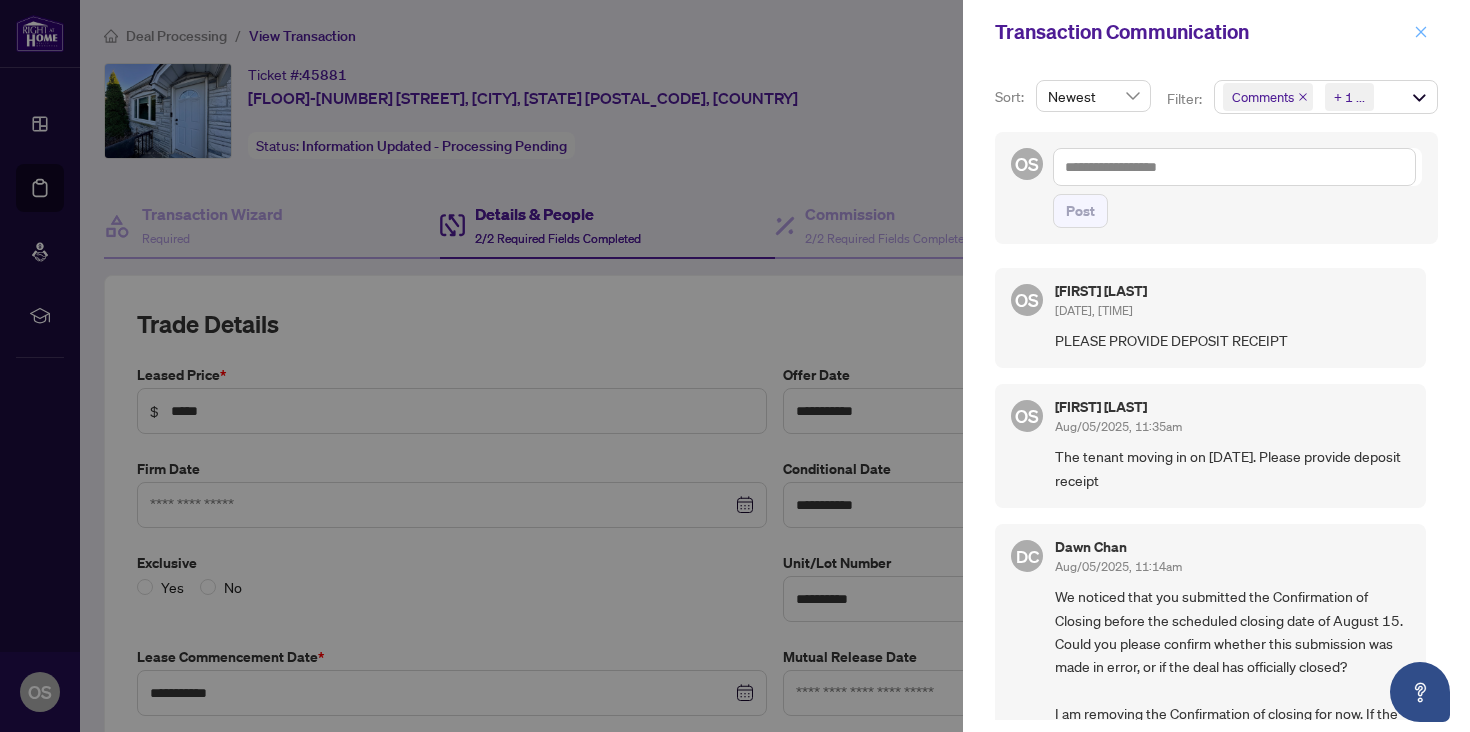 click at bounding box center (1421, 32) 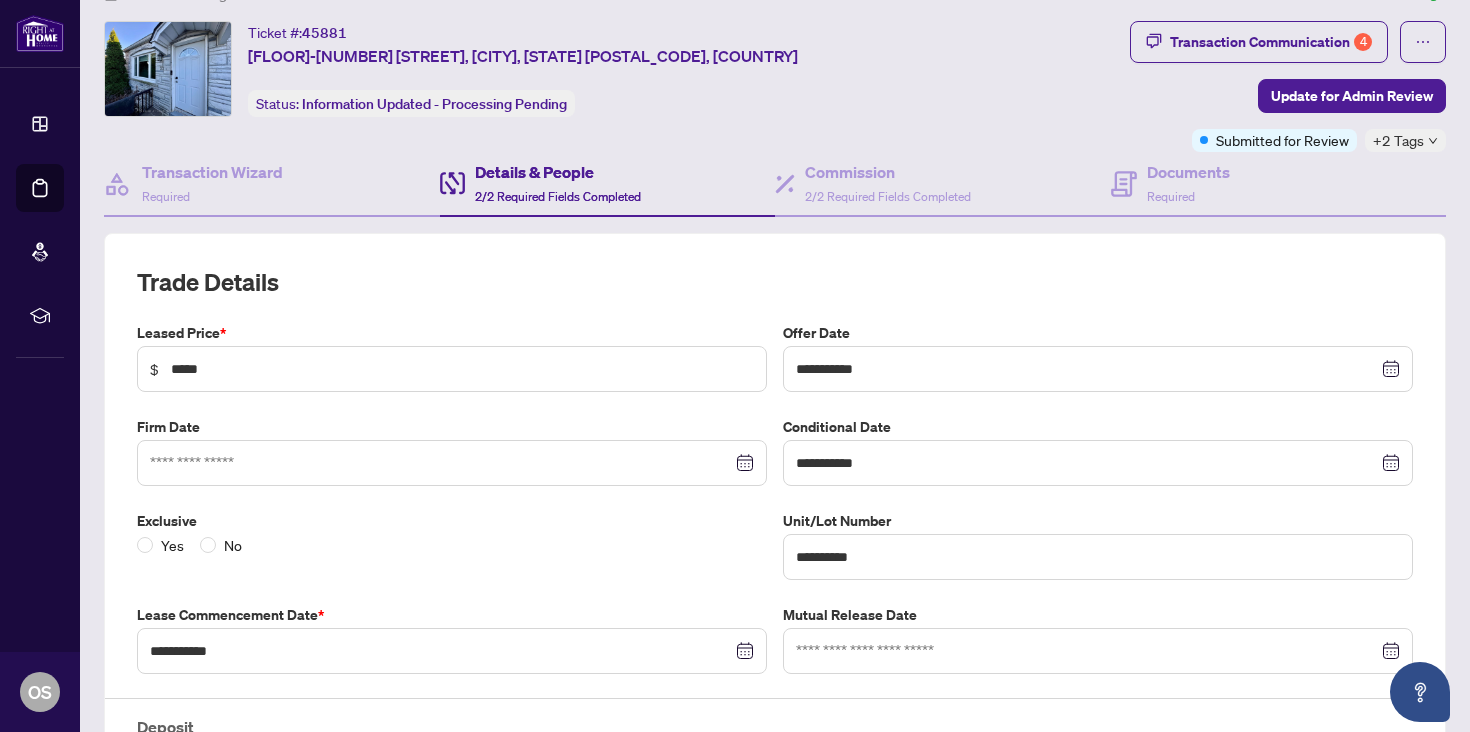 scroll, scrollTop: 0, scrollLeft: 0, axis: both 